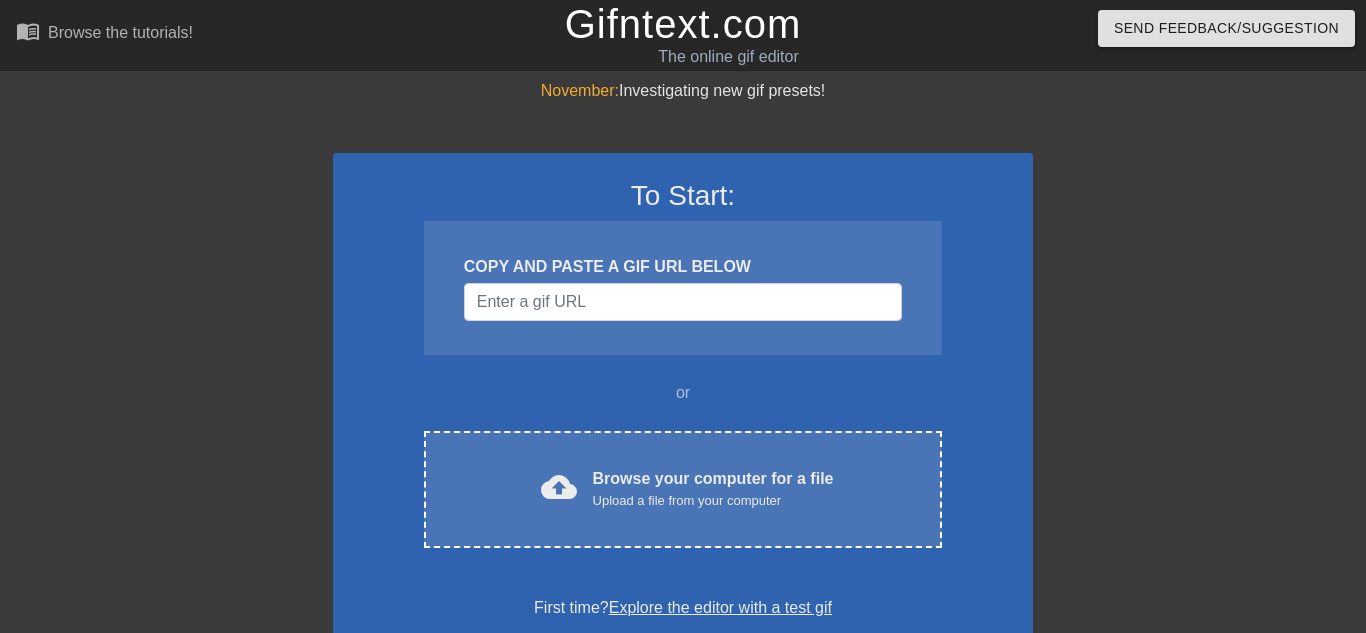 scroll, scrollTop: 0, scrollLeft: 0, axis: both 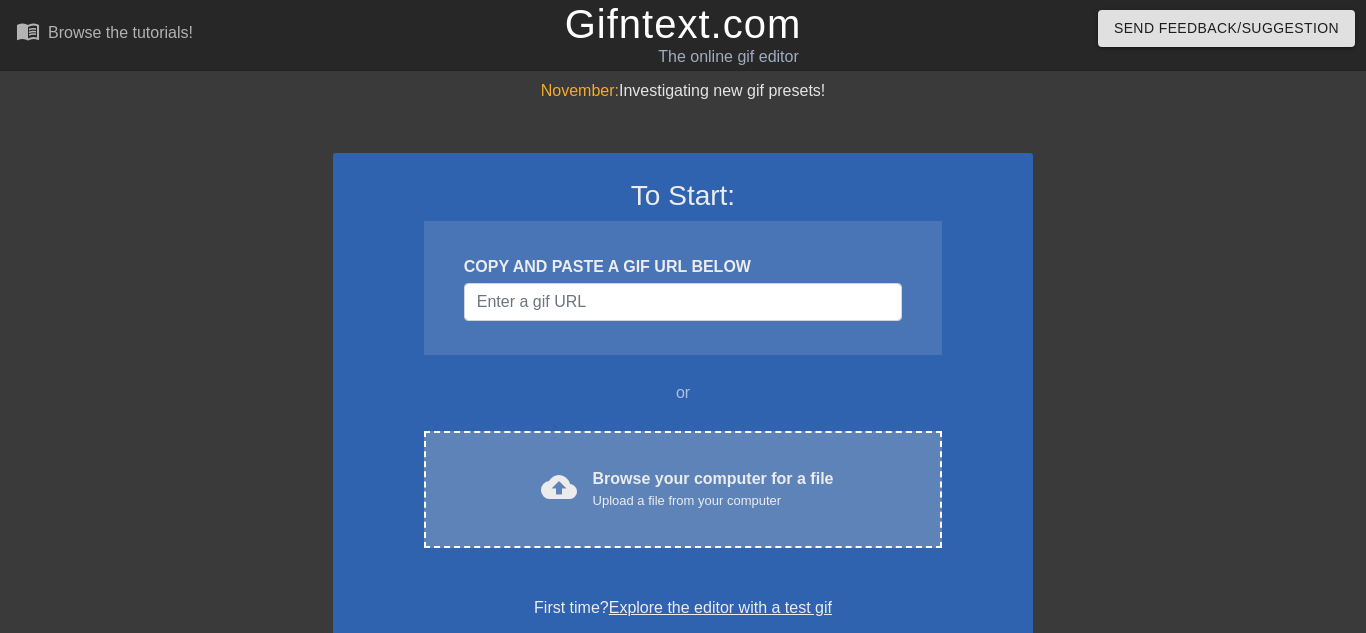 click on "cloud_upload Browse your computer for a file Upload a file from your computer Choose files" at bounding box center (683, 489) 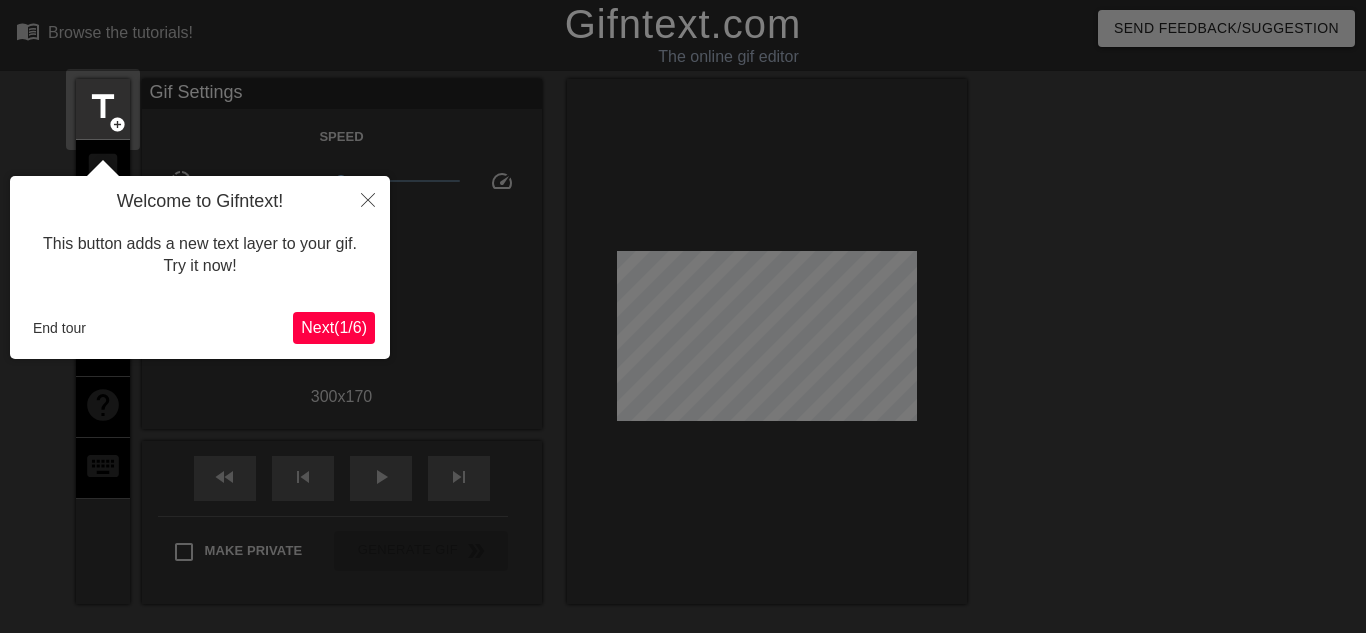 scroll, scrollTop: 49, scrollLeft: 0, axis: vertical 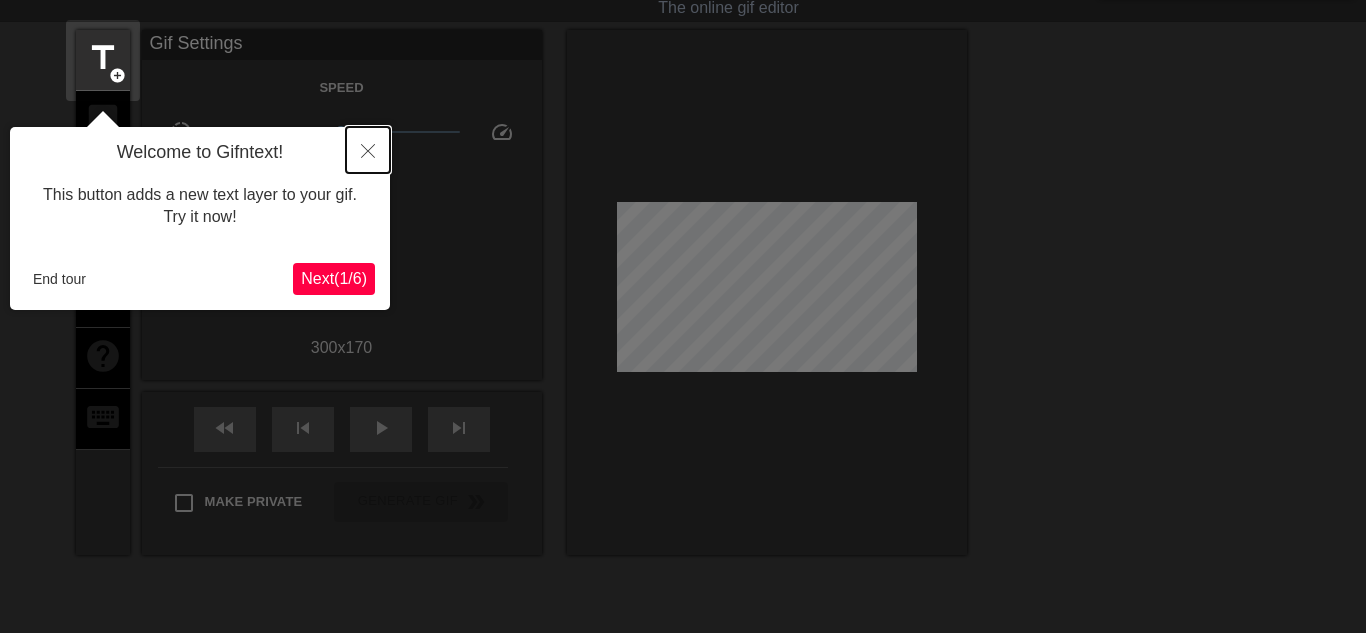 click 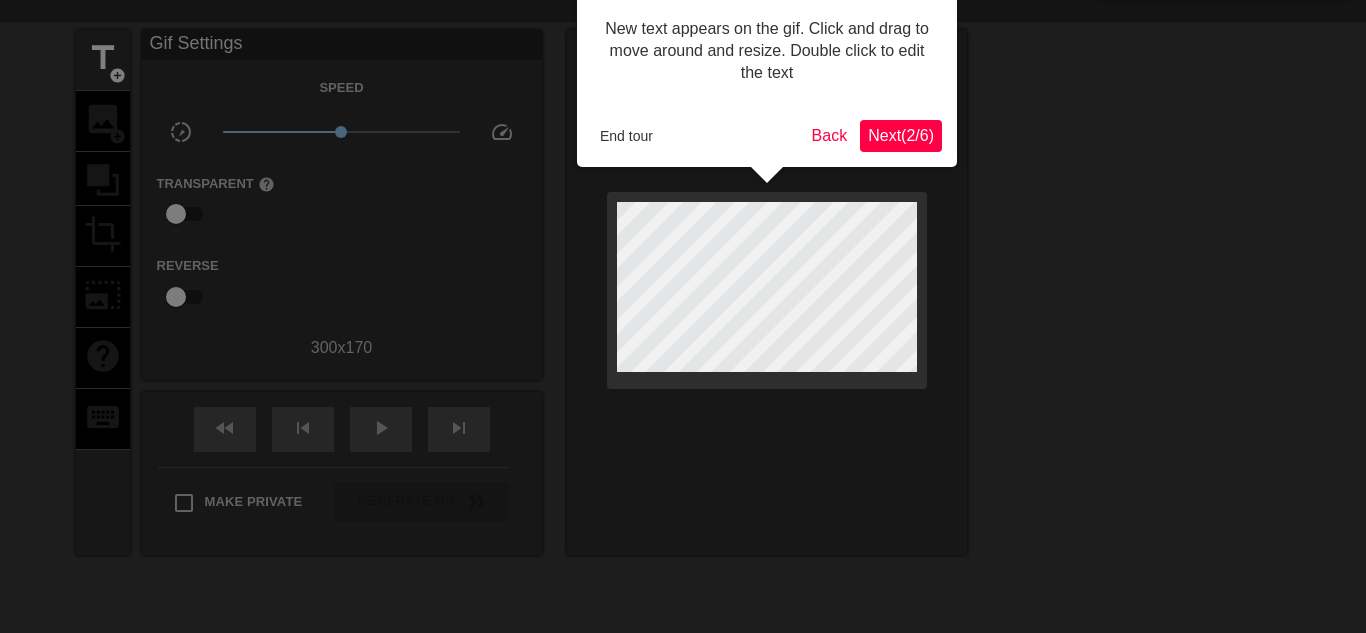 scroll, scrollTop: 0, scrollLeft: 0, axis: both 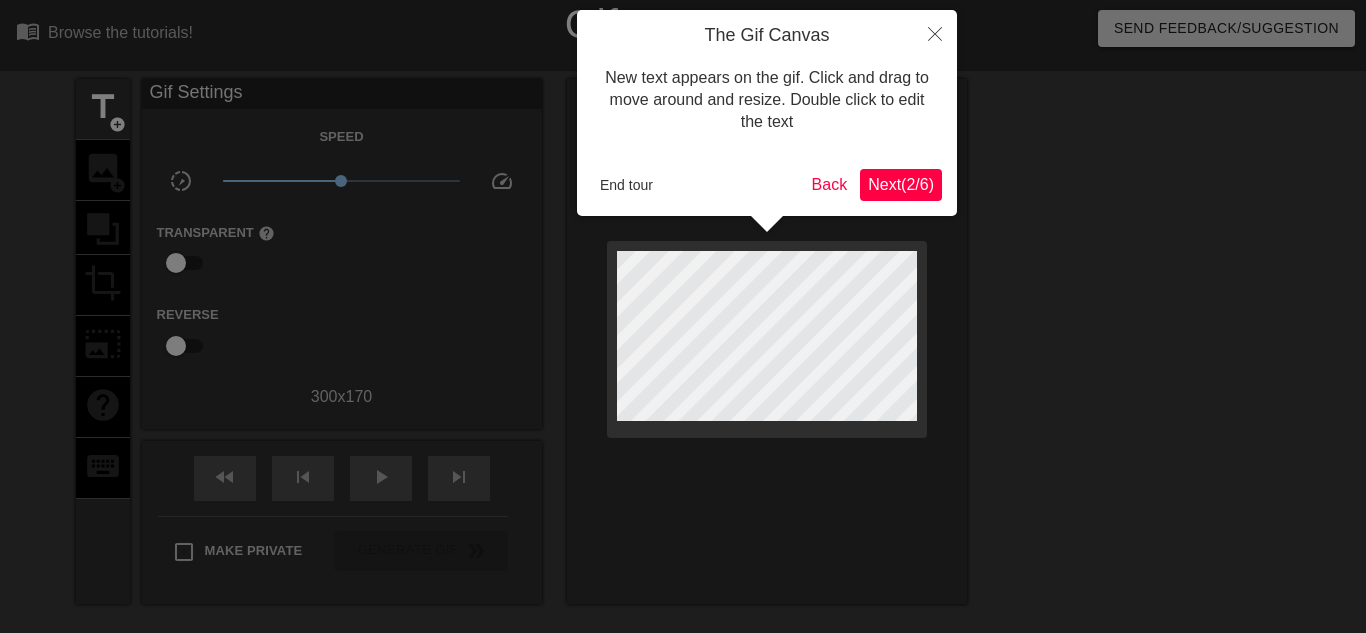 click on "Next  ( 2 / 6 )" at bounding box center (901, 184) 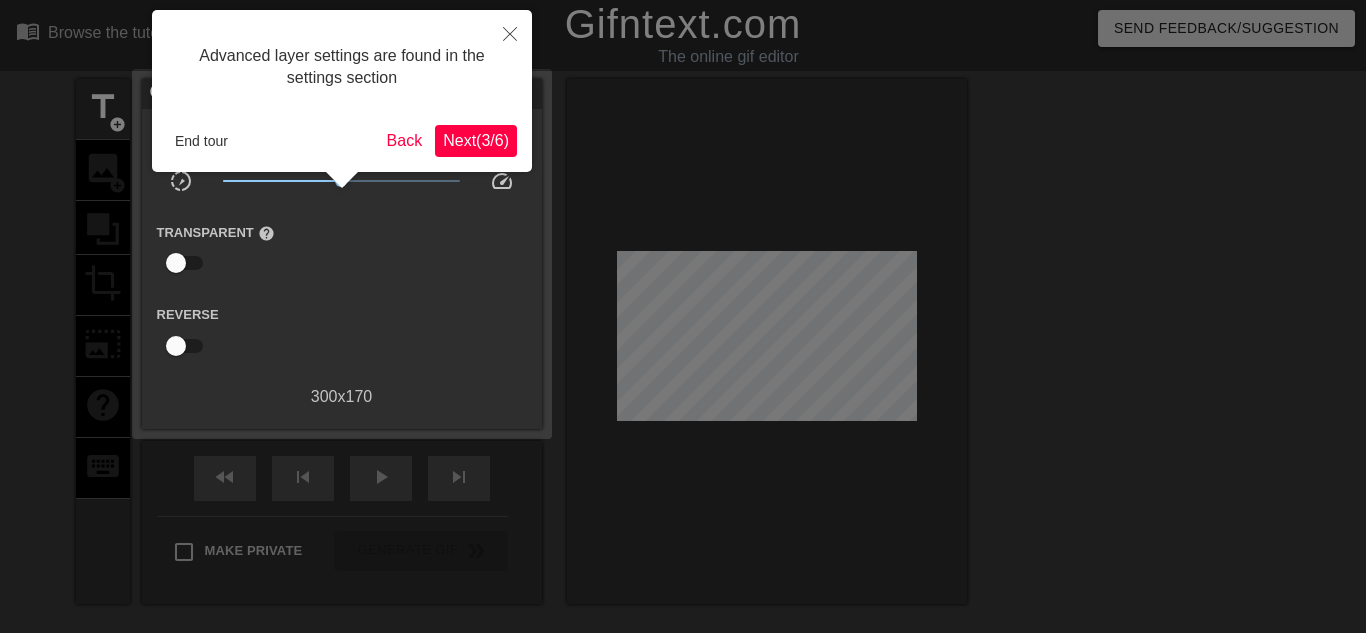 scroll, scrollTop: 49, scrollLeft: 0, axis: vertical 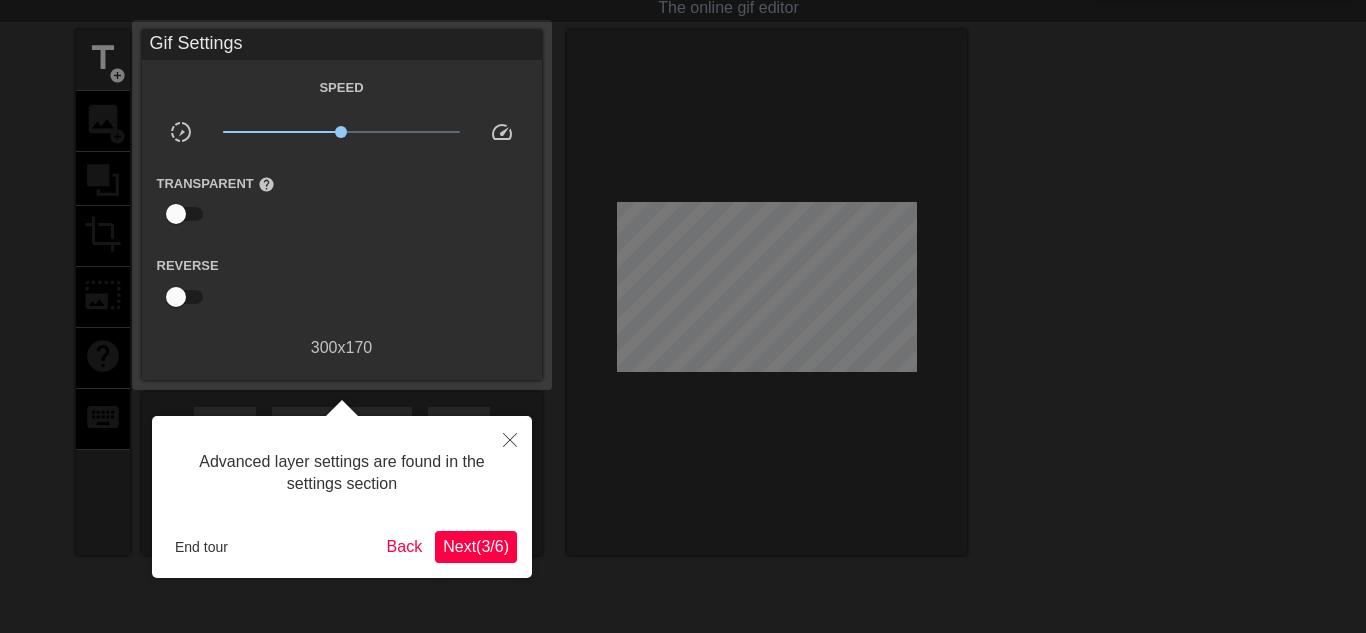 click on "Next  ( 3 / 6 )" at bounding box center [476, 546] 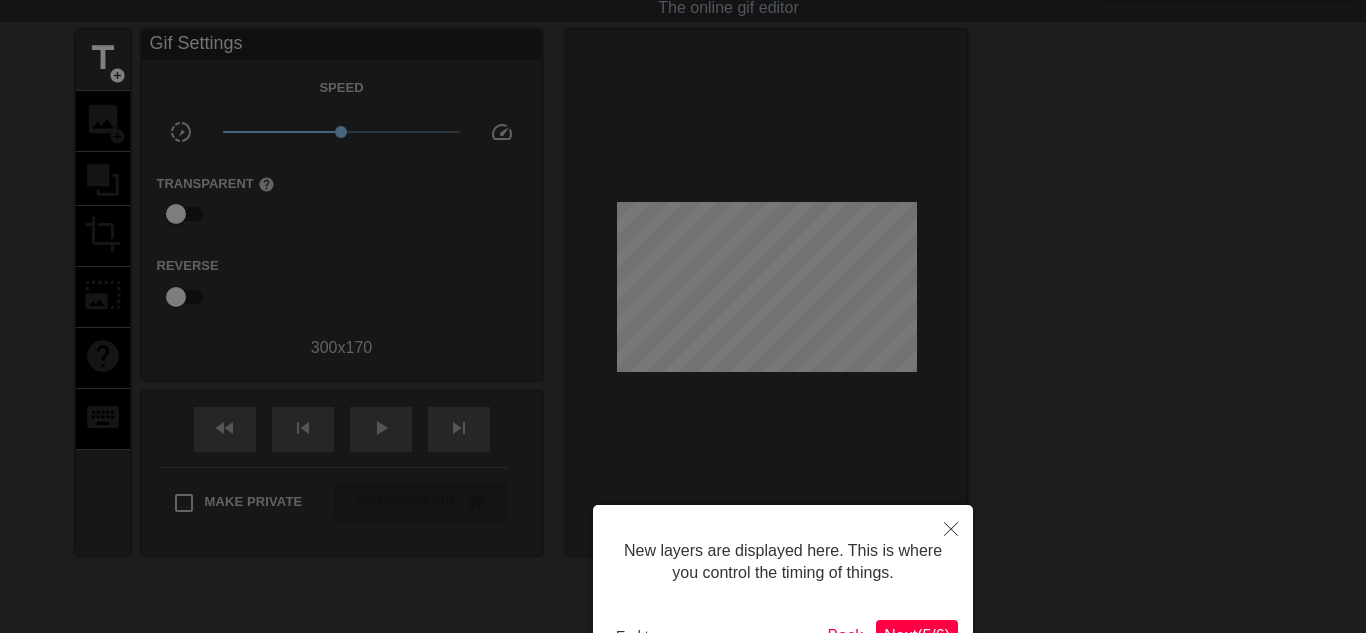 scroll, scrollTop: 67, scrollLeft: 0, axis: vertical 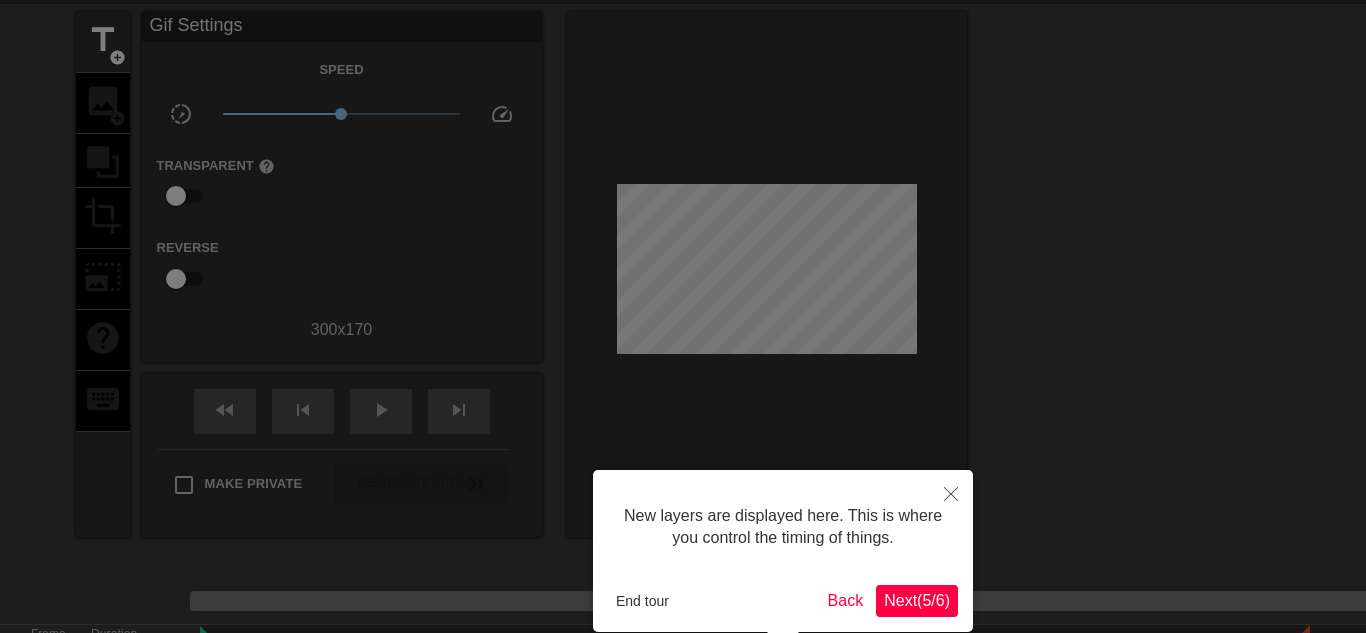 click on "Next  ( 5 / 6 )" at bounding box center [917, 600] 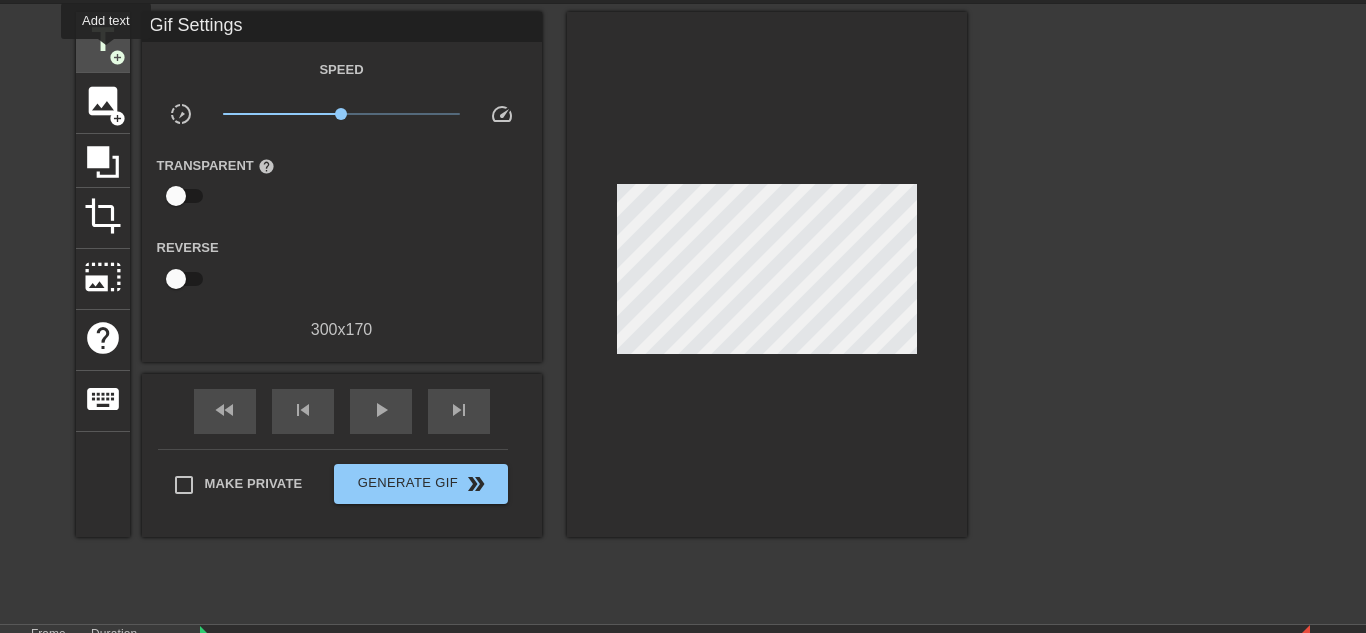 click on "title" at bounding box center [103, 40] 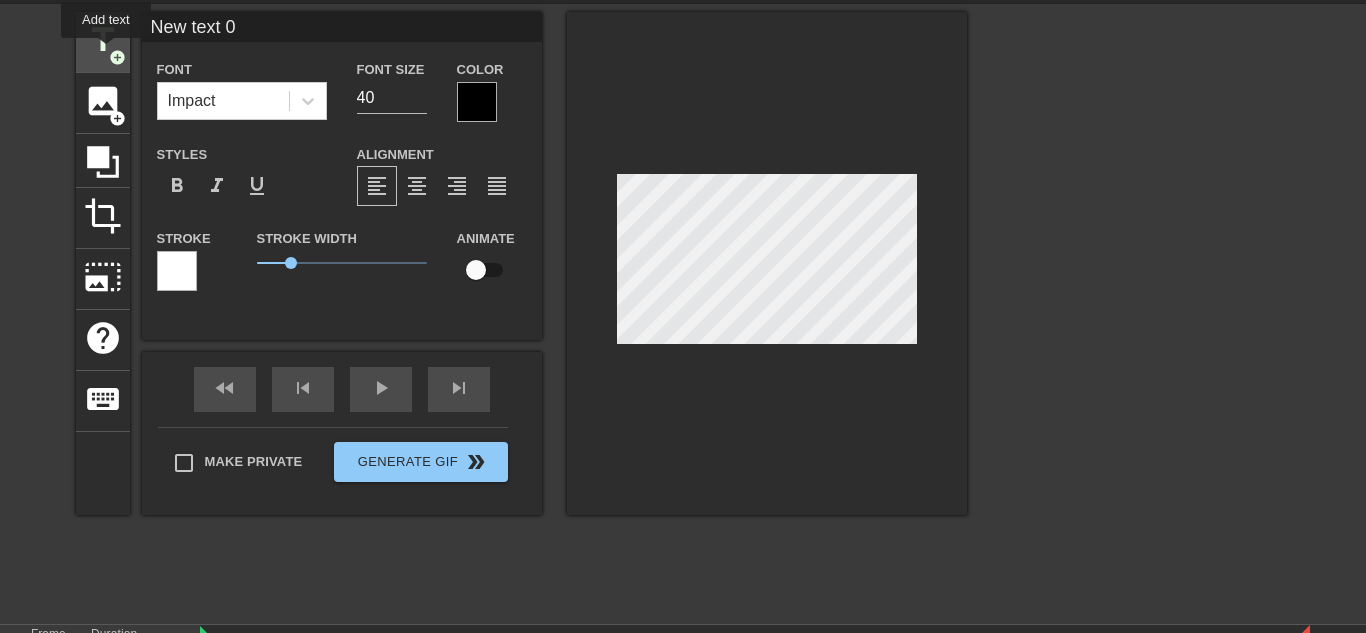 scroll, scrollTop: 0, scrollLeft: 0, axis: both 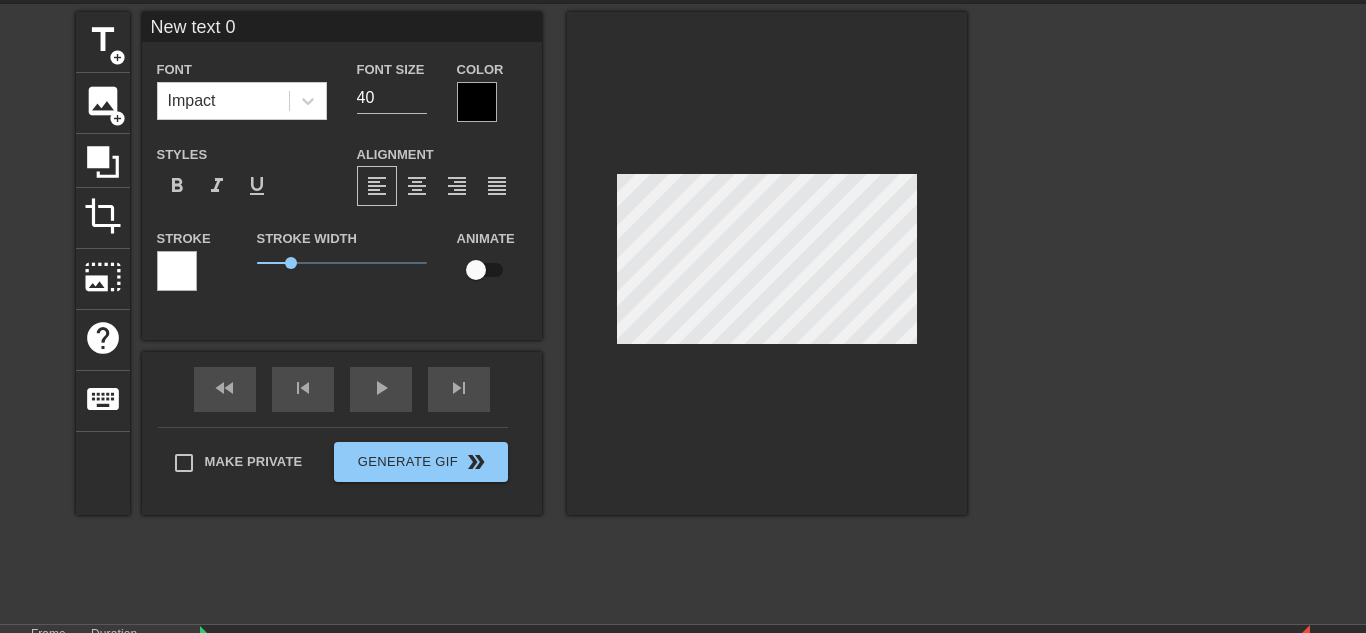 type on "text 0" 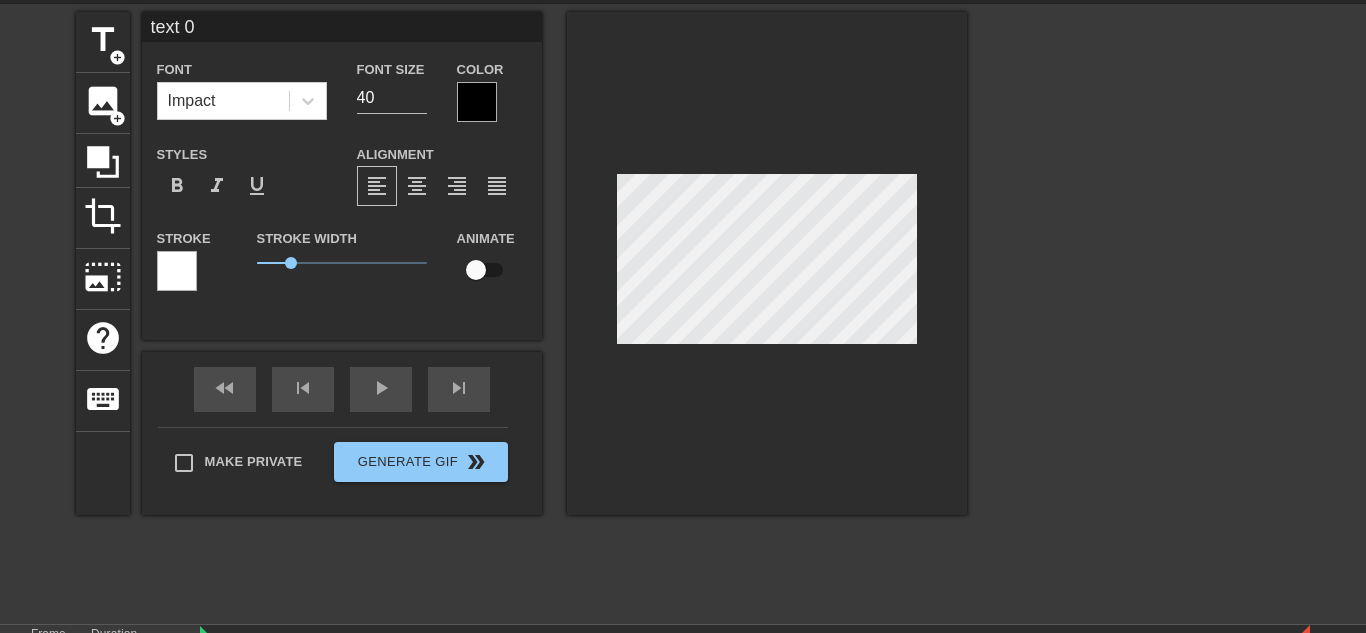 scroll, scrollTop: 0, scrollLeft: 1, axis: horizontal 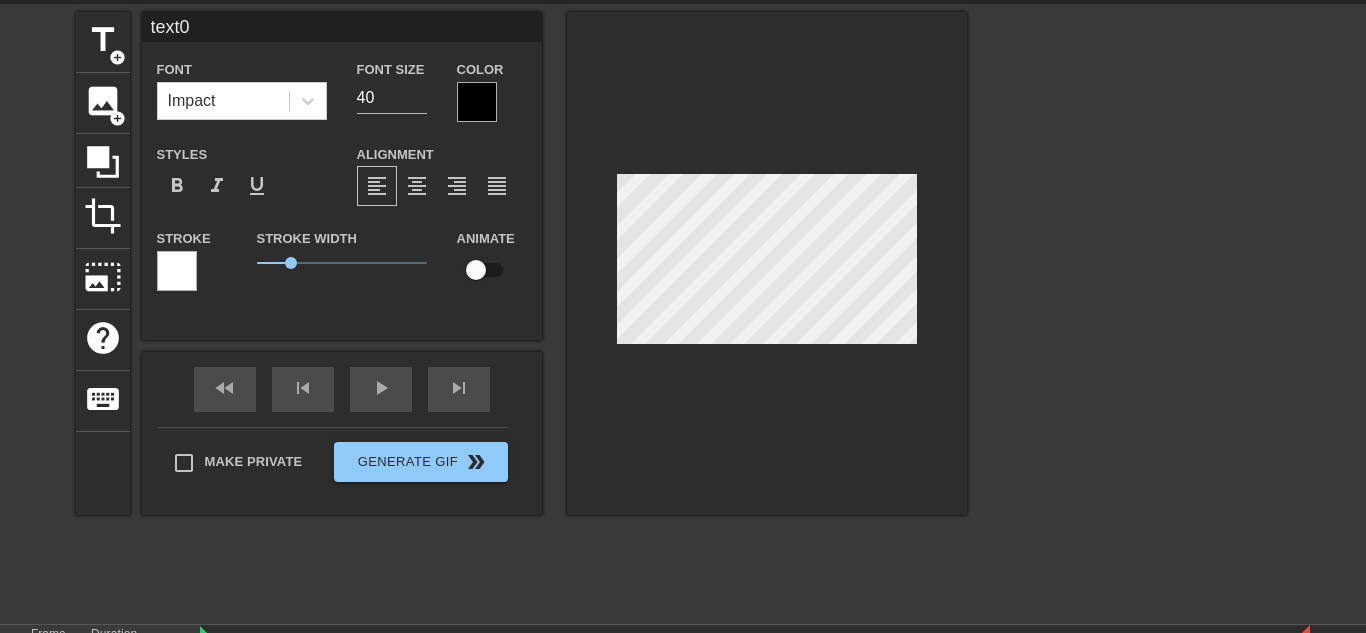 type on "tex0" 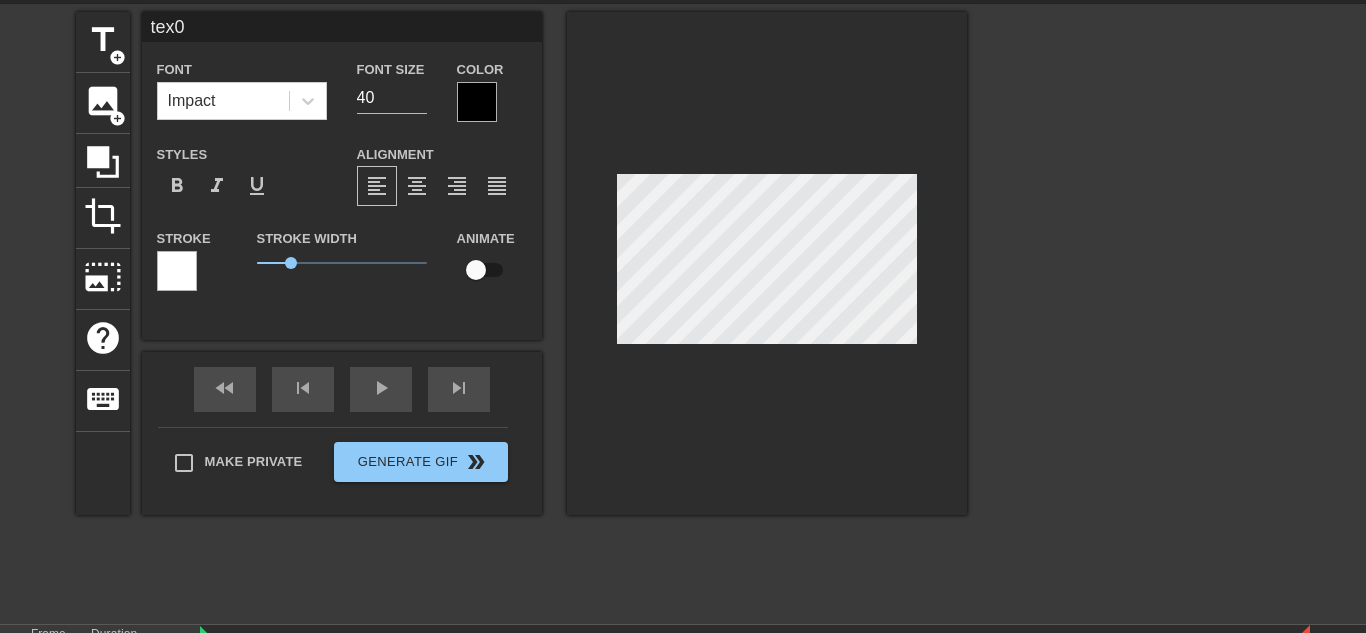 type 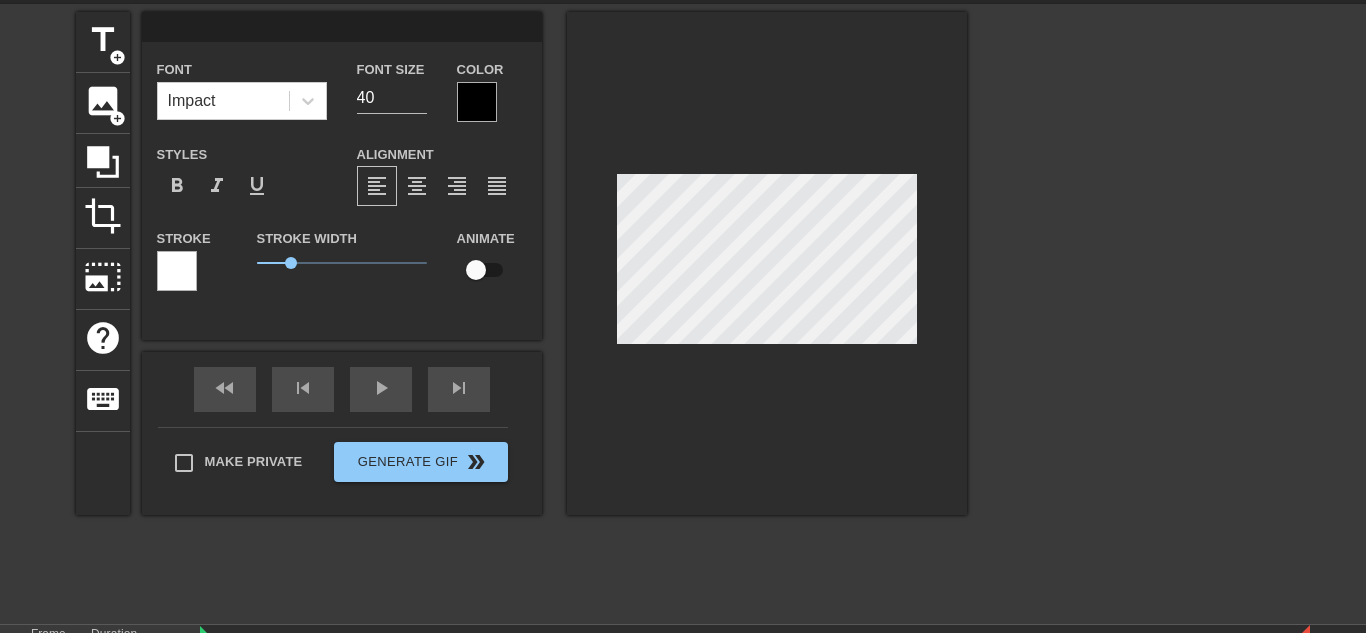 type 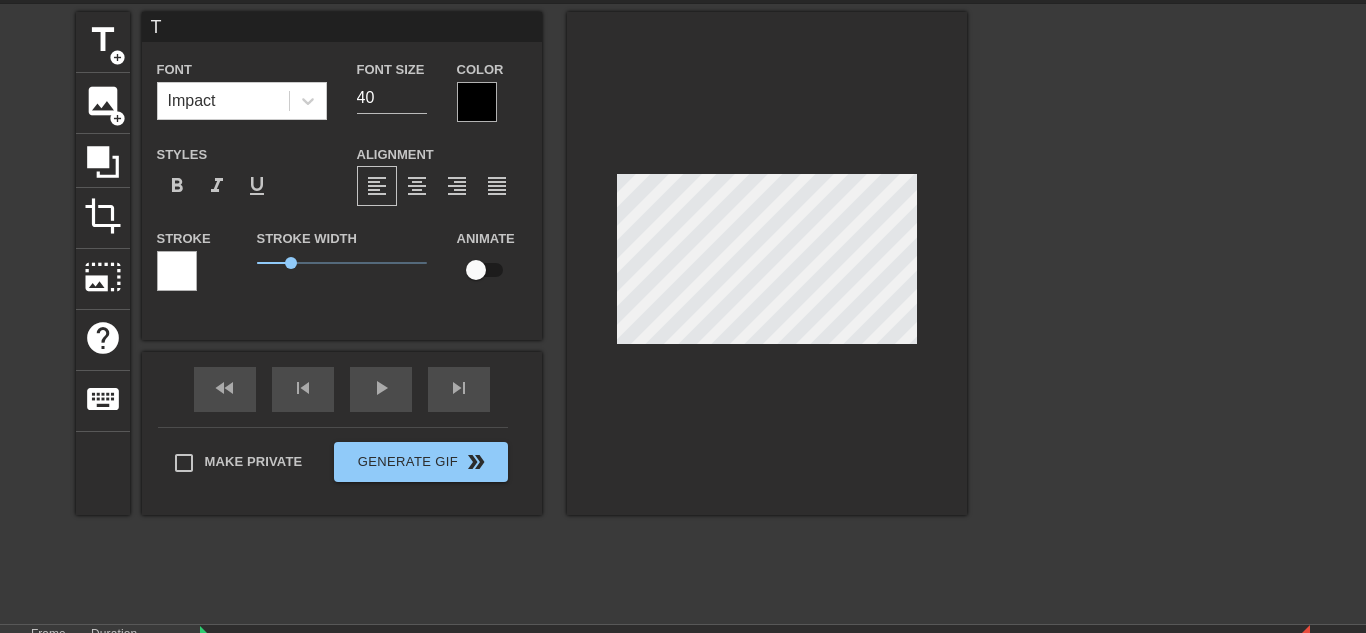 type on "TH" 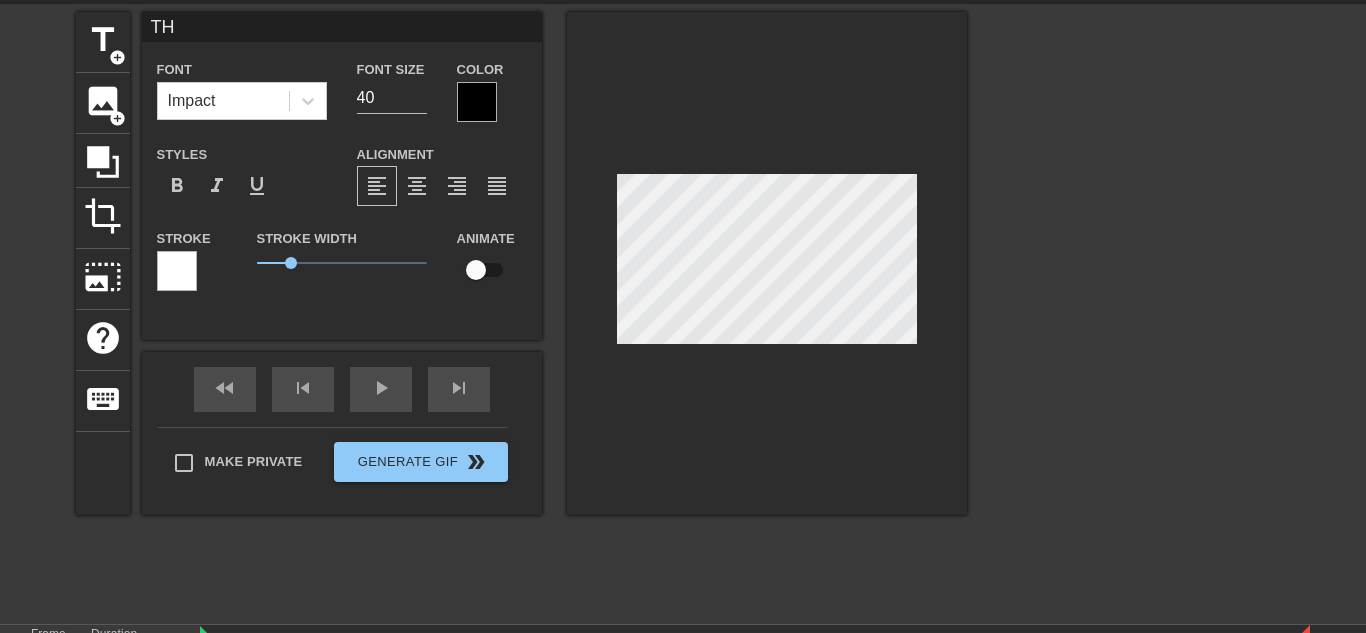 type on "TH" 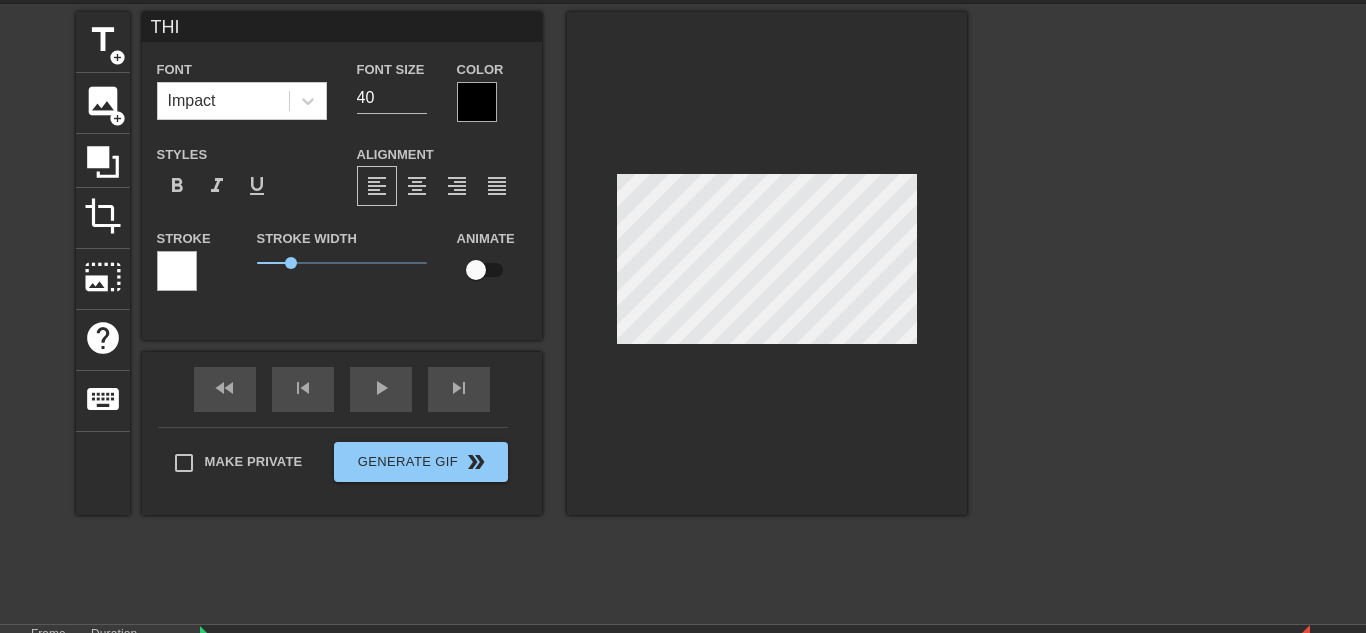 type on "THIS" 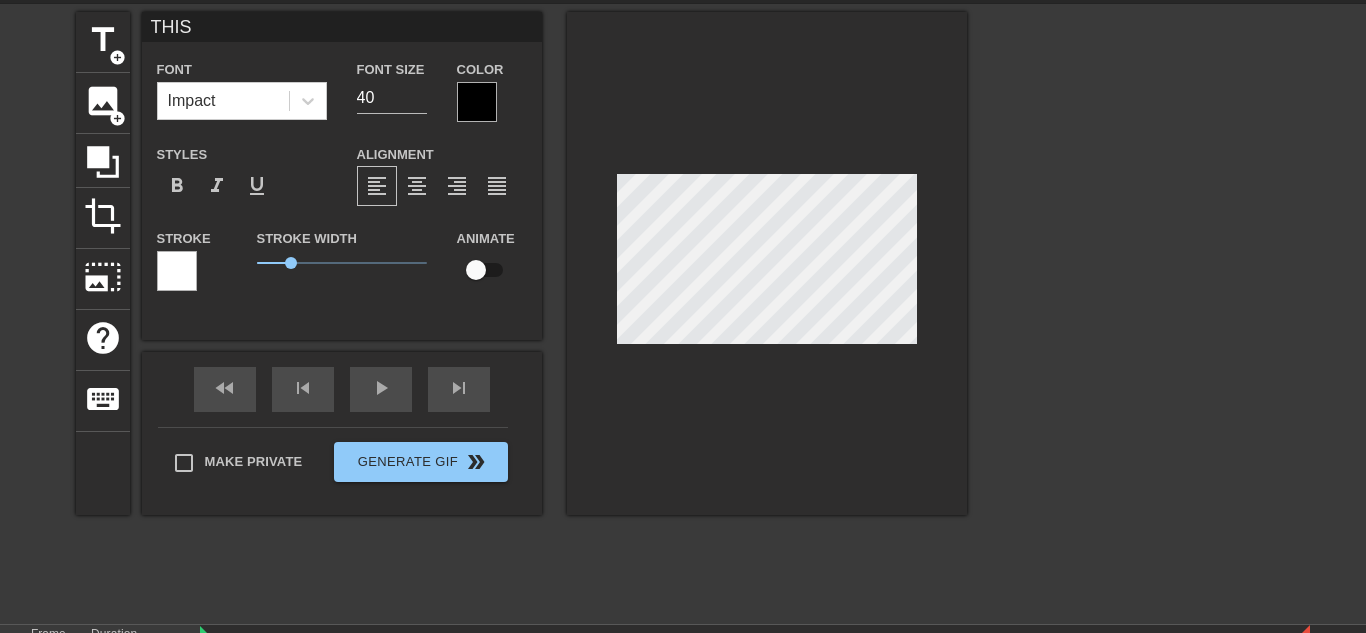 scroll, scrollTop: 0, scrollLeft: 1, axis: horizontal 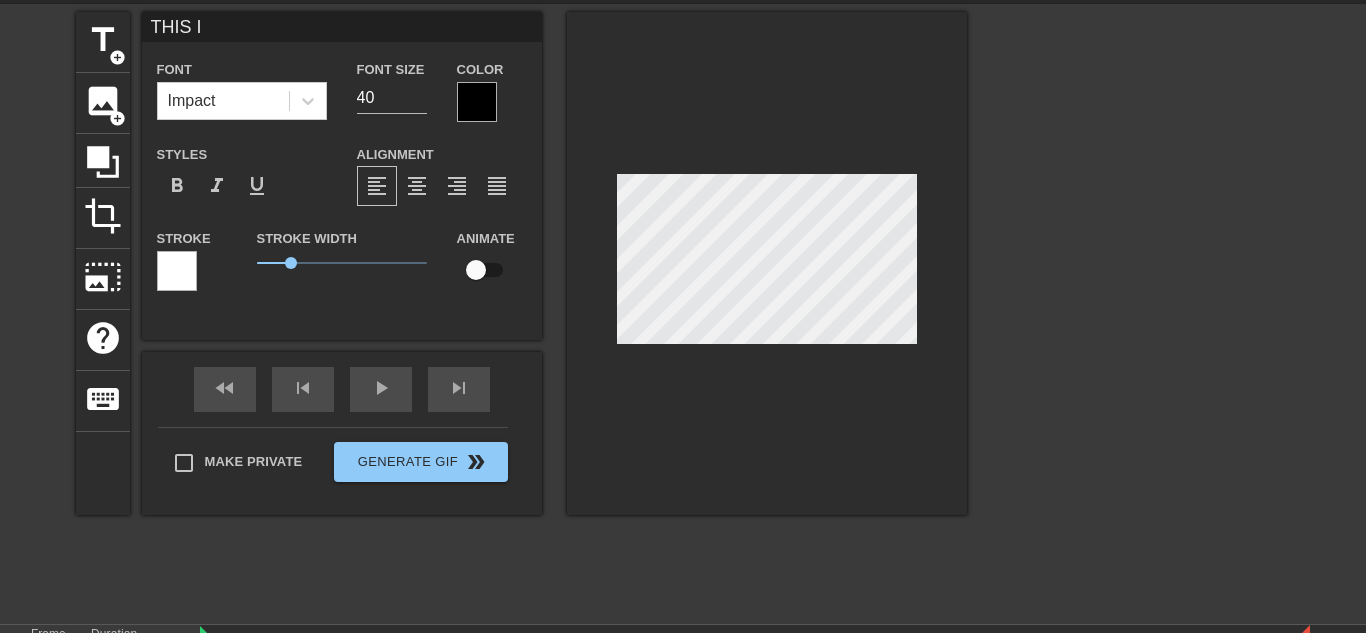type on "THIS IS" 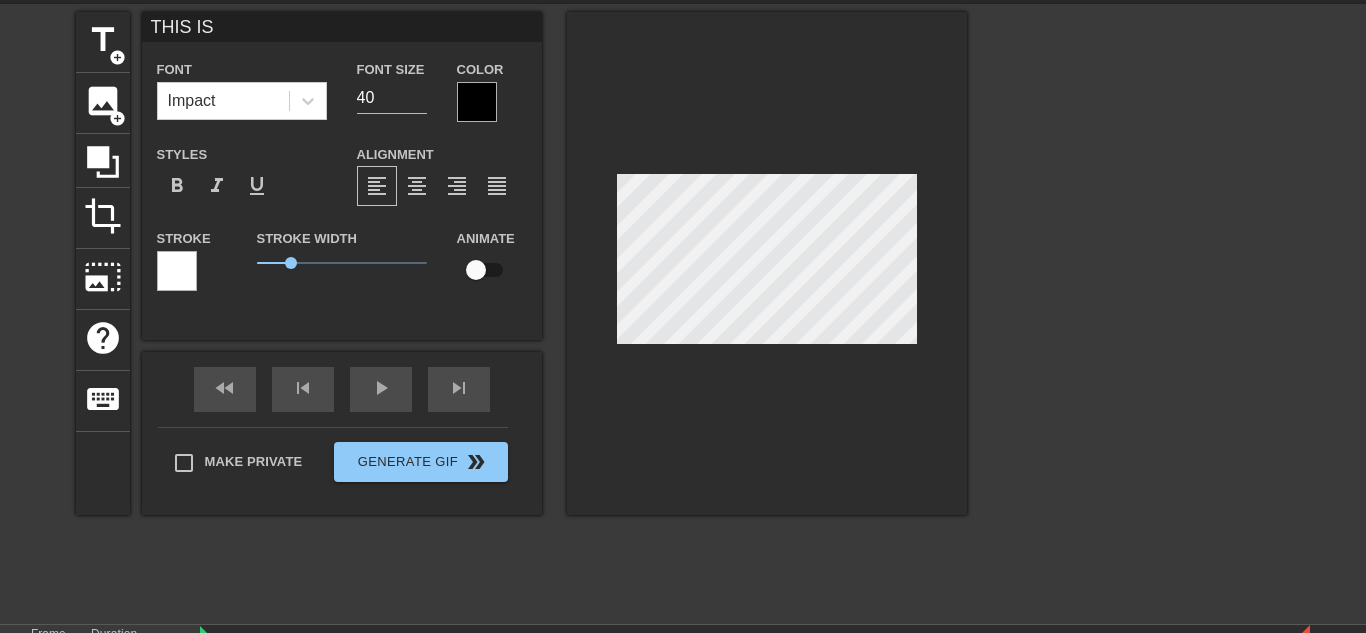 type on "THIS IS" 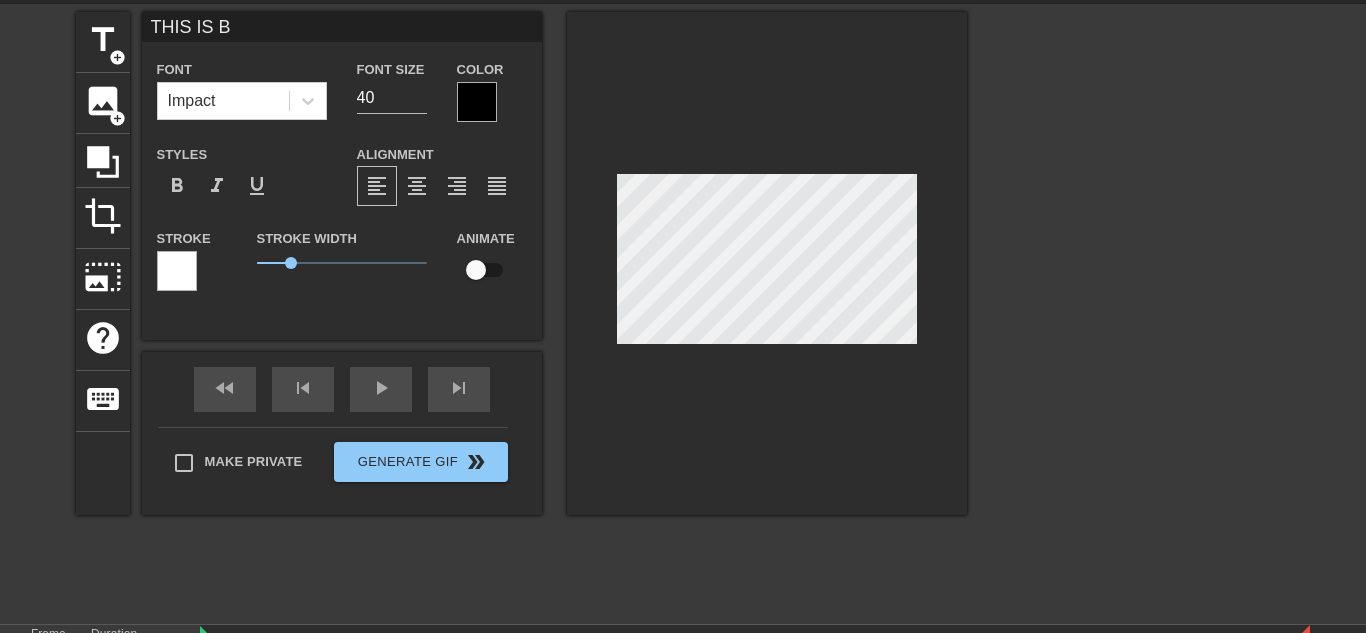 type on "THIS IS B" 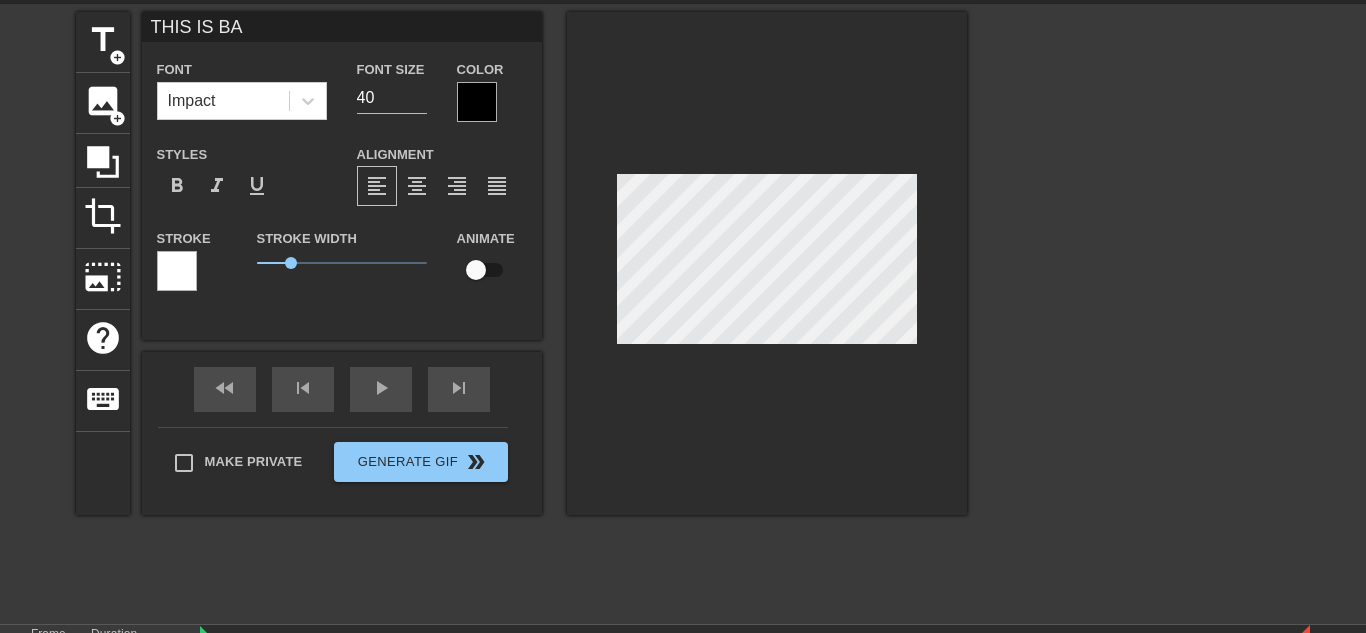 type on "THIS IS BAS" 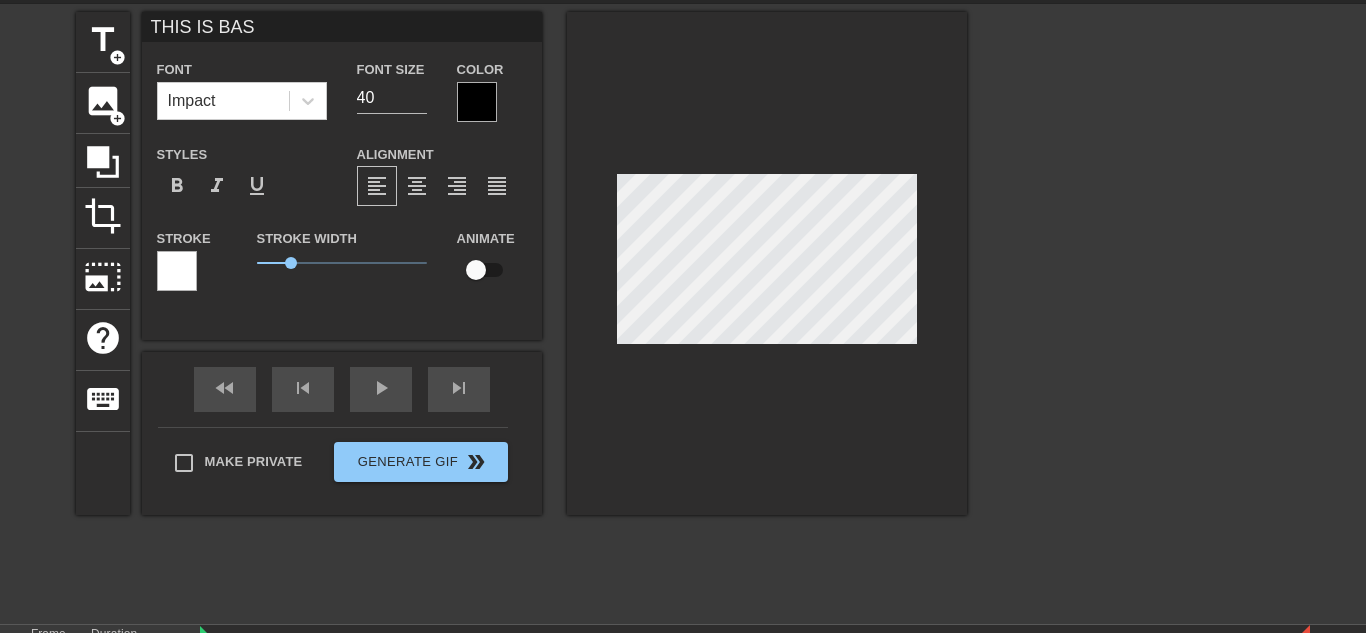 type on "THIS IS BAS" 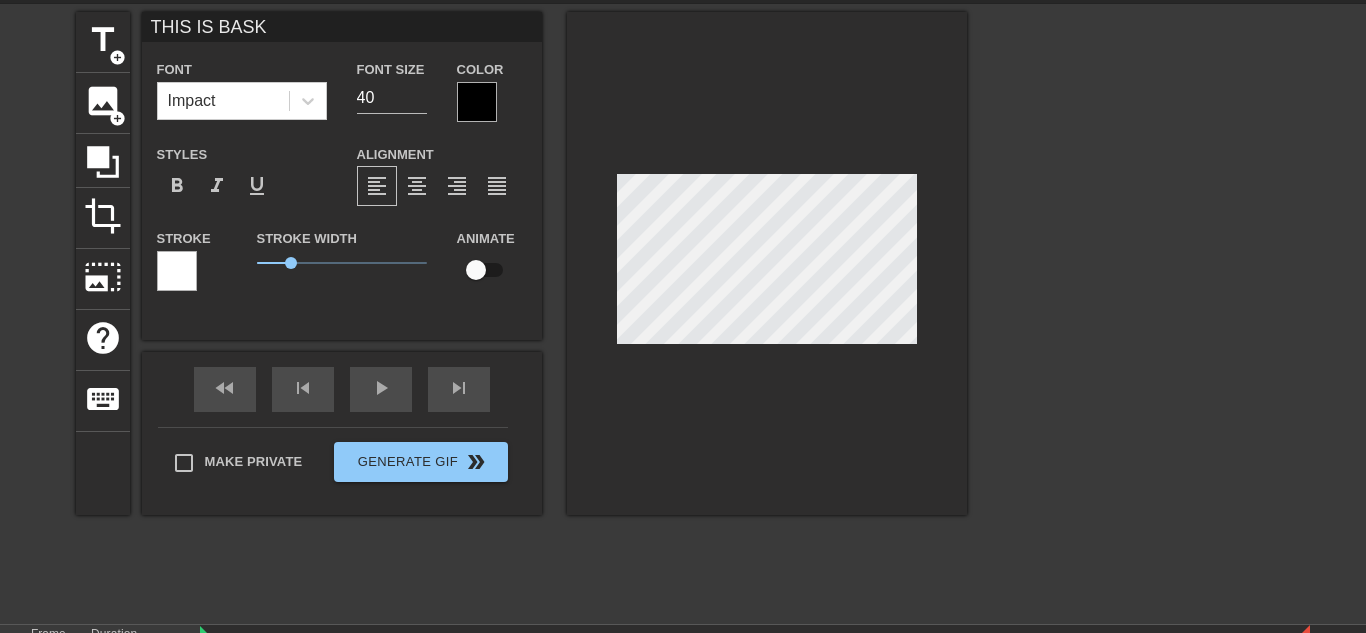 type on "THIS IS BASKR" 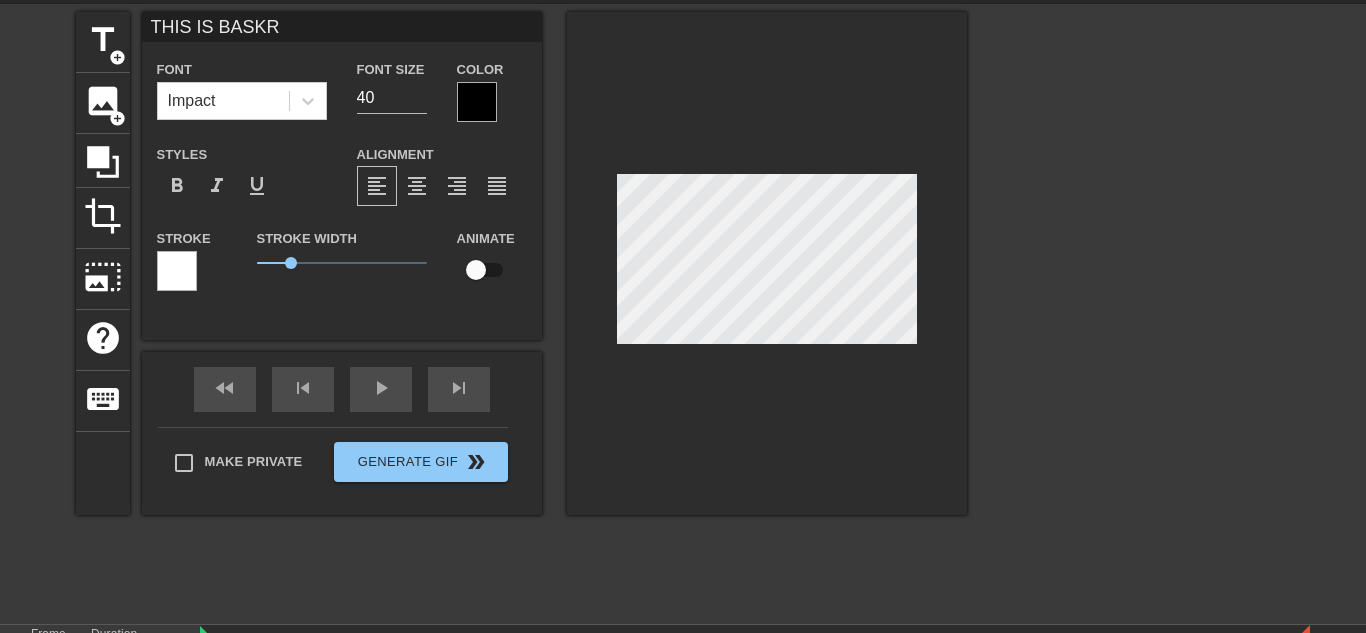 type on "THIS IS BASKR" 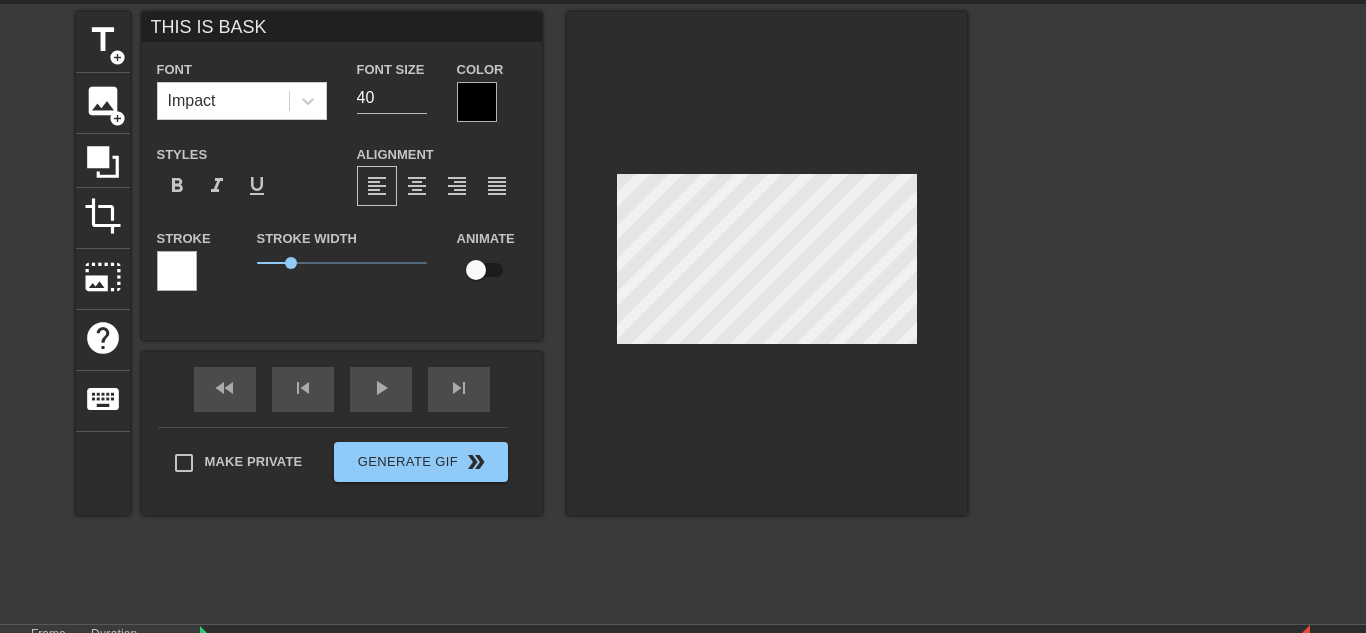 type on "THIS IS BASK" 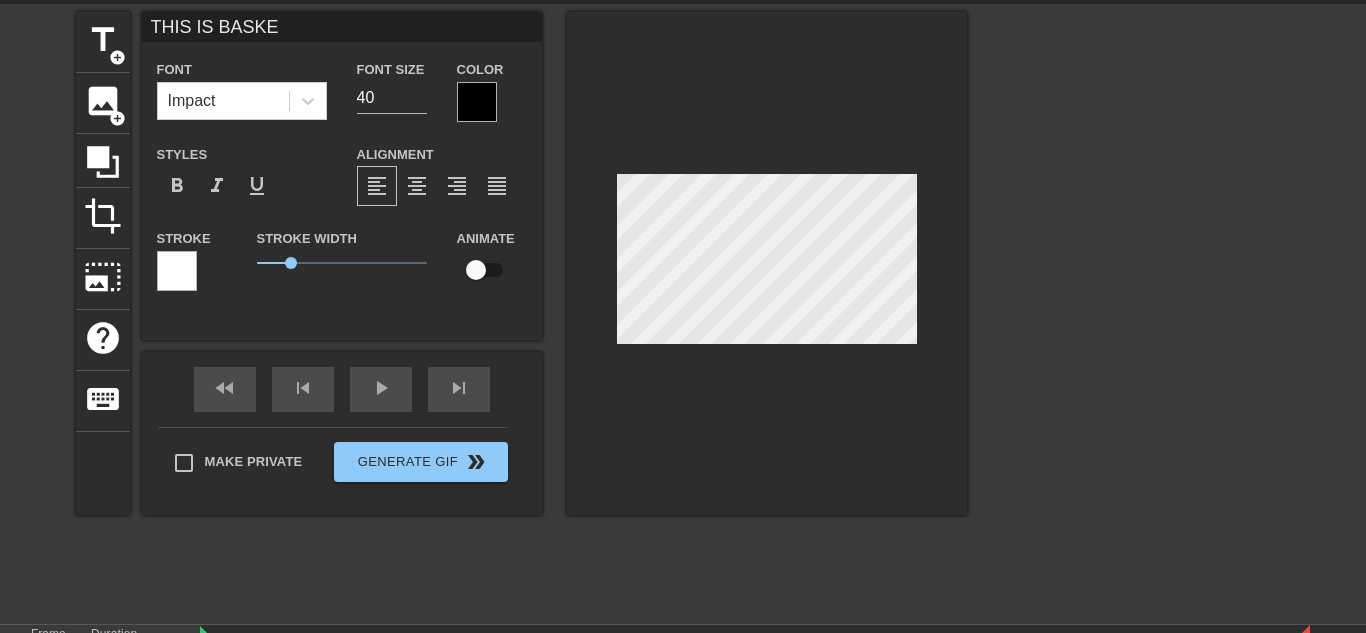 type on "THIS IS BASKE" 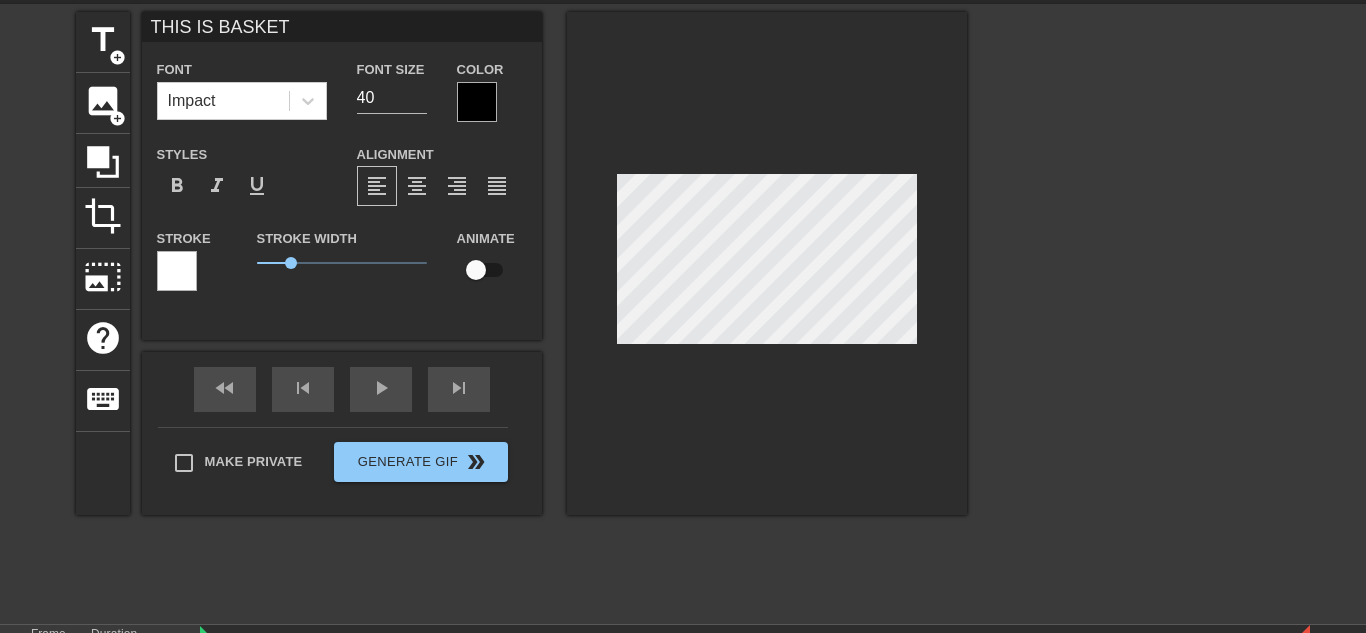 type on "THIS IS BASKETB" 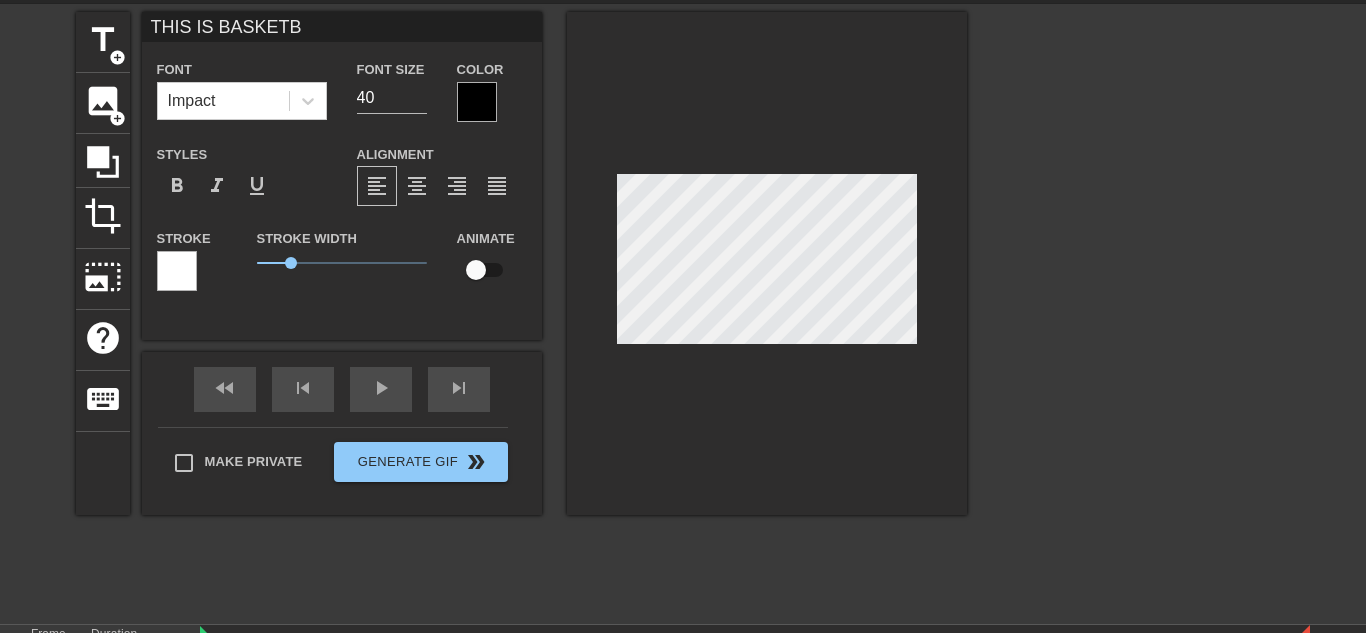 scroll, scrollTop: 0, scrollLeft: 9, axis: horizontal 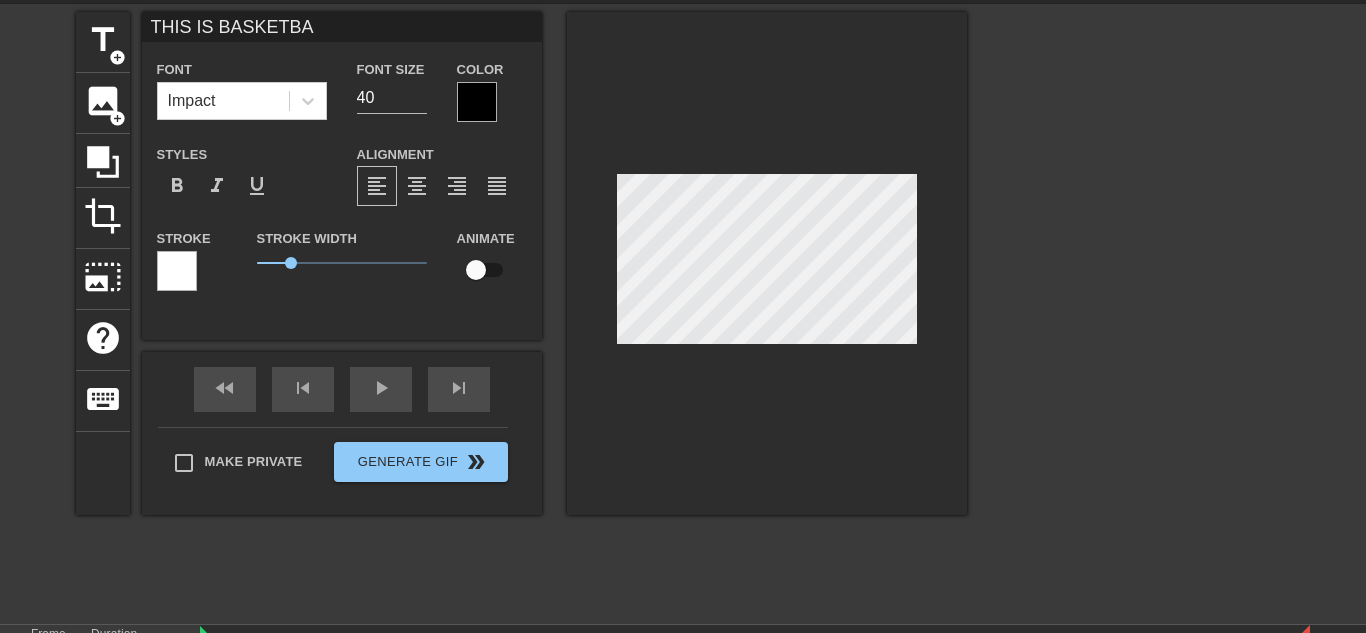 type on "THIS IS BASKETBAL" 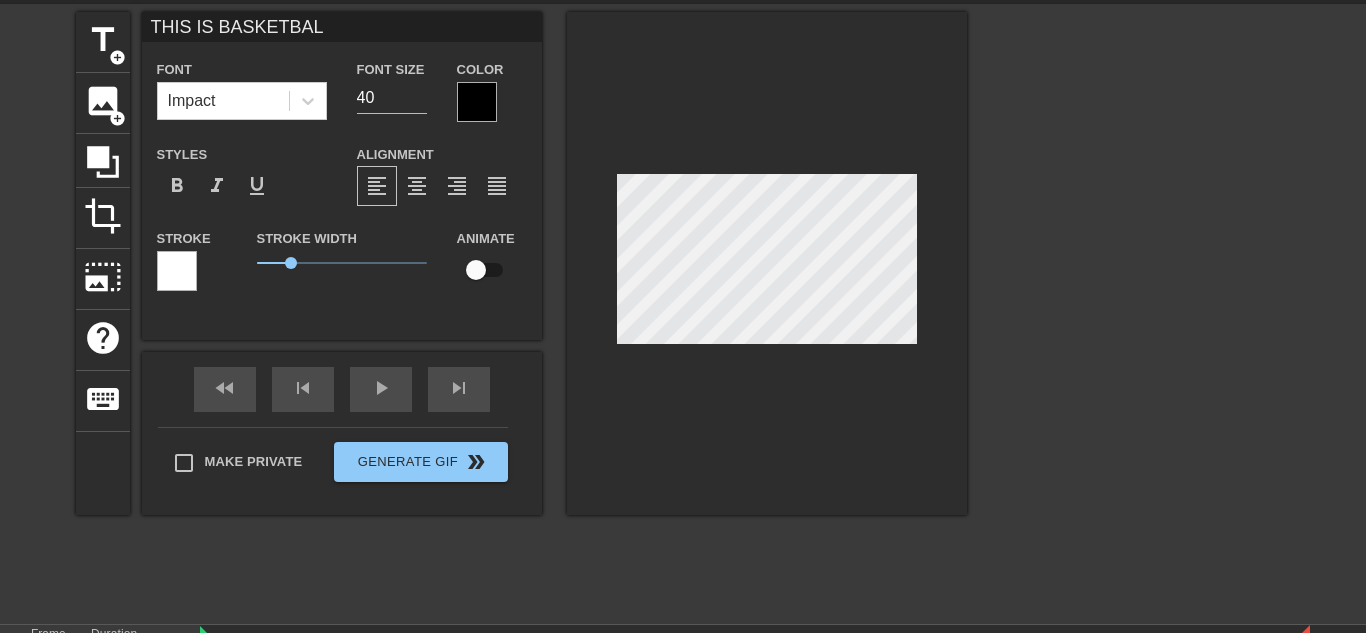 type on "THIS IS BASKETBALL" 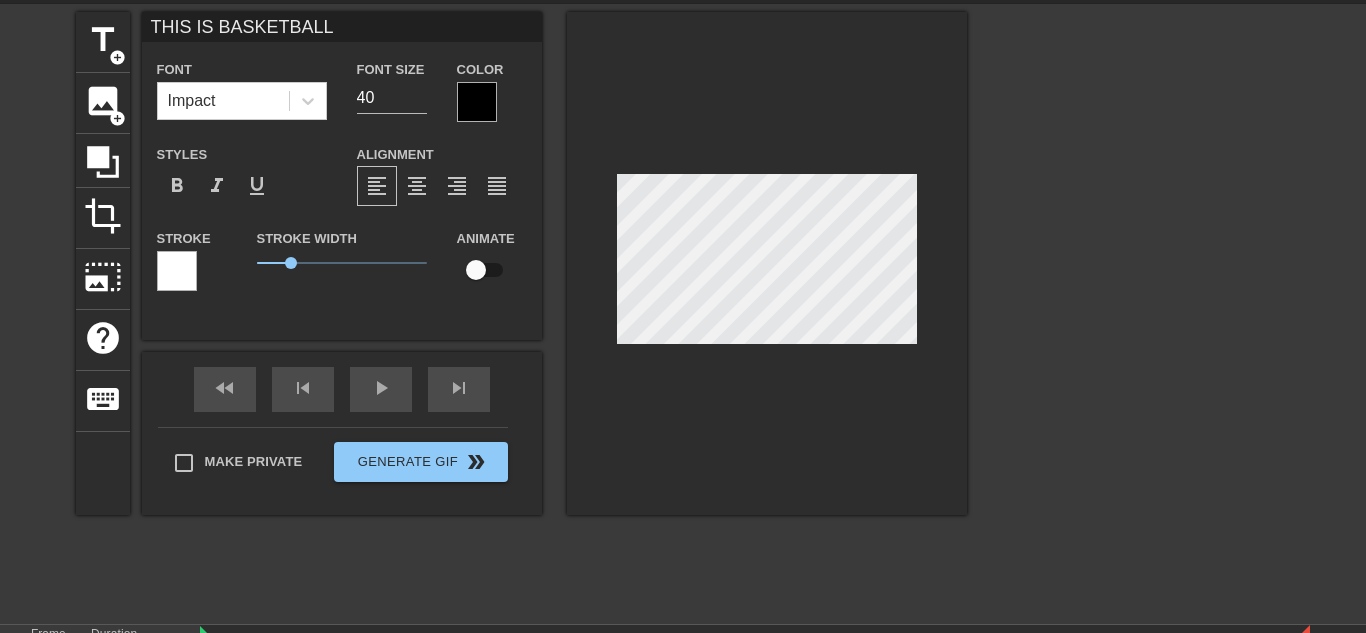 scroll, scrollTop: 0, scrollLeft: 12, axis: horizontal 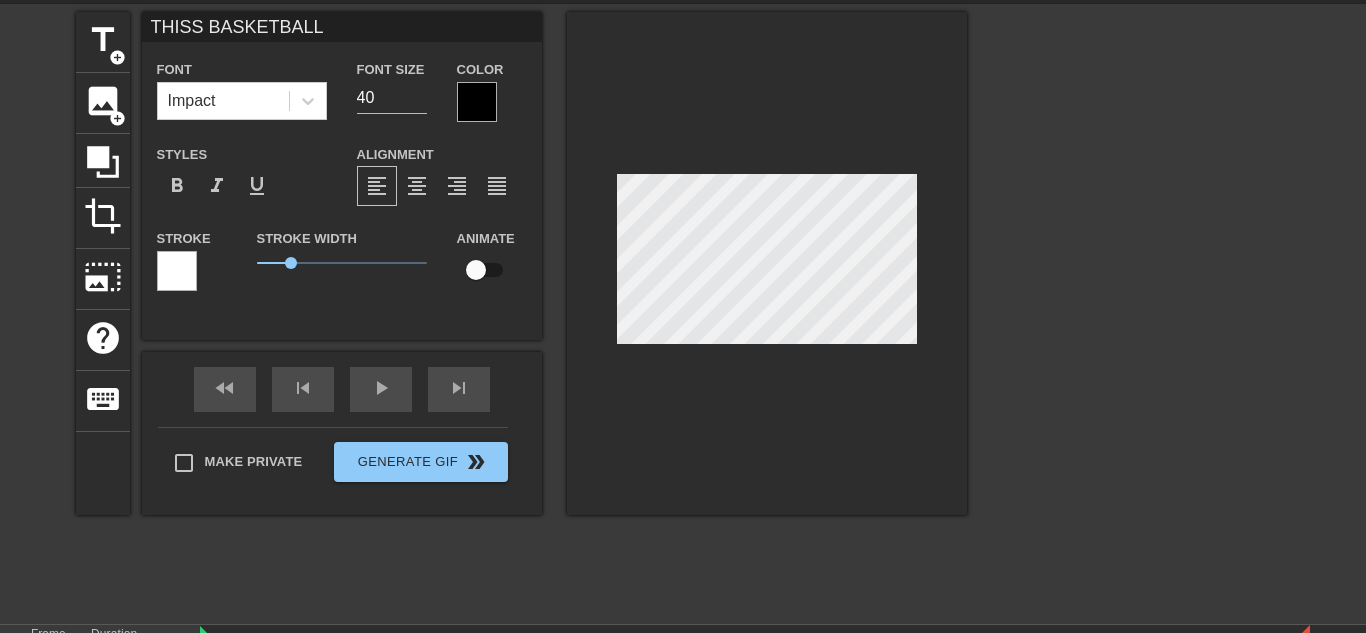 type on "THIS BASKETBALL" 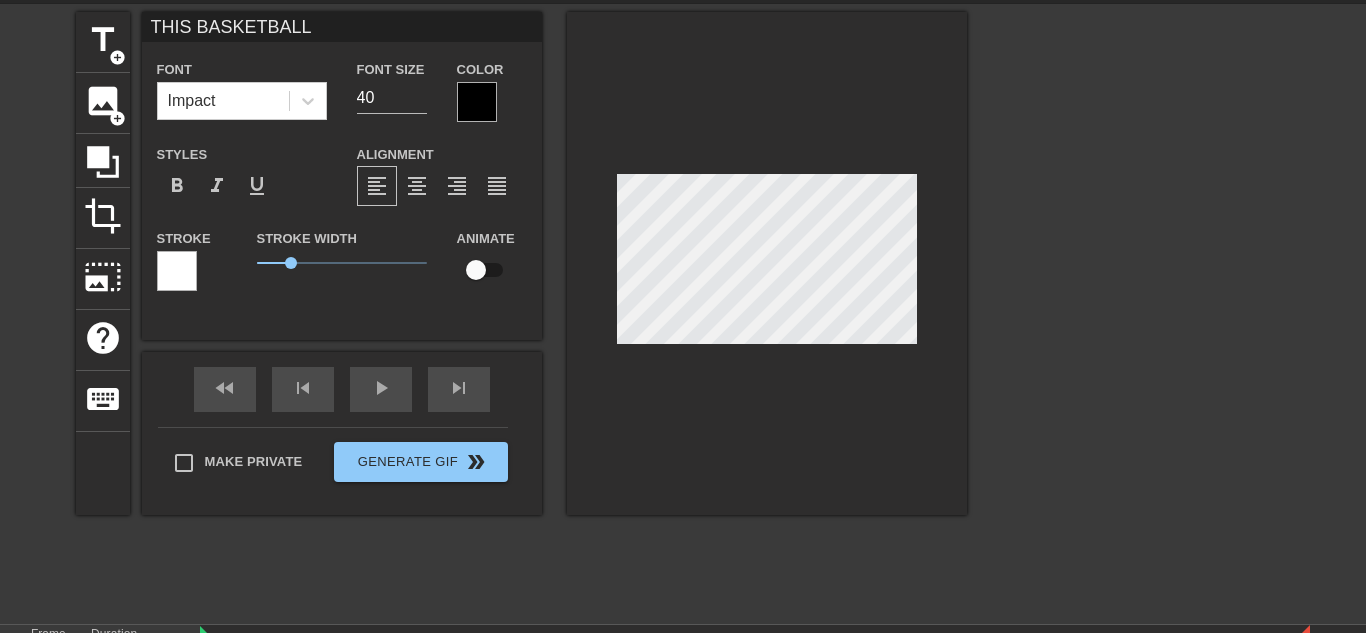 type on "THS BASKETBALL" 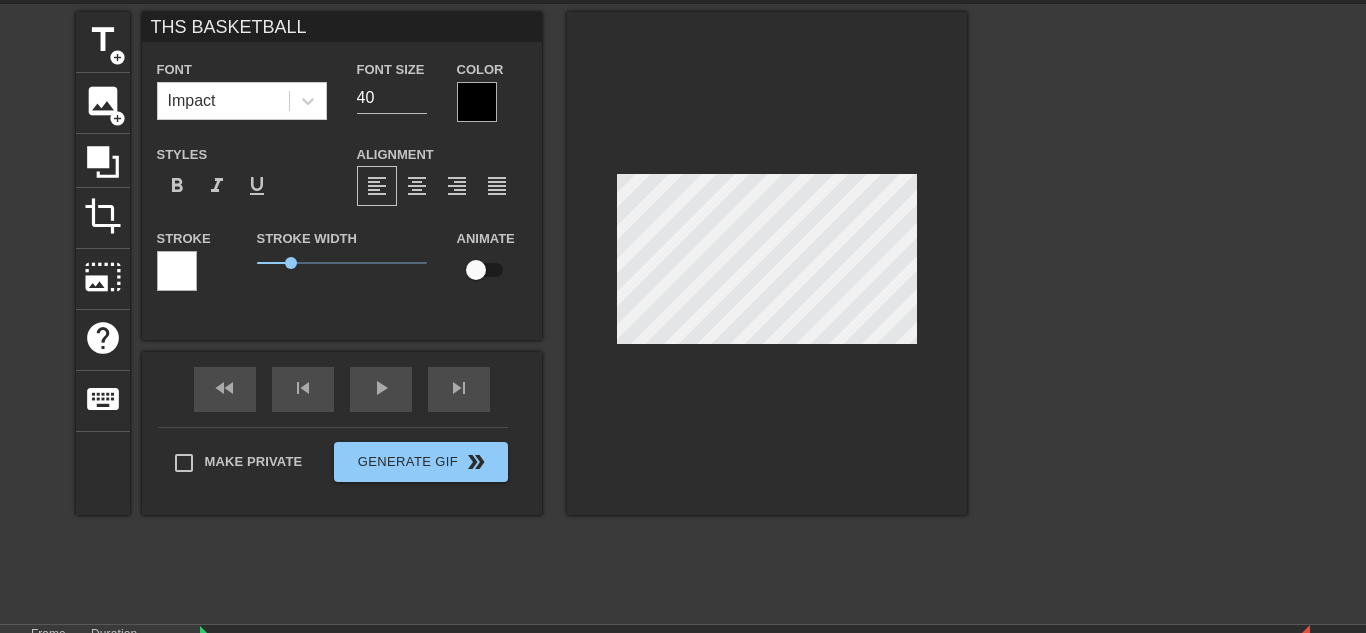 type on "THS BASKETBALL" 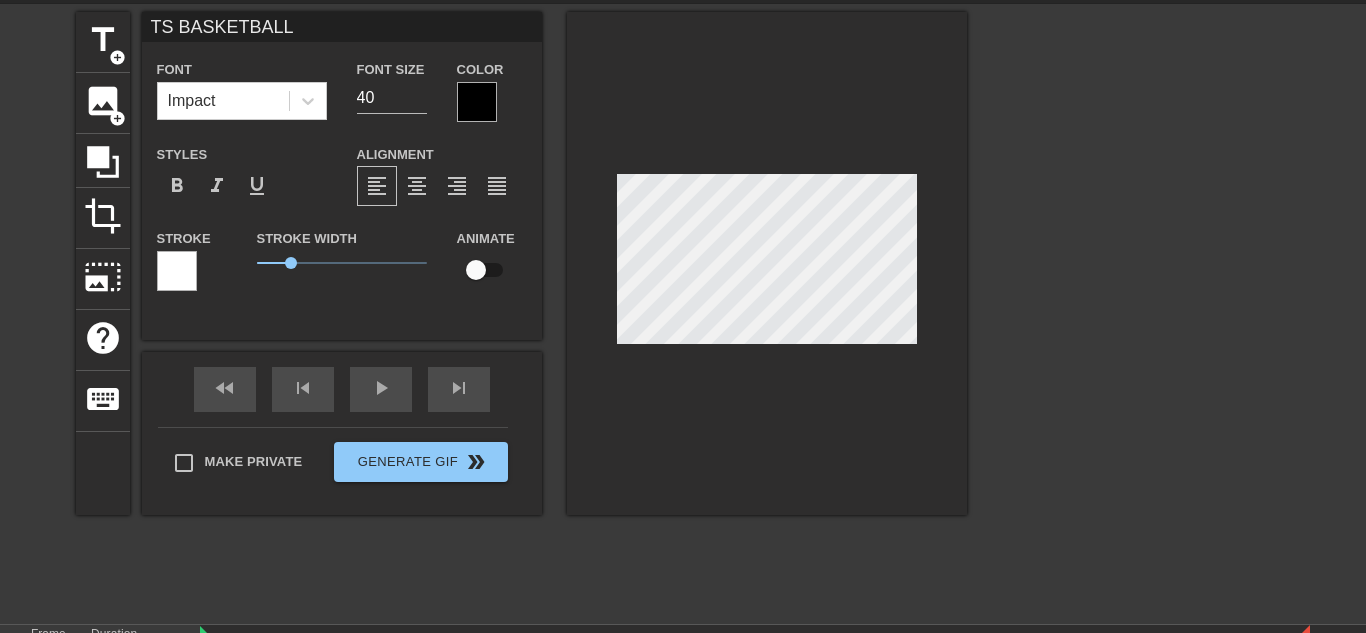 scroll, scrollTop: 0, scrollLeft: 1, axis: horizontal 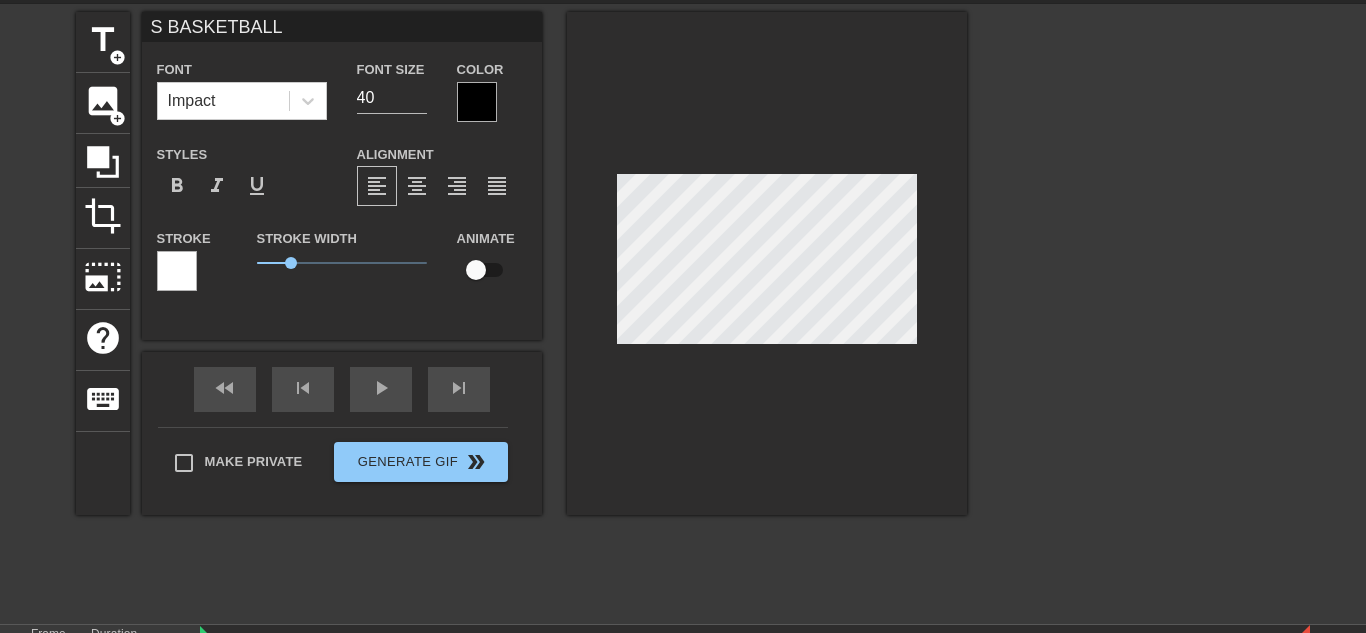 type on "S BASKETBALL" 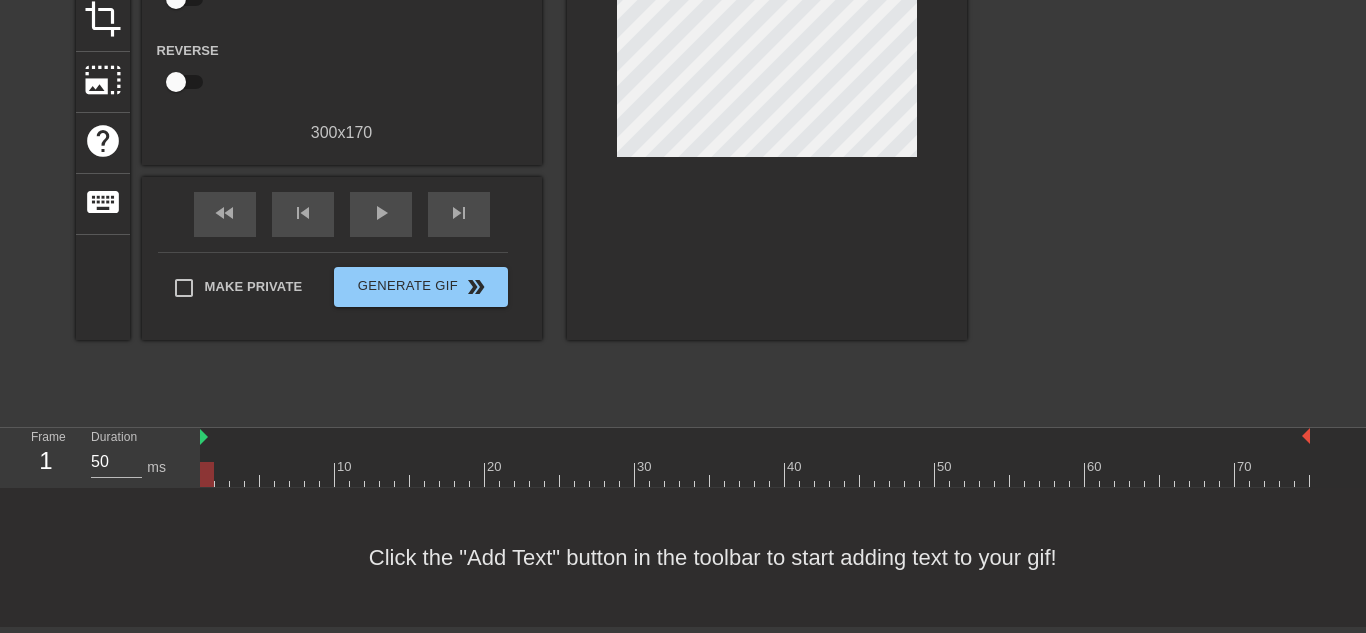 scroll, scrollTop: 0, scrollLeft: 4, axis: horizontal 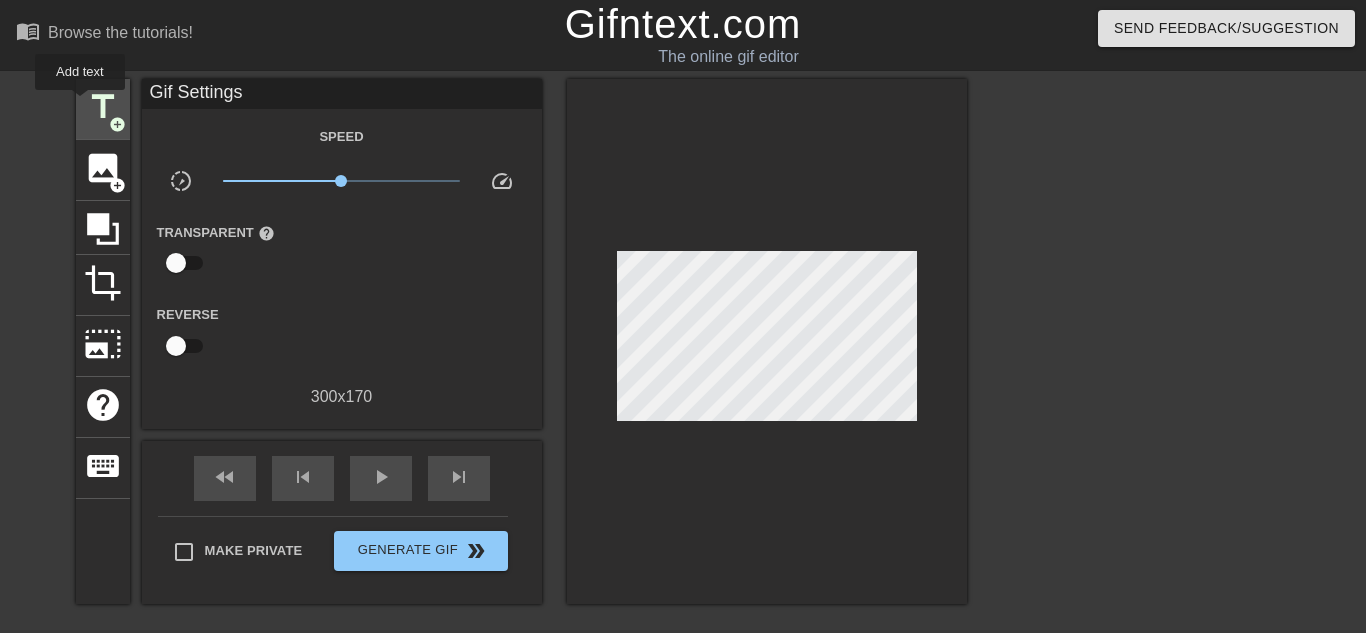 click on "title add_circle" at bounding box center [103, 109] 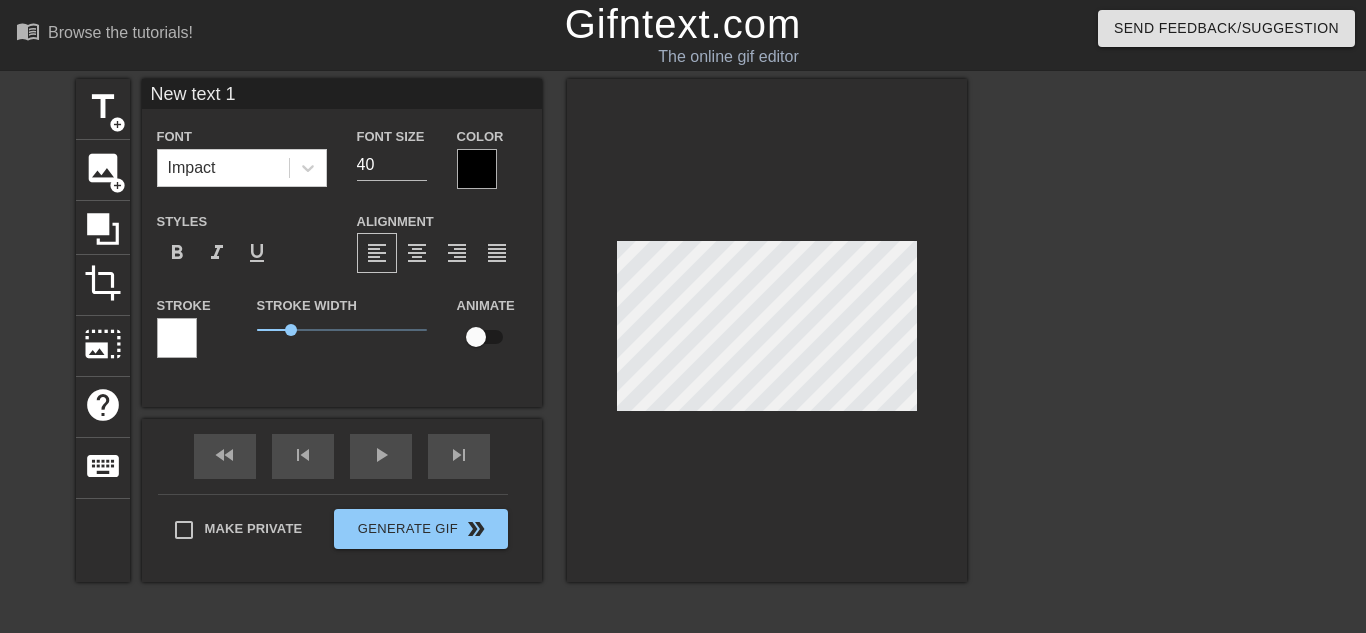 scroll, scrollTop: 170, scrollLeft: 0, axis: vertical 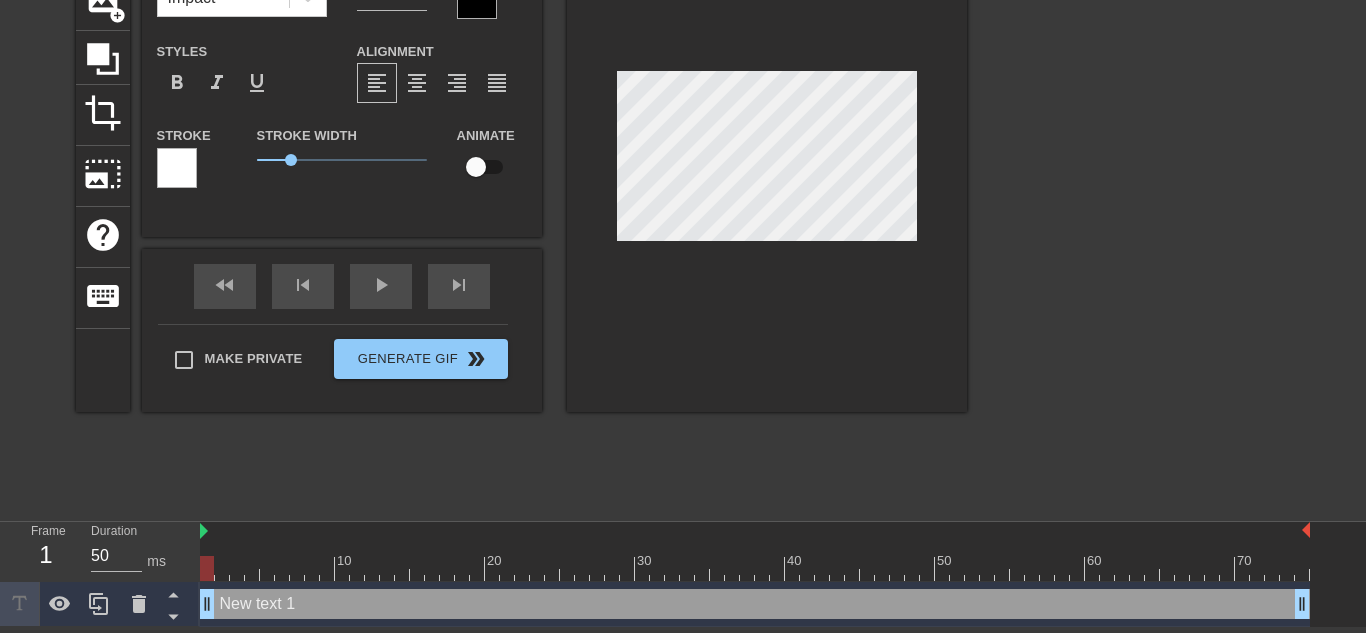 click at bounding box center [767, 160] 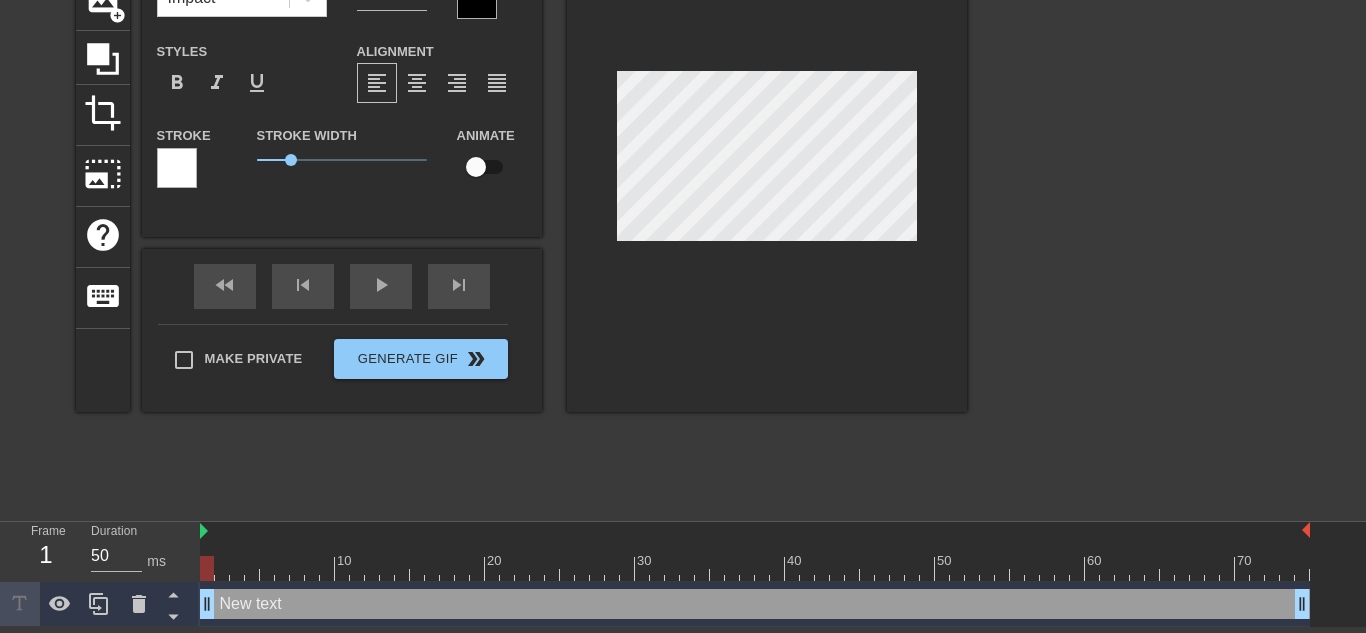 type on "New text" 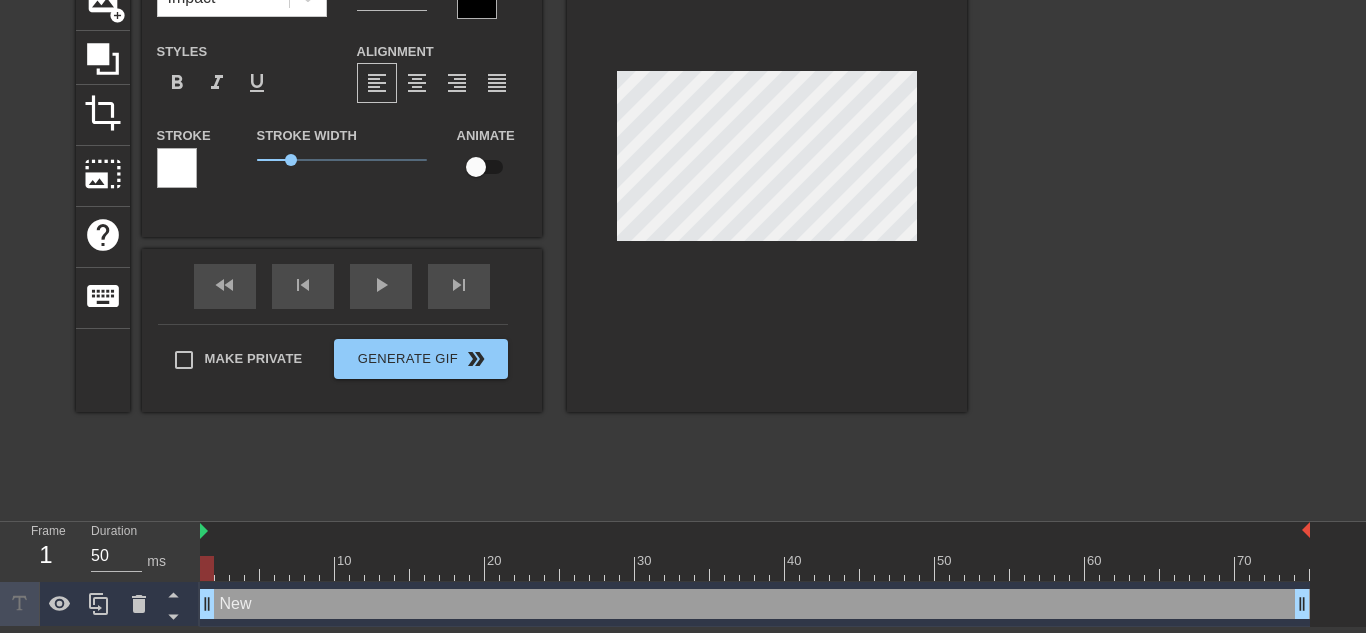 scroll, scrollTop: 0, scrollLeft: 1, axis: horizontal 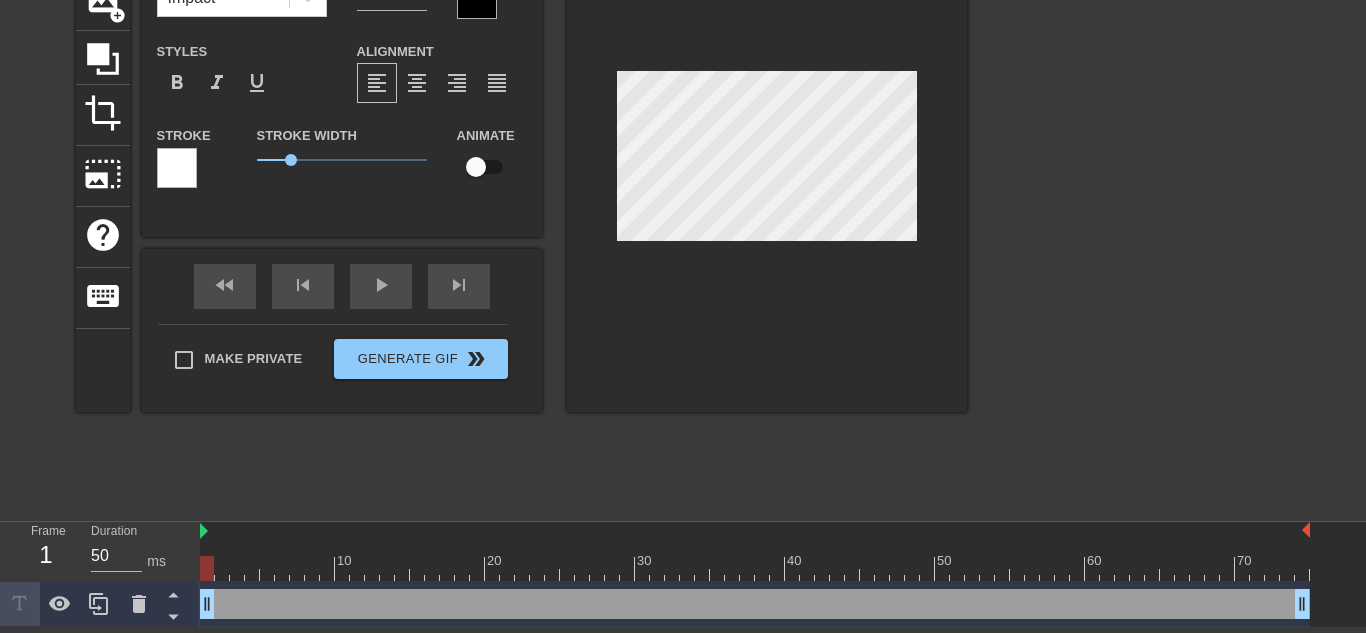 type on "T" 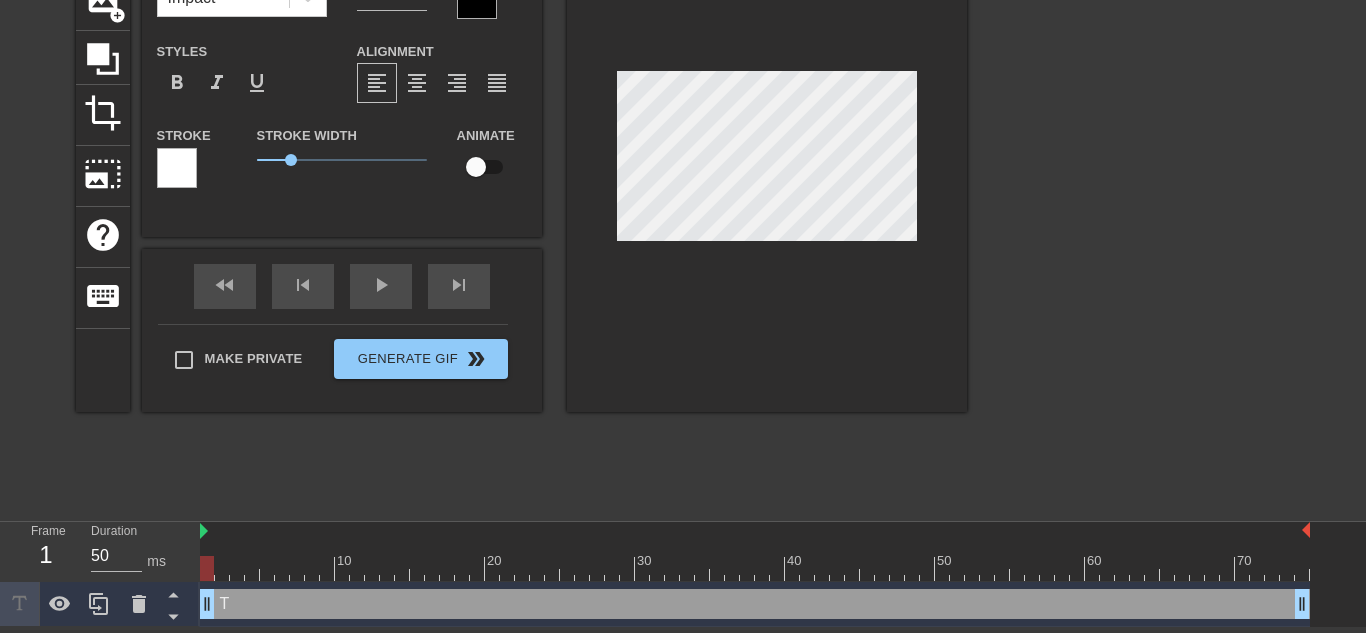 type on "TH" 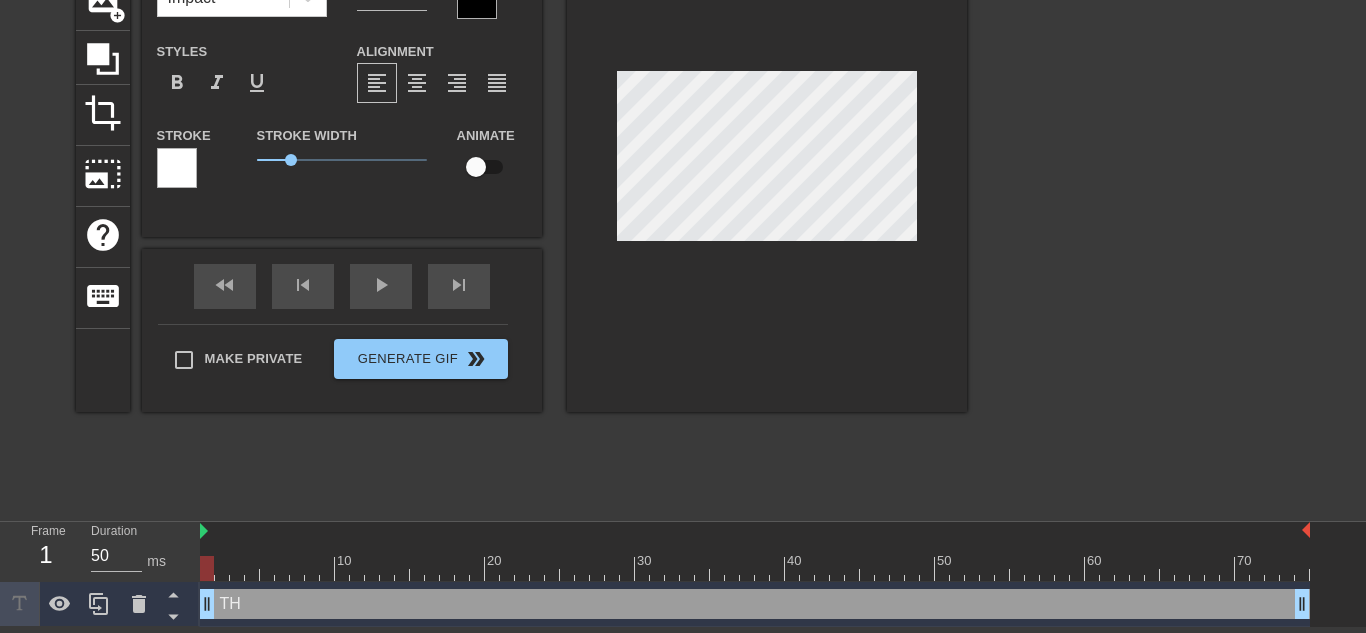 type on "THI" 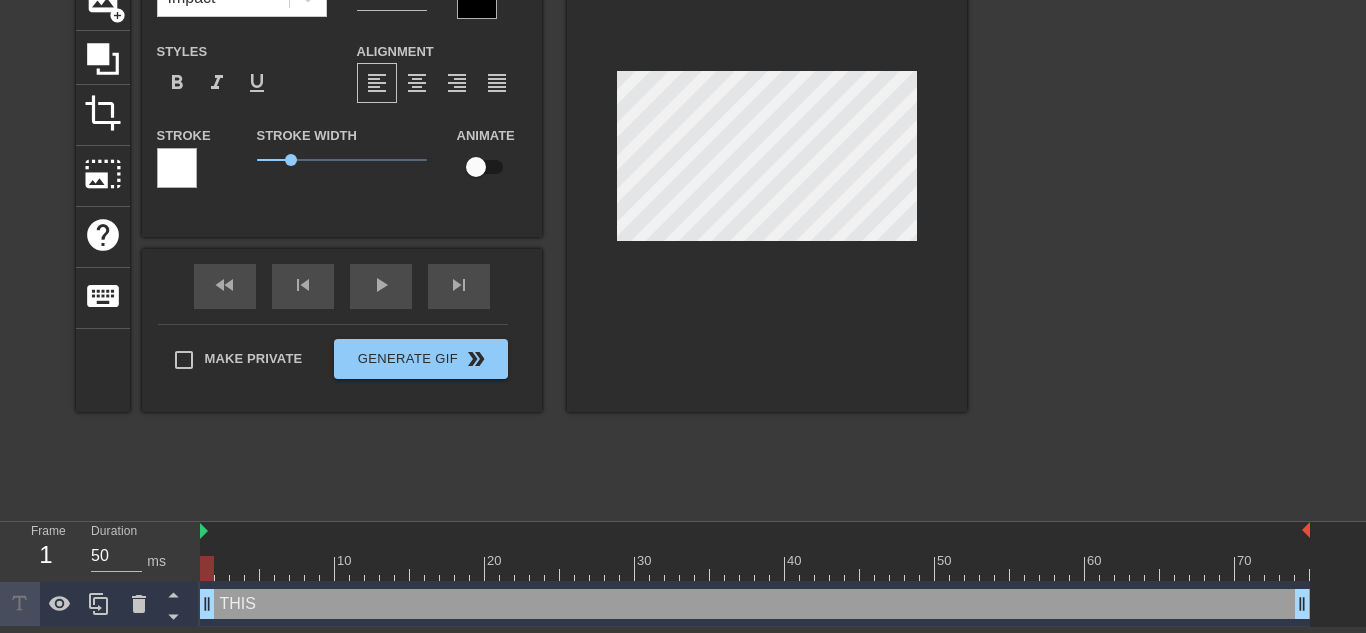 scroll, scrollTop: 0, scrollLeft: 1, axis: horizontal 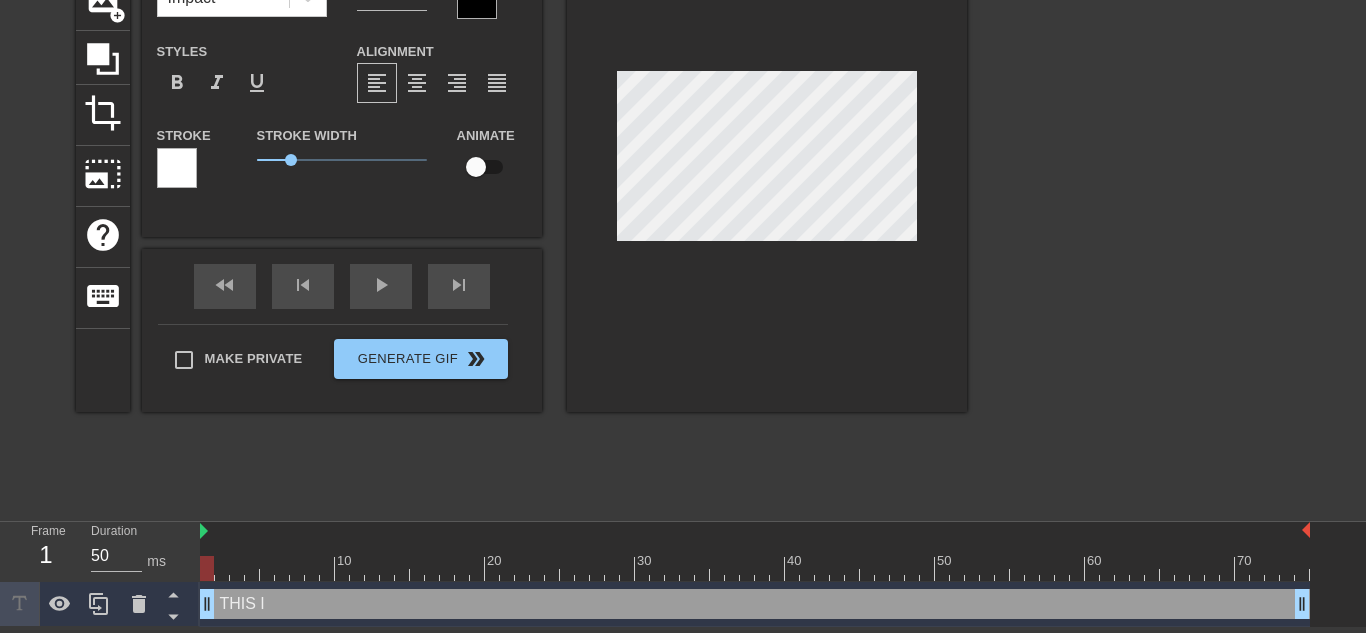 type on "THISIS" 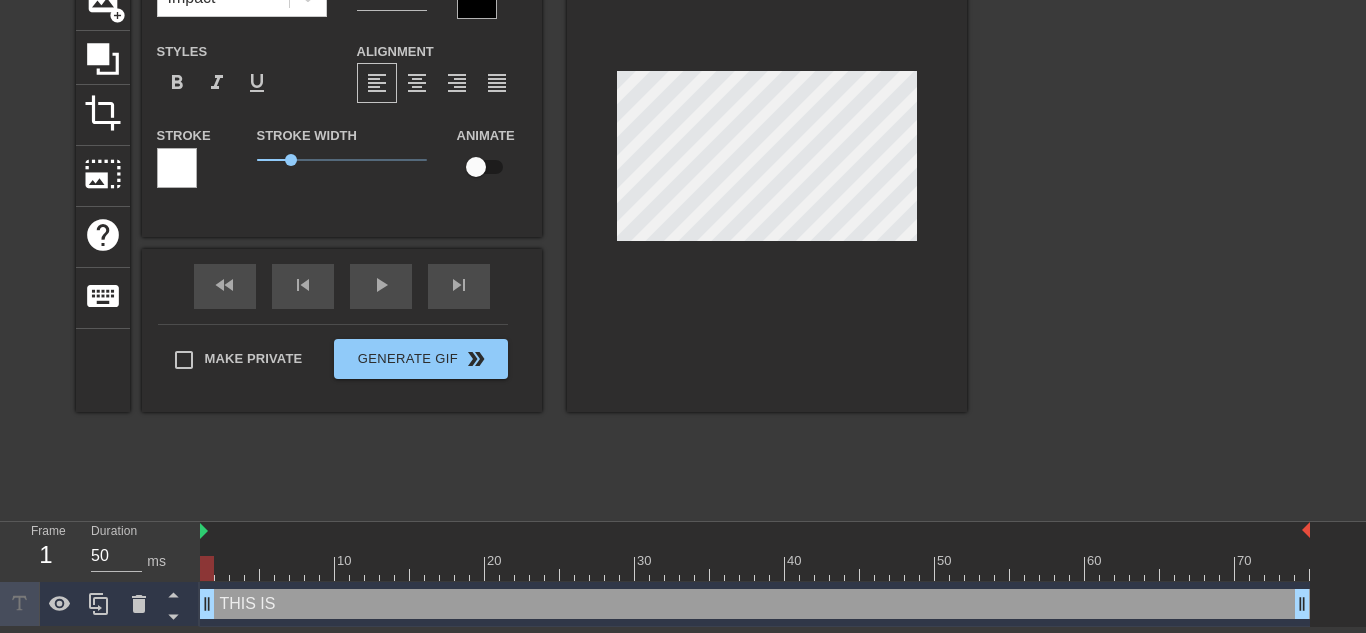 type on "THISIS" 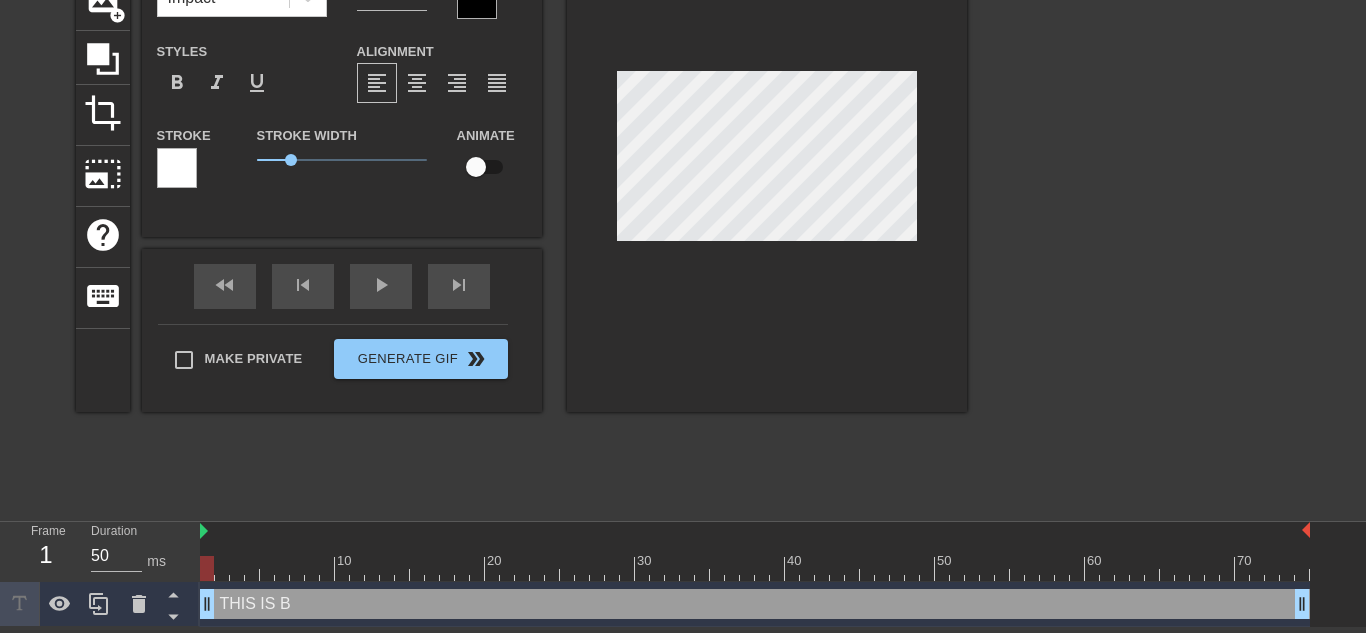 type on "THISISBA" 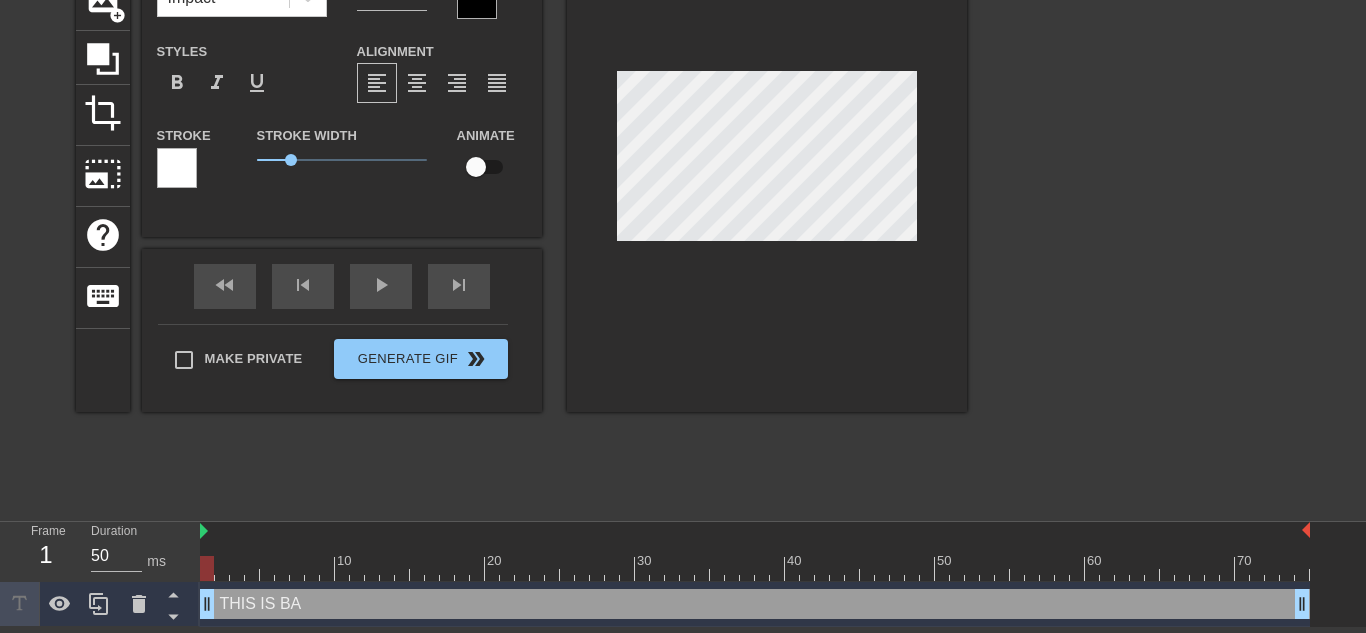 type on "THISISBAS" 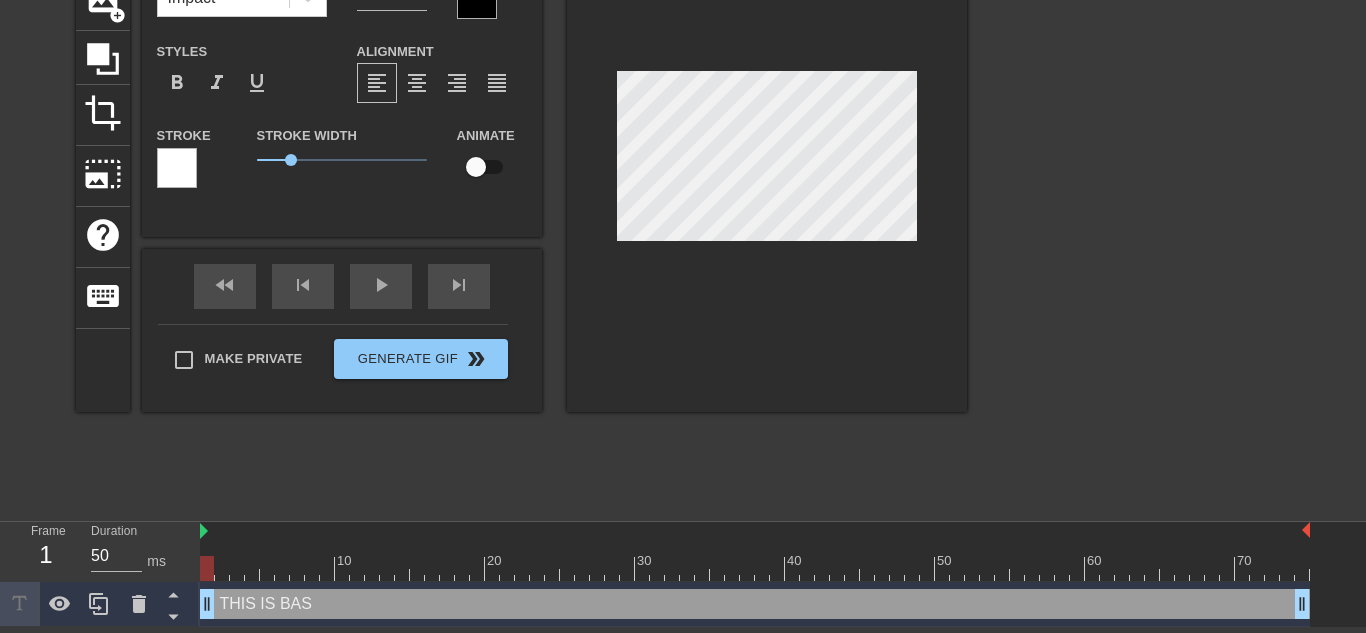 type on "THISISBASK" 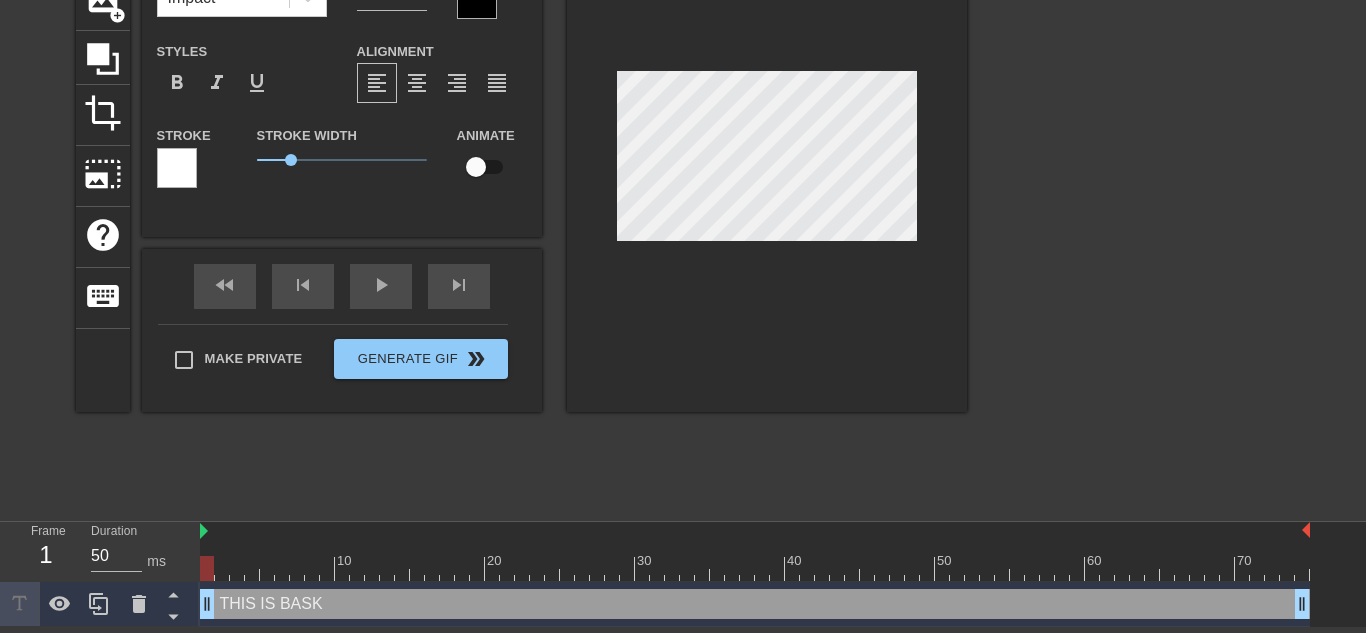 type on "THISISBASKE" 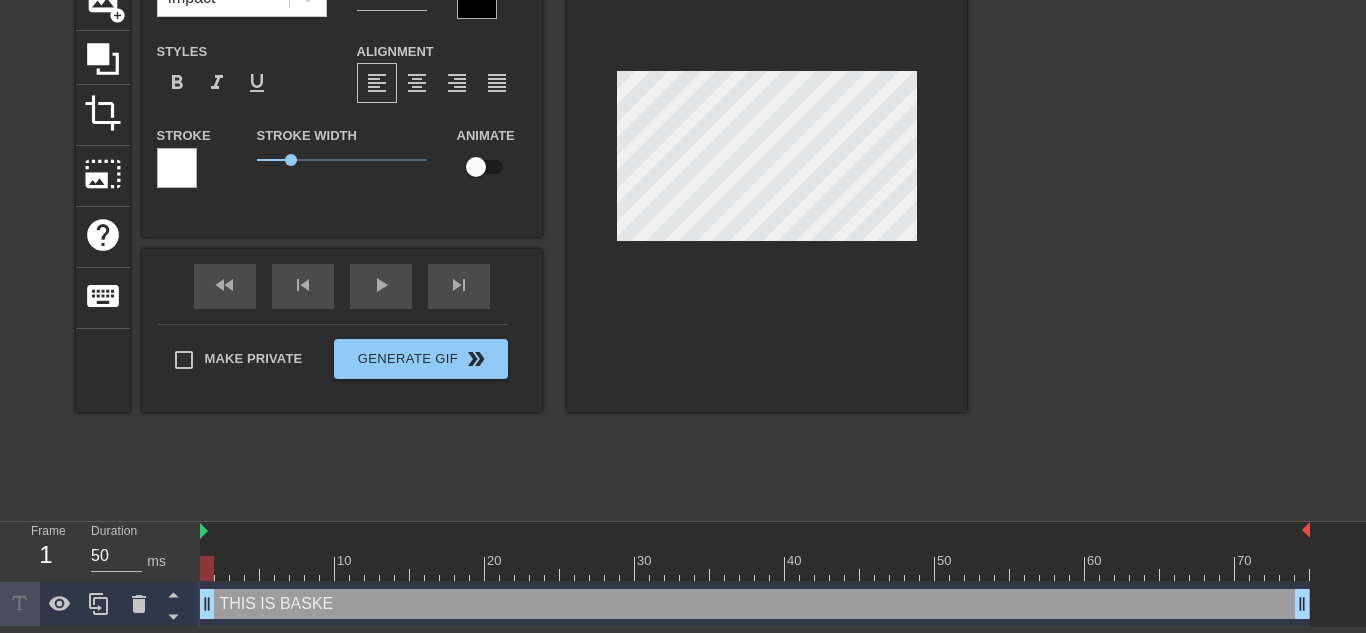 type on "THISISBASKET" 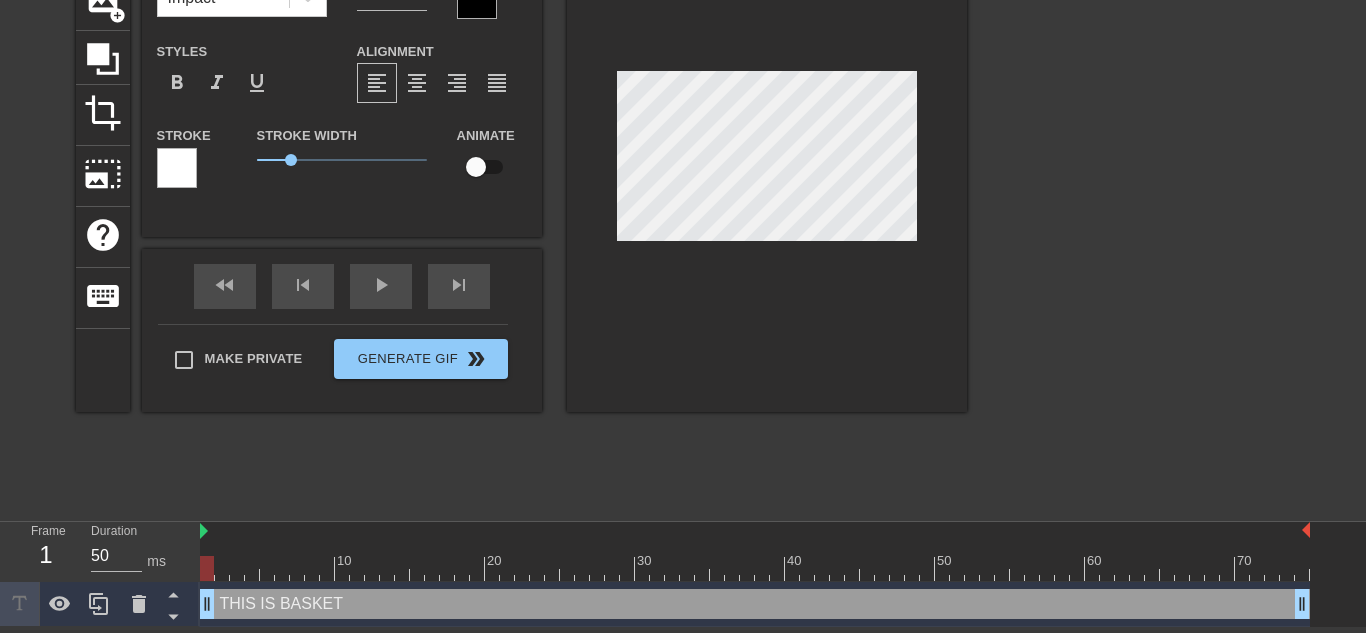 type on "THISISBASKETB" 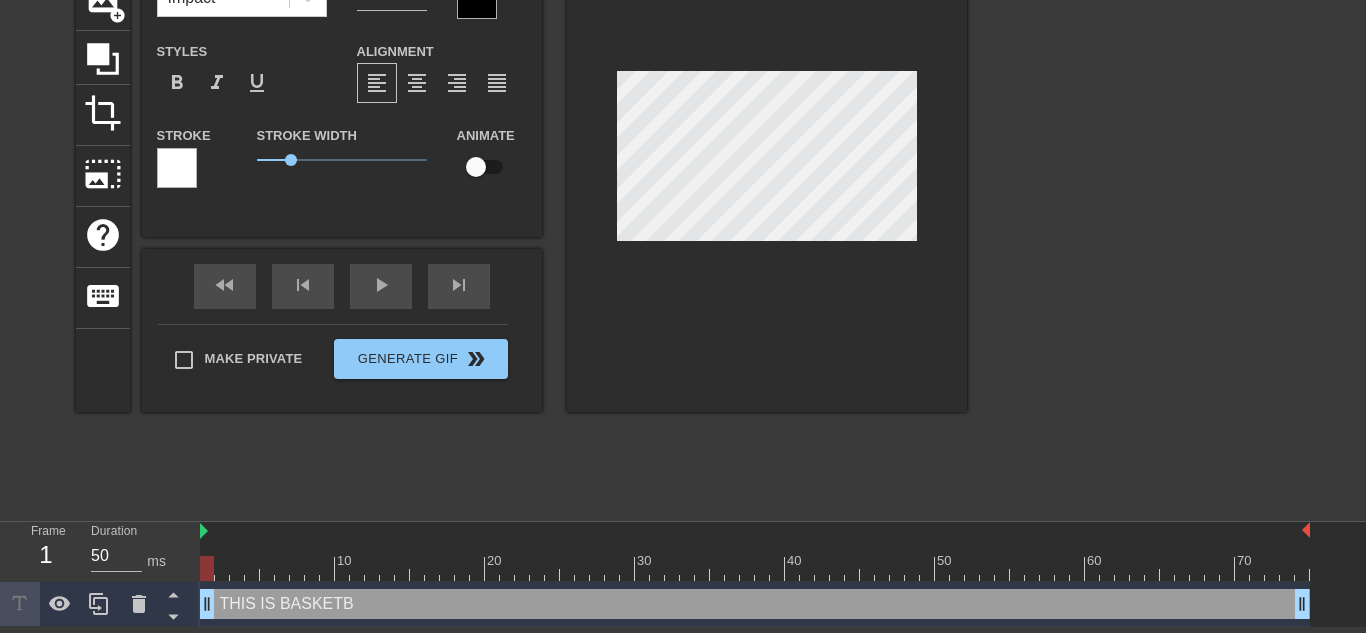 type on "THISISBASKETBA" 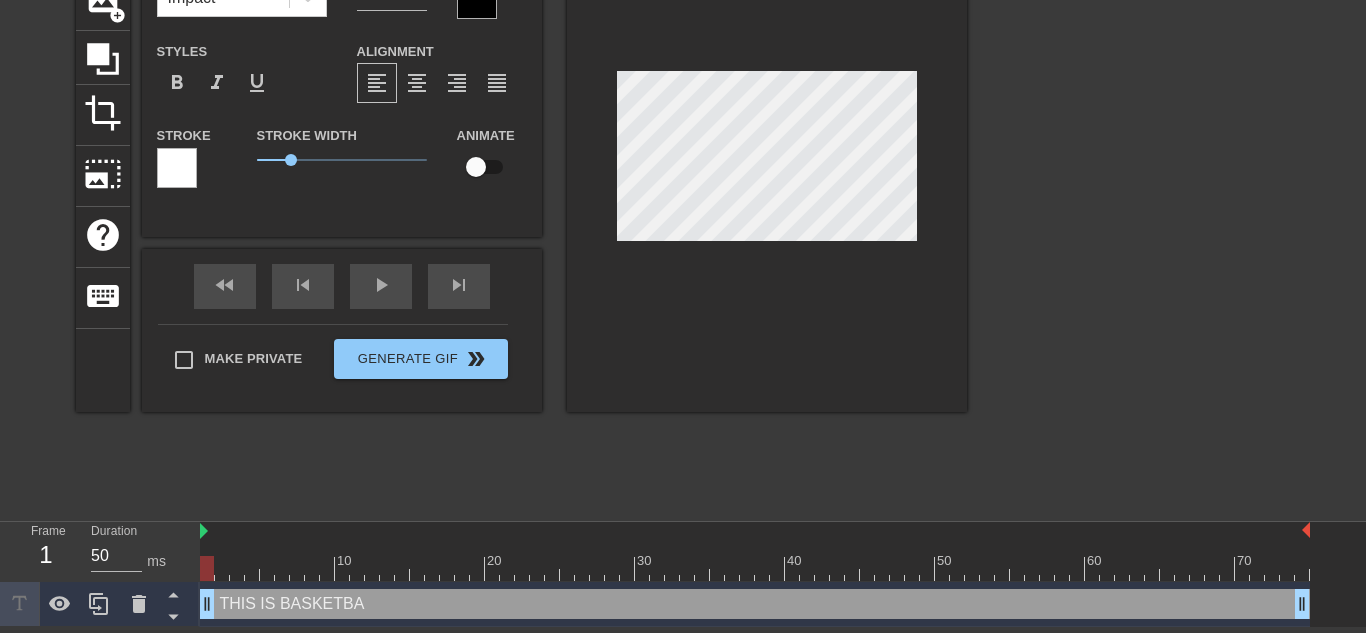 type on "THISISBASKETBAL" 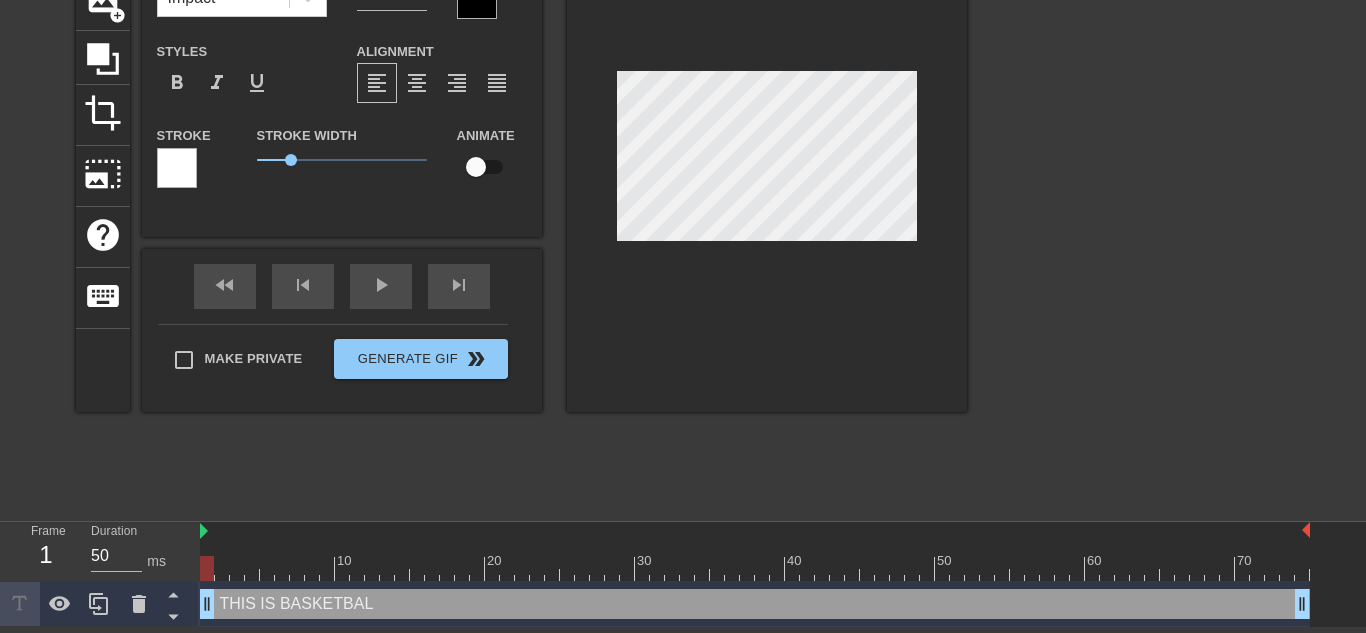 type on "THISISBASKETBALL" 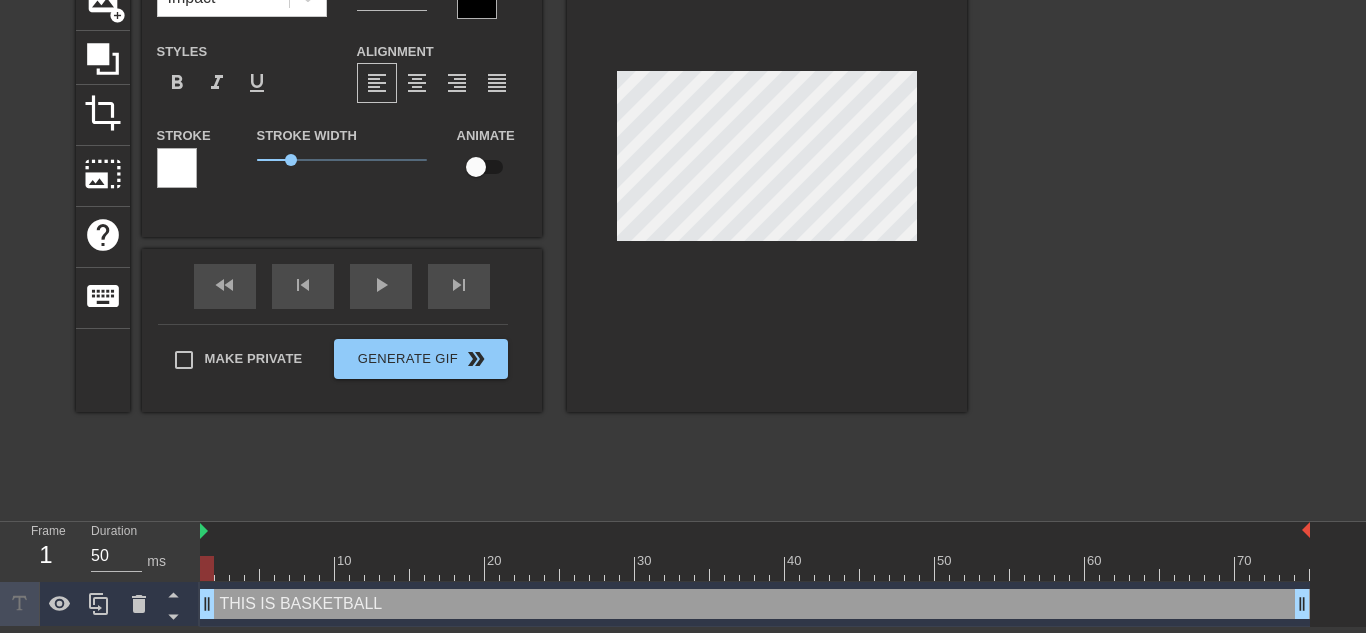 click at bounding box center (767, 160) 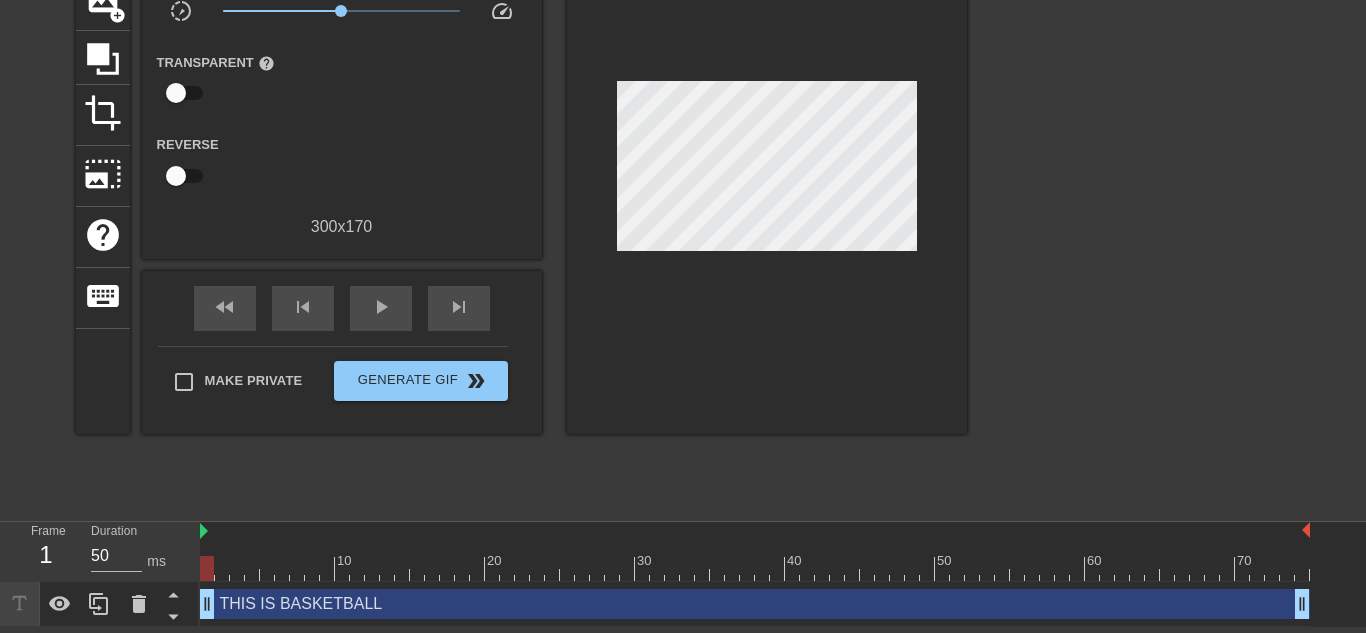 click on "title add_circle image add_circle crop photo_size_select_large help keyboard Gif Settings Speed slow_motion_video x1.00 speed Transparent help Reverse 300  x  170 fast_rewind skip_previous play_arrow skip_next Make Private Generate Gif double_arrow" at bounding box center [521, 209] 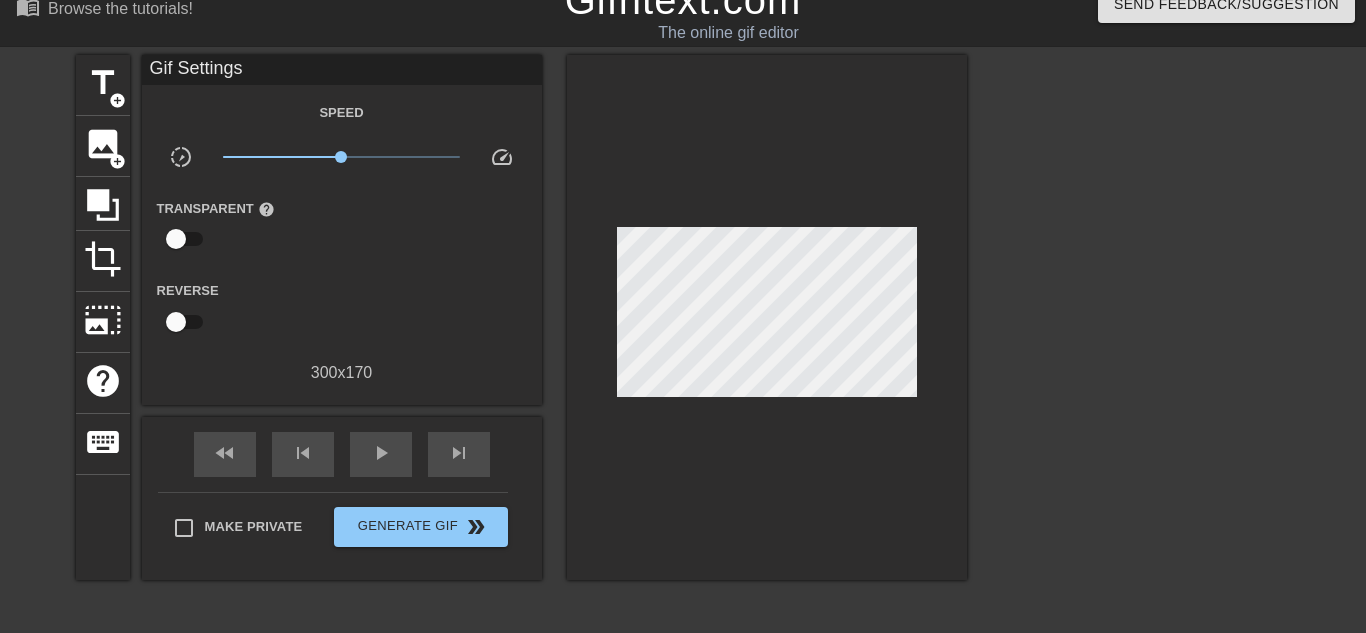 scroll, scrollTop: 0, scrollLeft: 0, axis: both 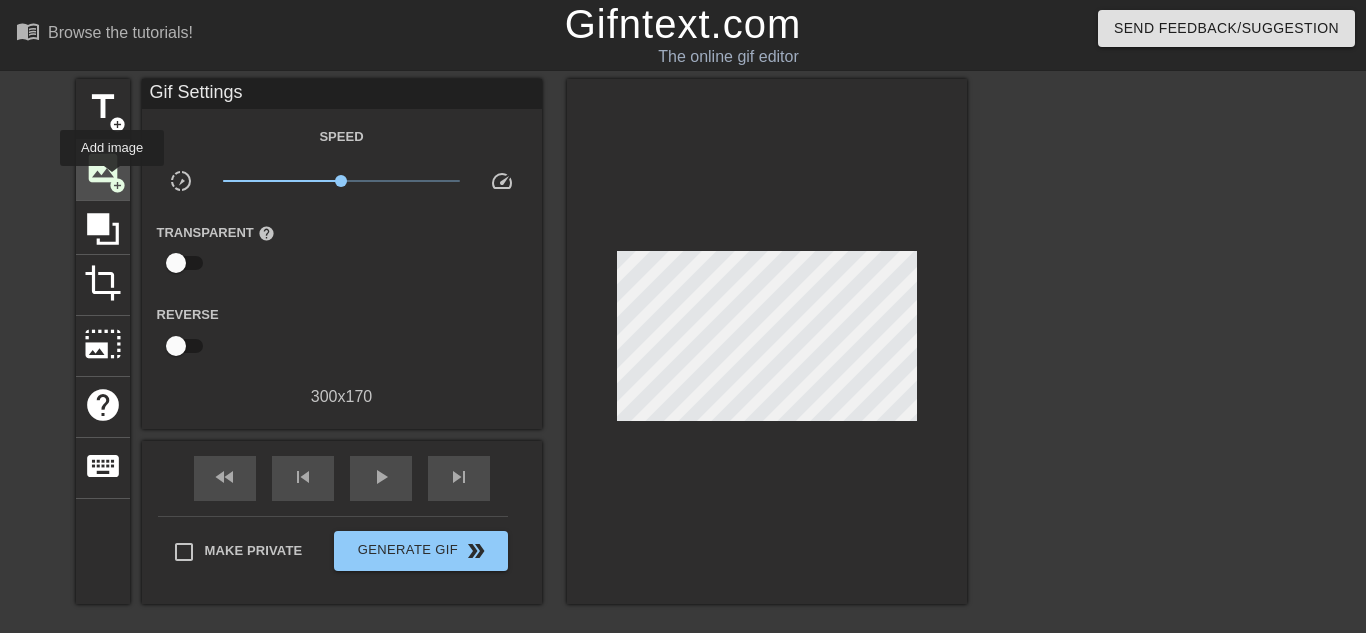 click on "add_circle" at bounding box center (117, 185) 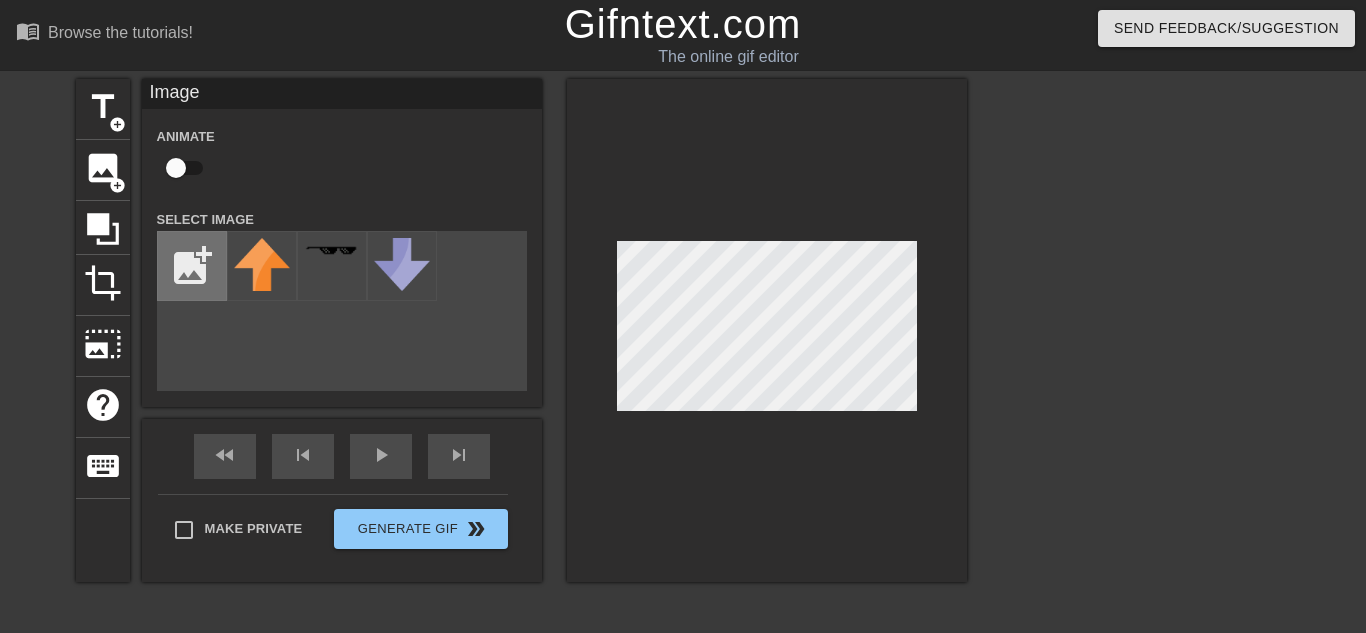 click at bounding box center [192, 266] 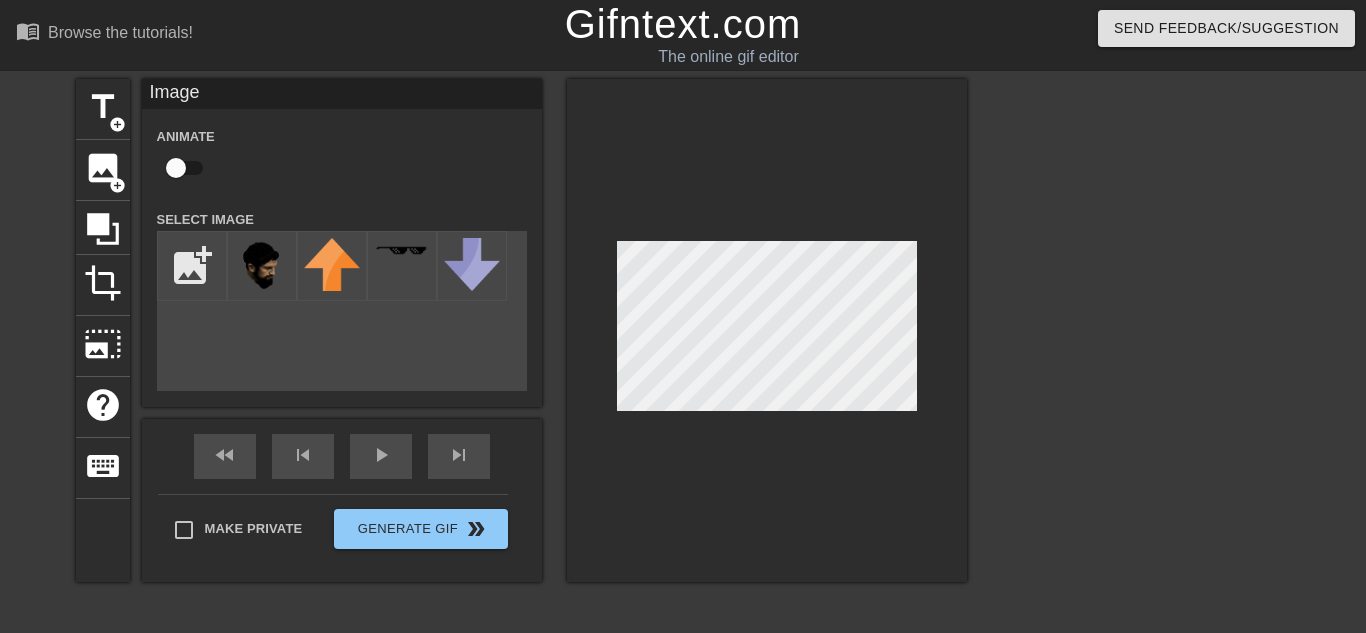 click on "title add_circle image add_circle crop photo_size_select_large help keyboard Image Animate Select Image add_photo_alternate fast_rewind skip_previous play_arrow skip_next Make Private Generate Gif double_arrow" at bounding box center [521, 379] 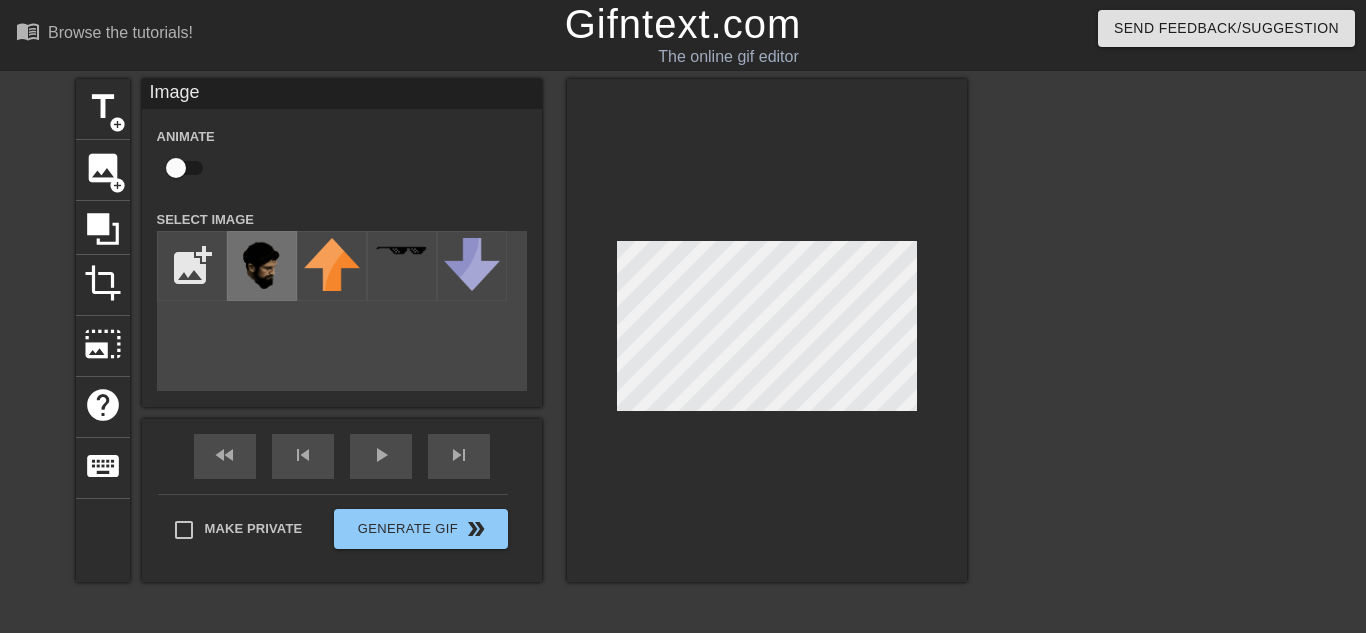 click at bounding box center [262, 268] 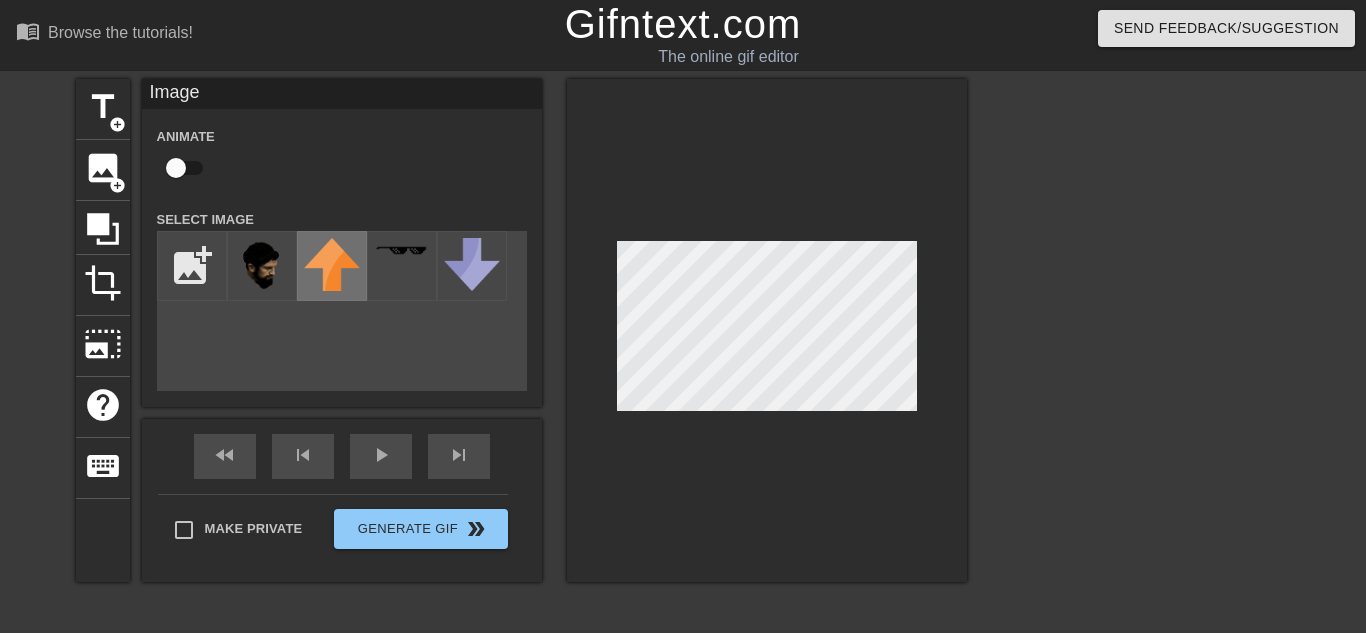 click at bounding box center (332, 264) 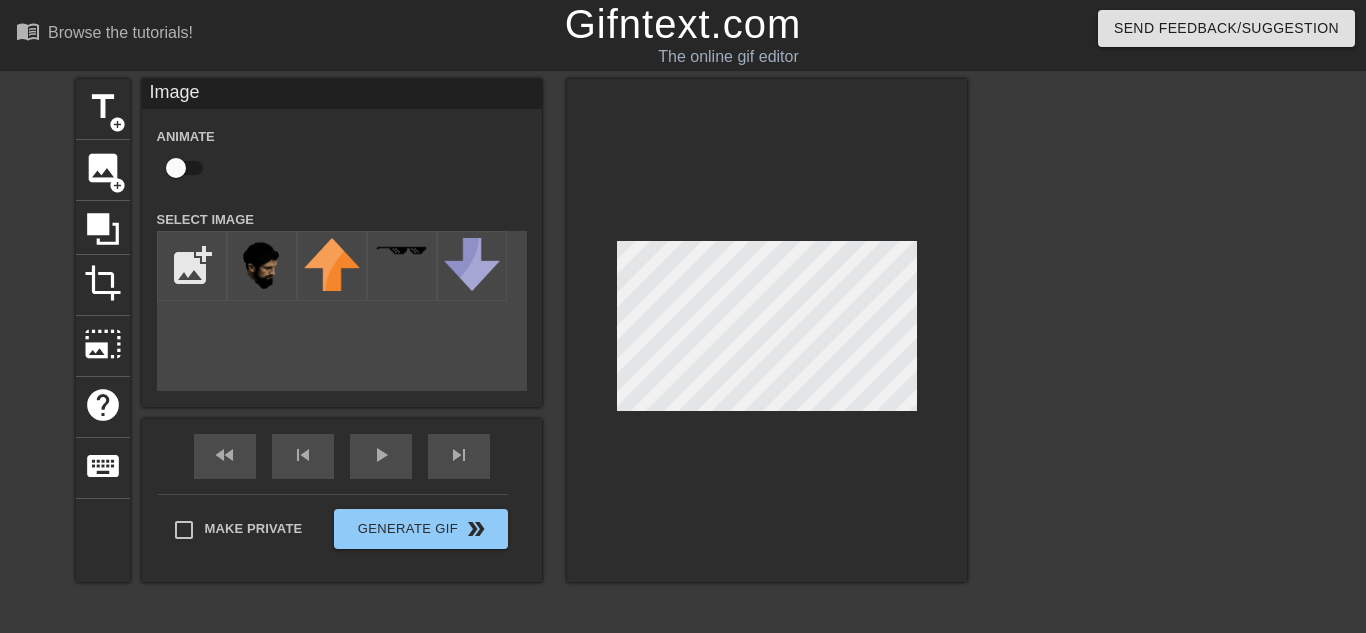 click at bounding box center [767, 330] 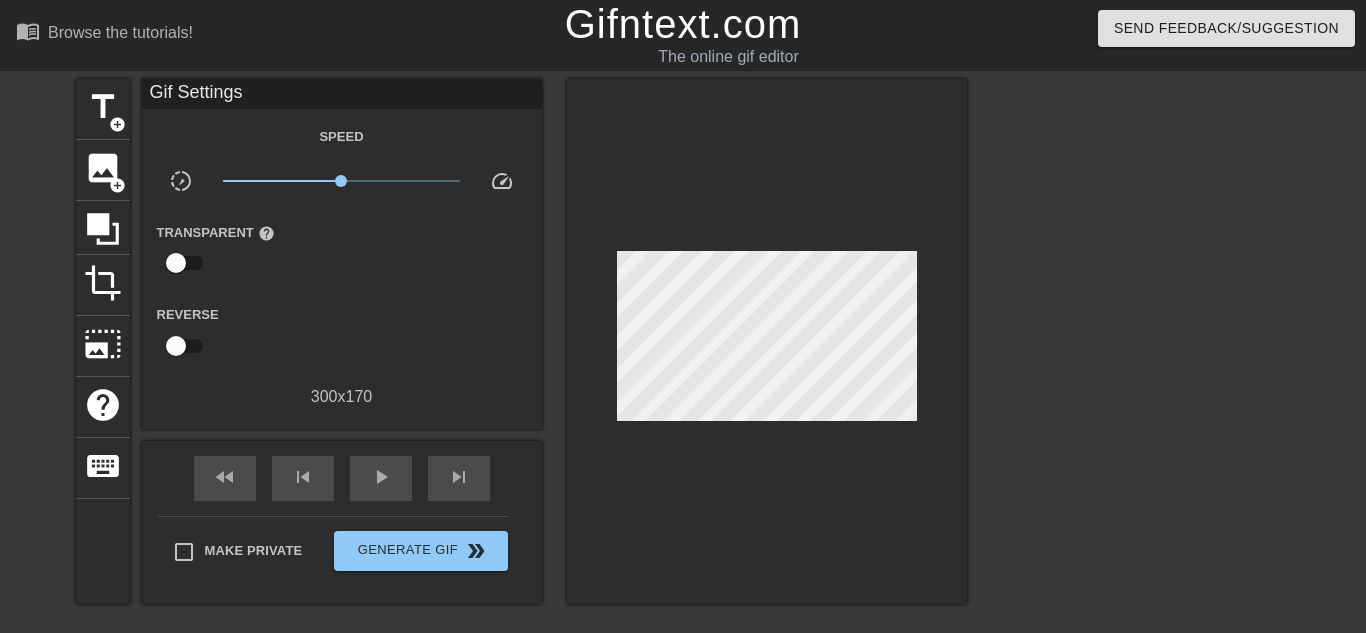 scroll, scrollTop: 215, scrollLeft: 0, axis: vertical 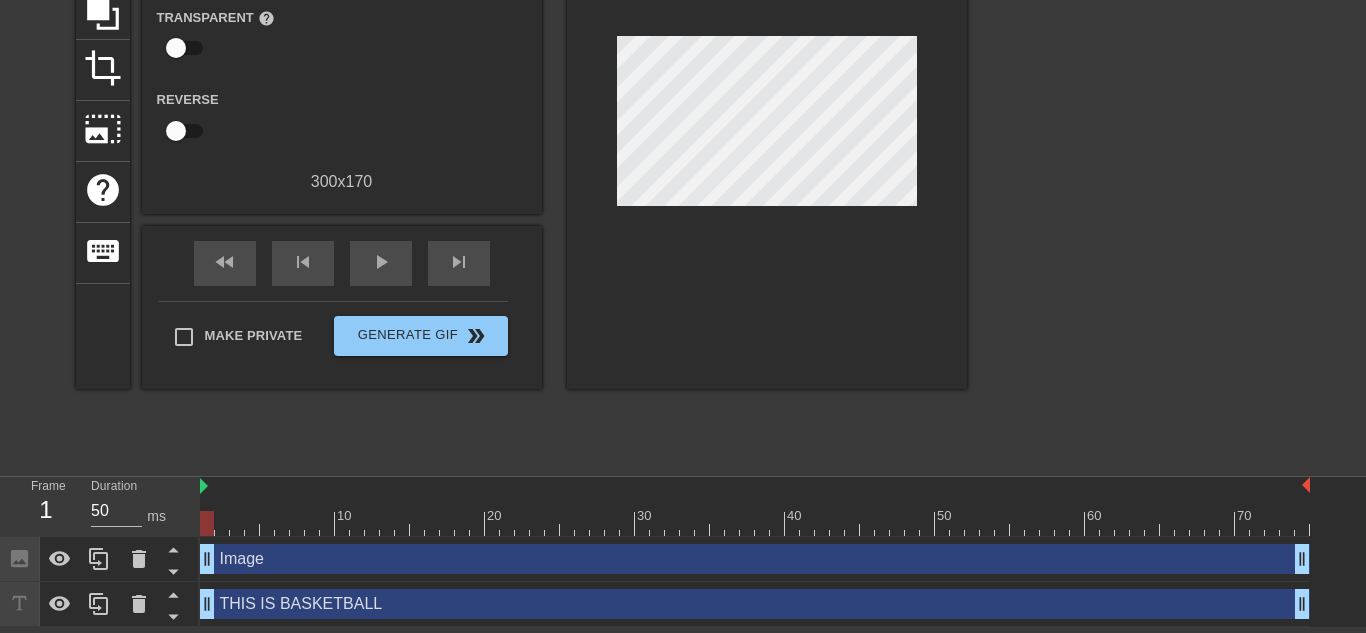 click at bounding box center (767, 126) 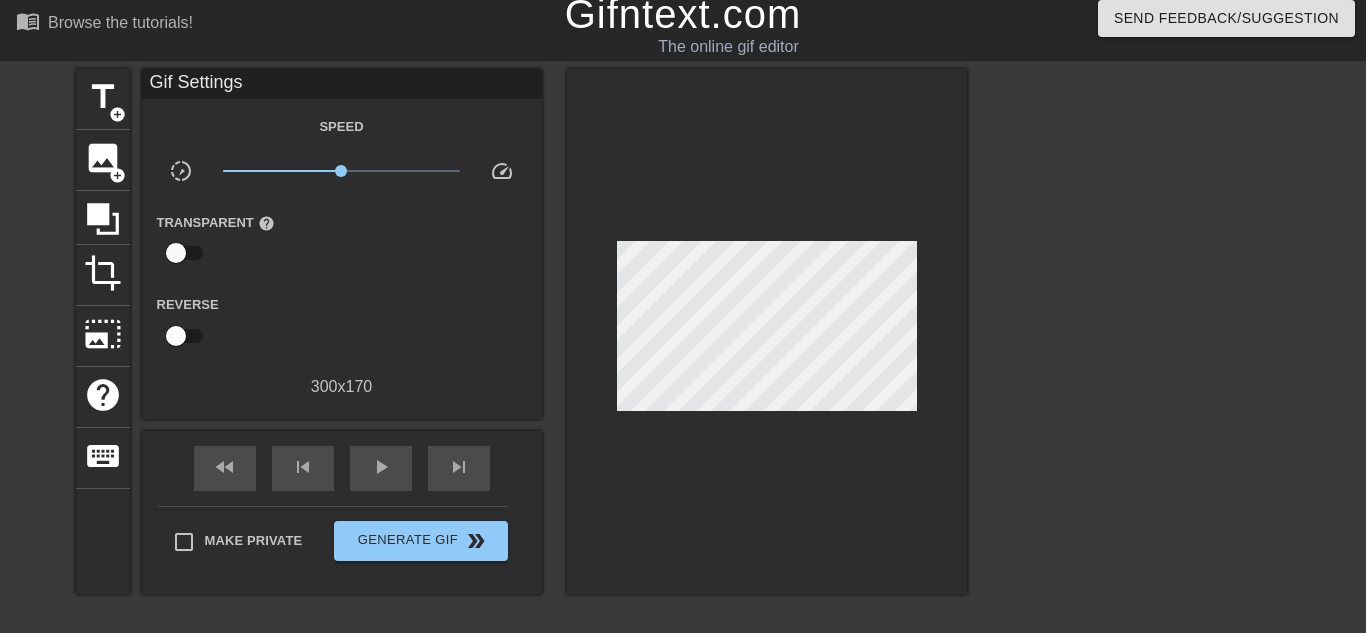 scroll, scrollTop: 0, scrollLeft: 0, axis: both 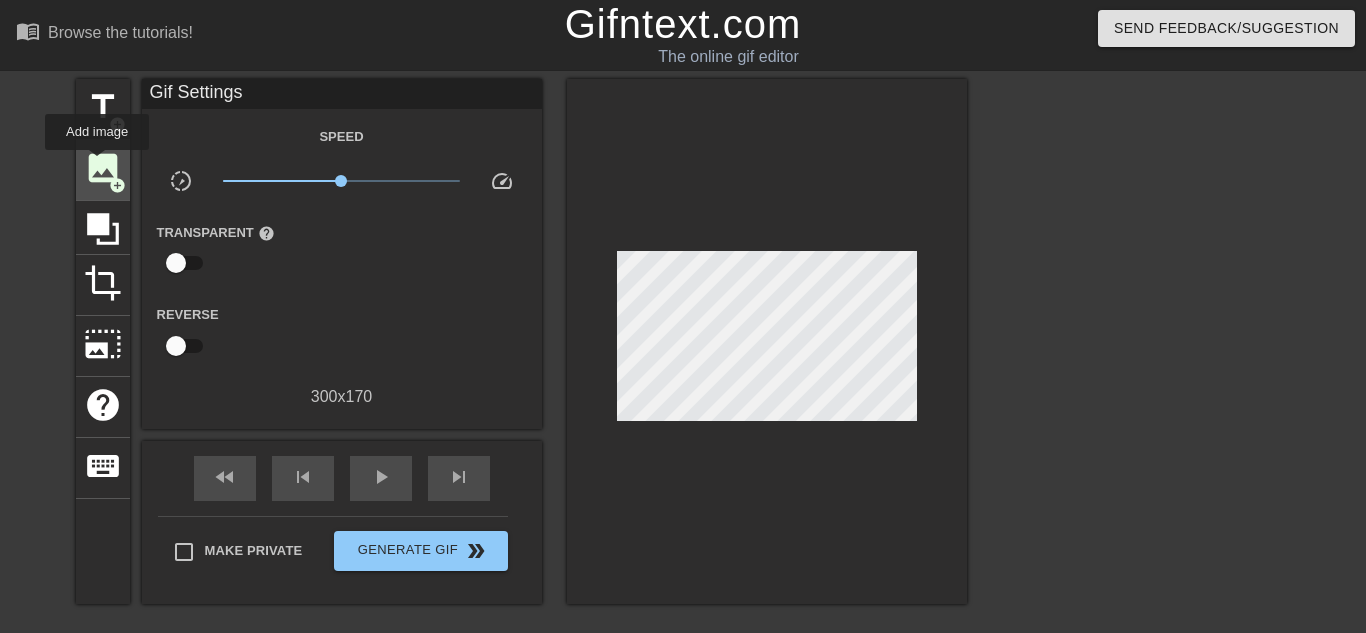 click on "image" at bounding box center (103, 168) 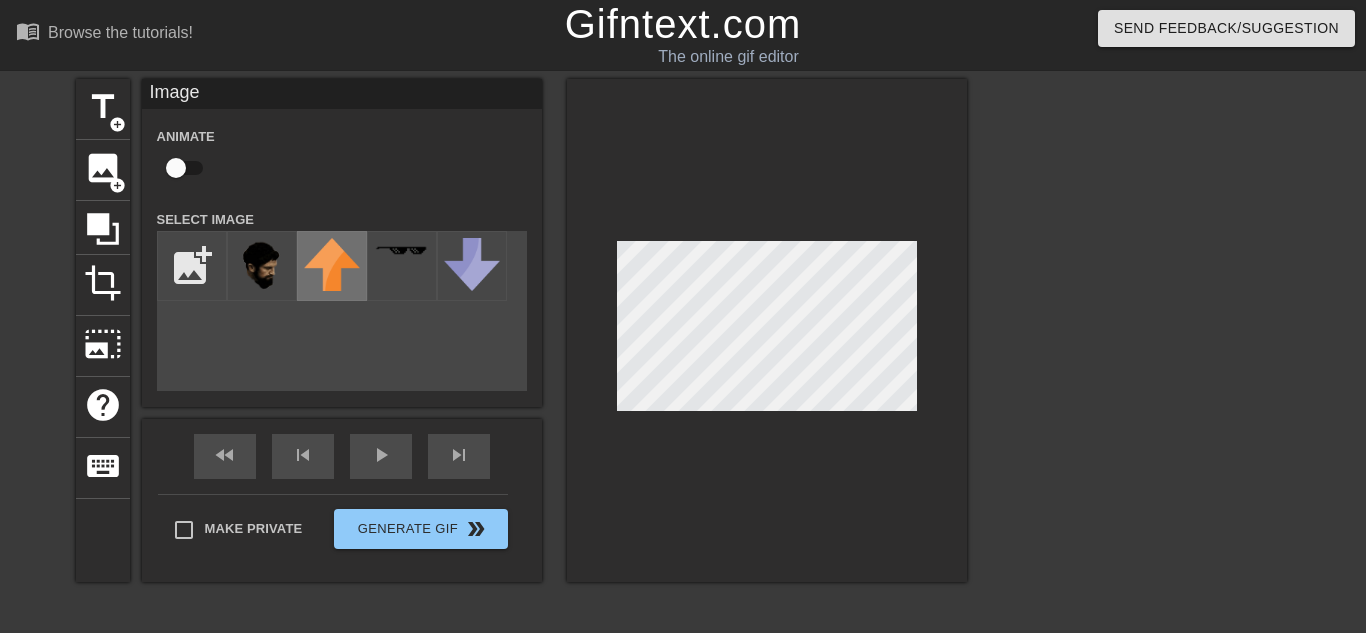 click at bounding box center (332, 264) 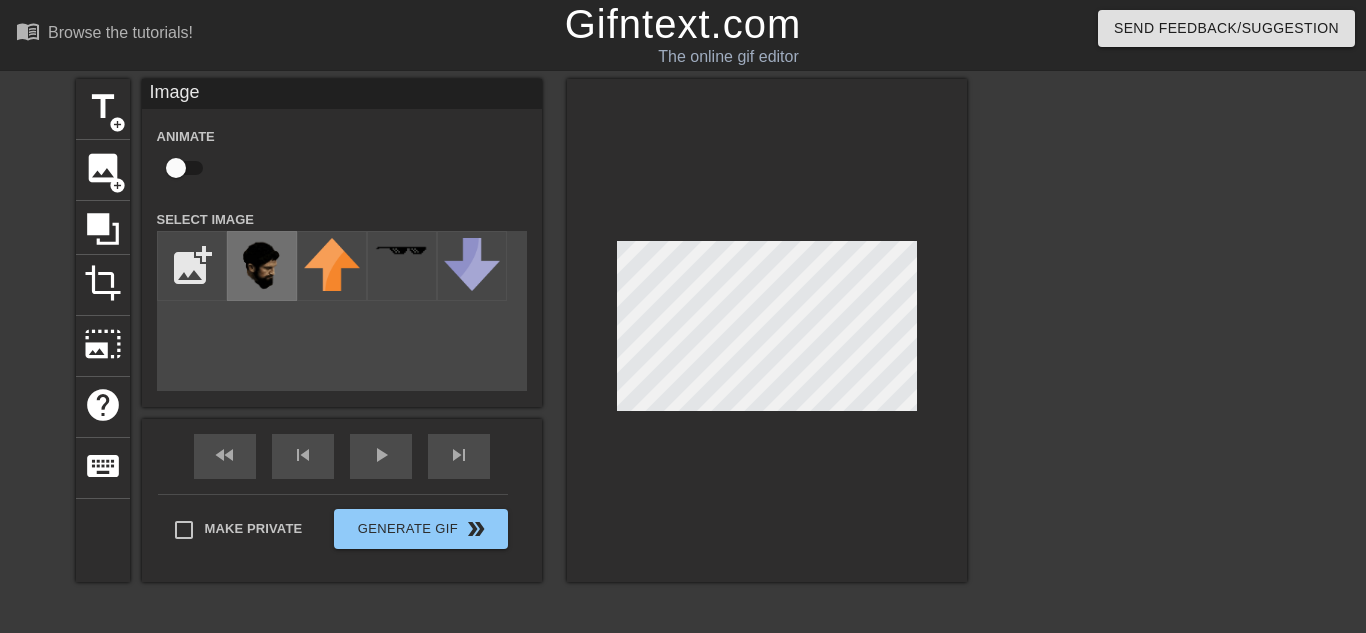click at bounding box center [262, 268] 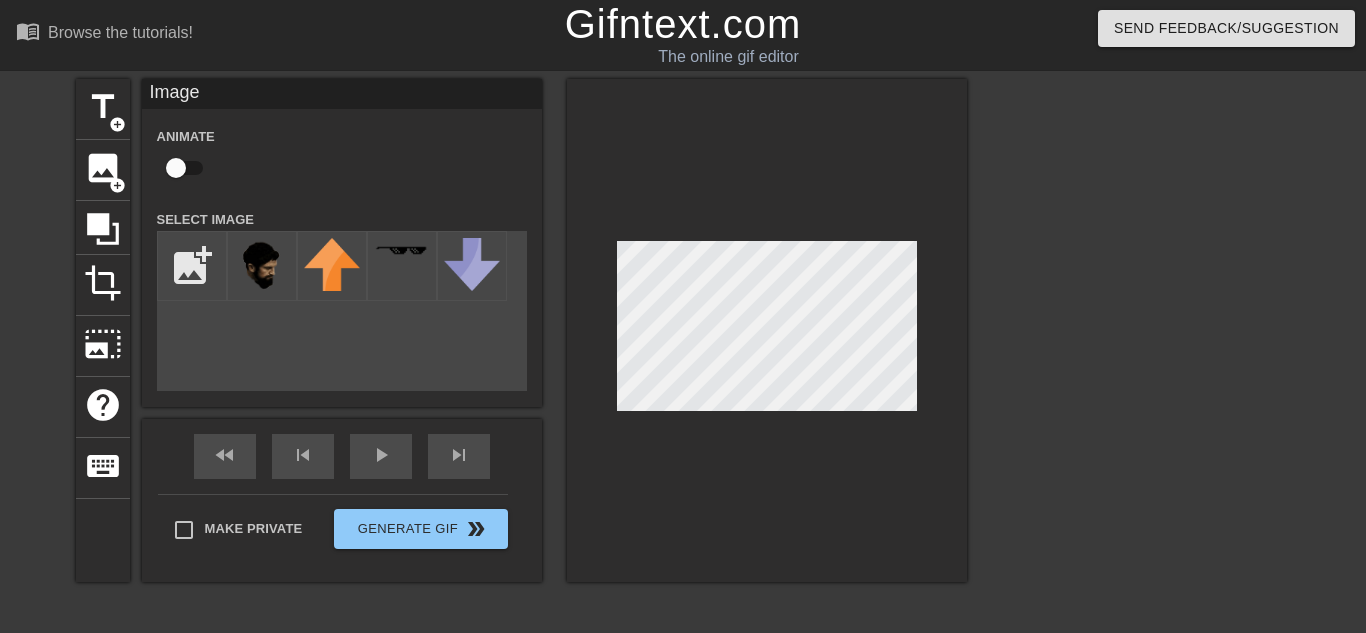 click at bounding box center (767, 330) 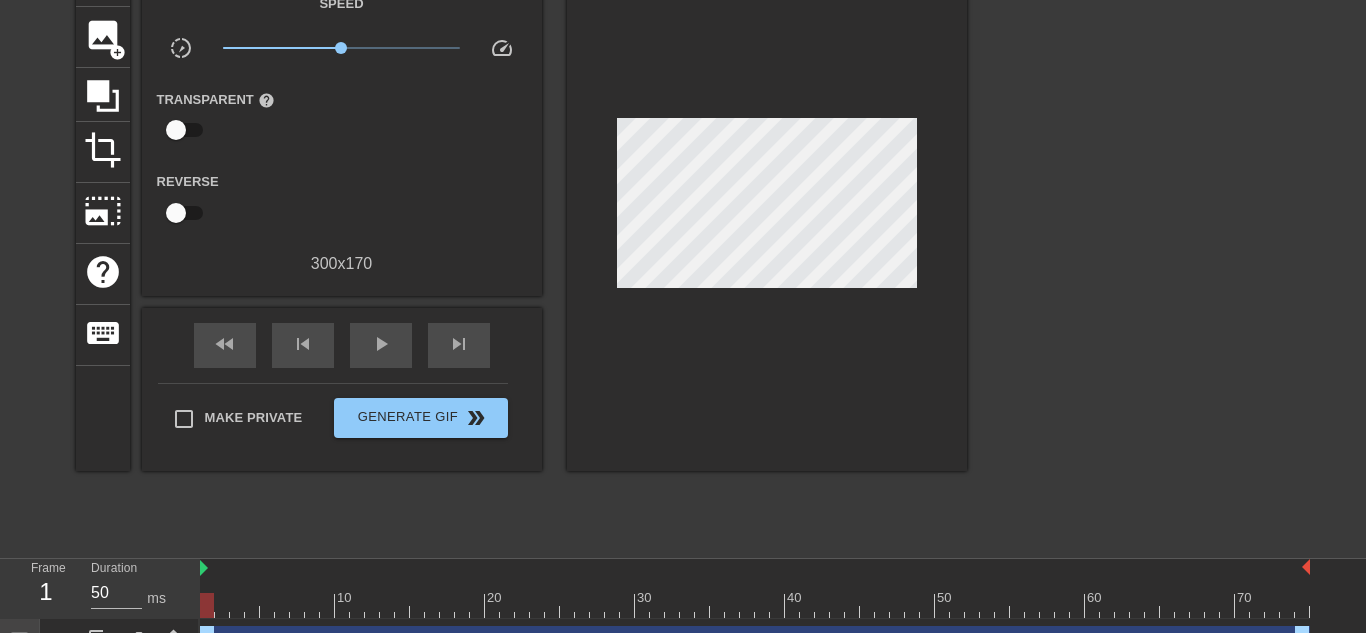 scroll, scrollTop: 129, scrollLeft: 0, axis: vertical 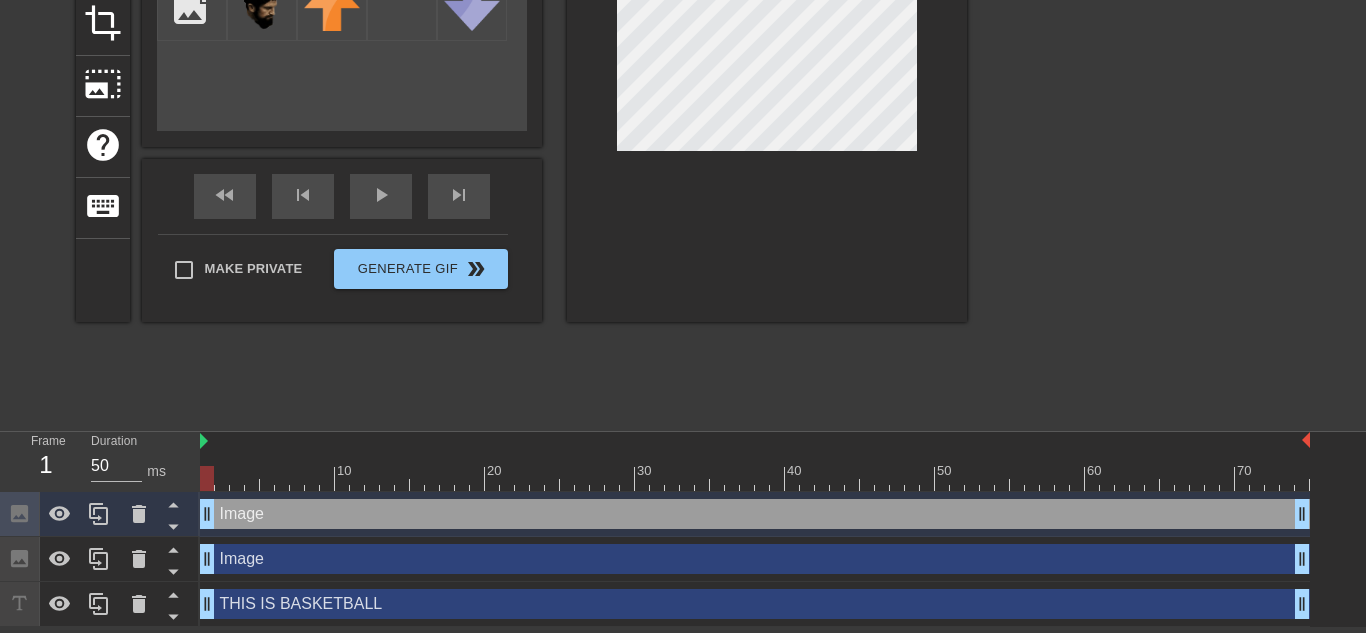 click at bounding box center [767, 70] 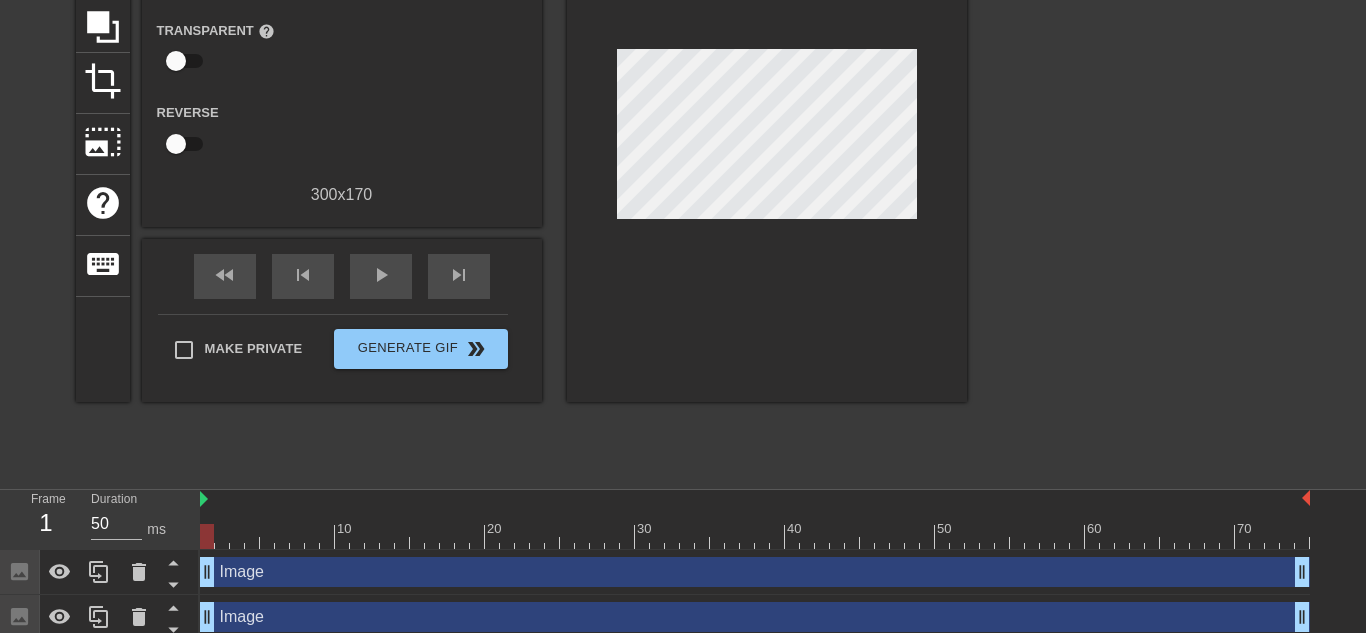 scroll, scrollTop: 0, scrollLeft: 0, axis: both 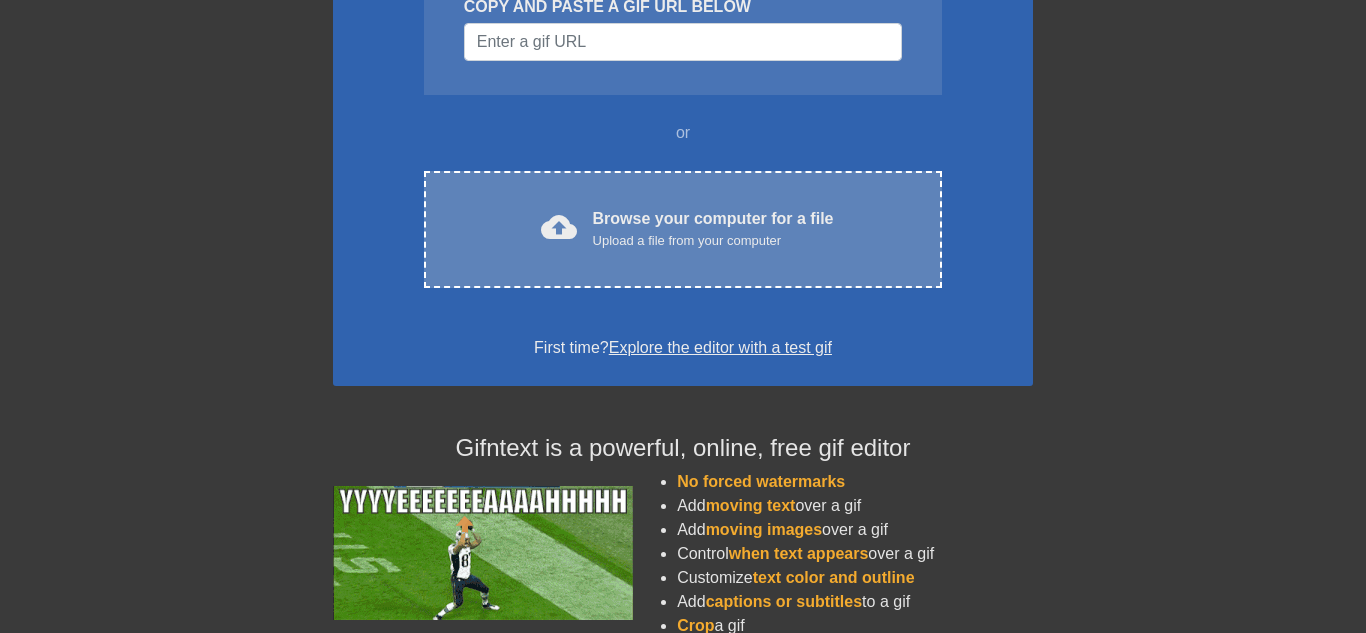 click on "Upload a file from your computer" at bounding box center [713, 241] 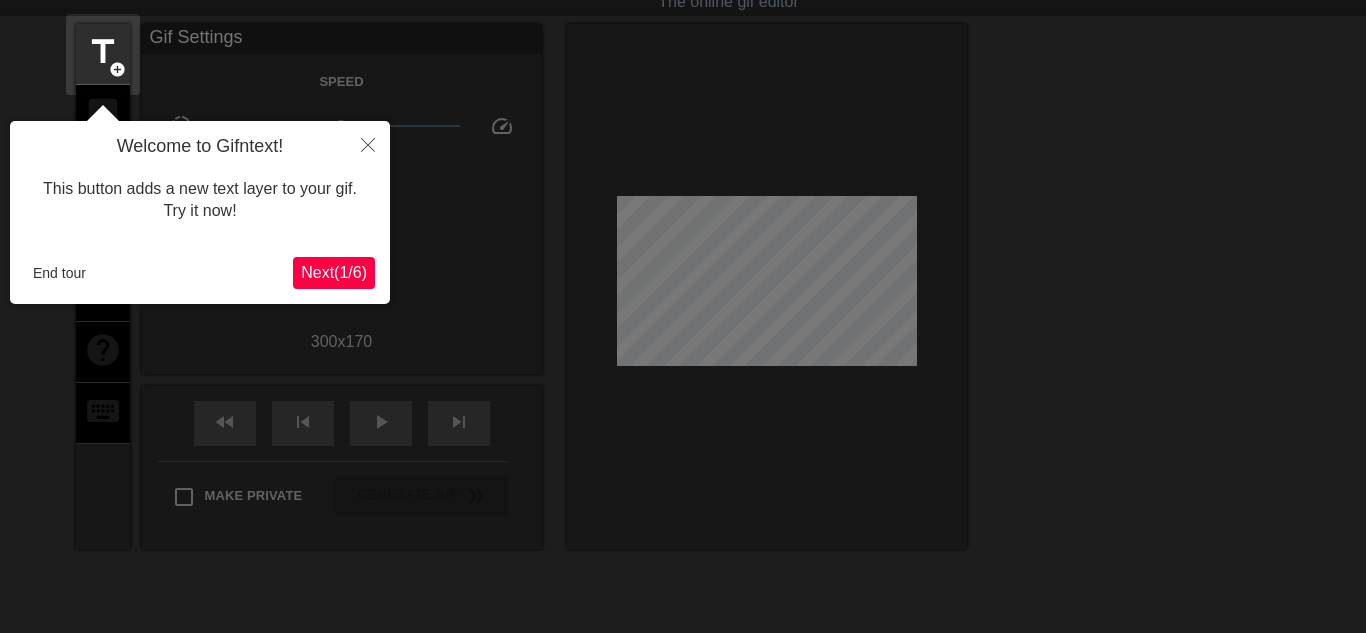 scroll, scrollTop: 49, scrollLeft: 0, axis: vertical 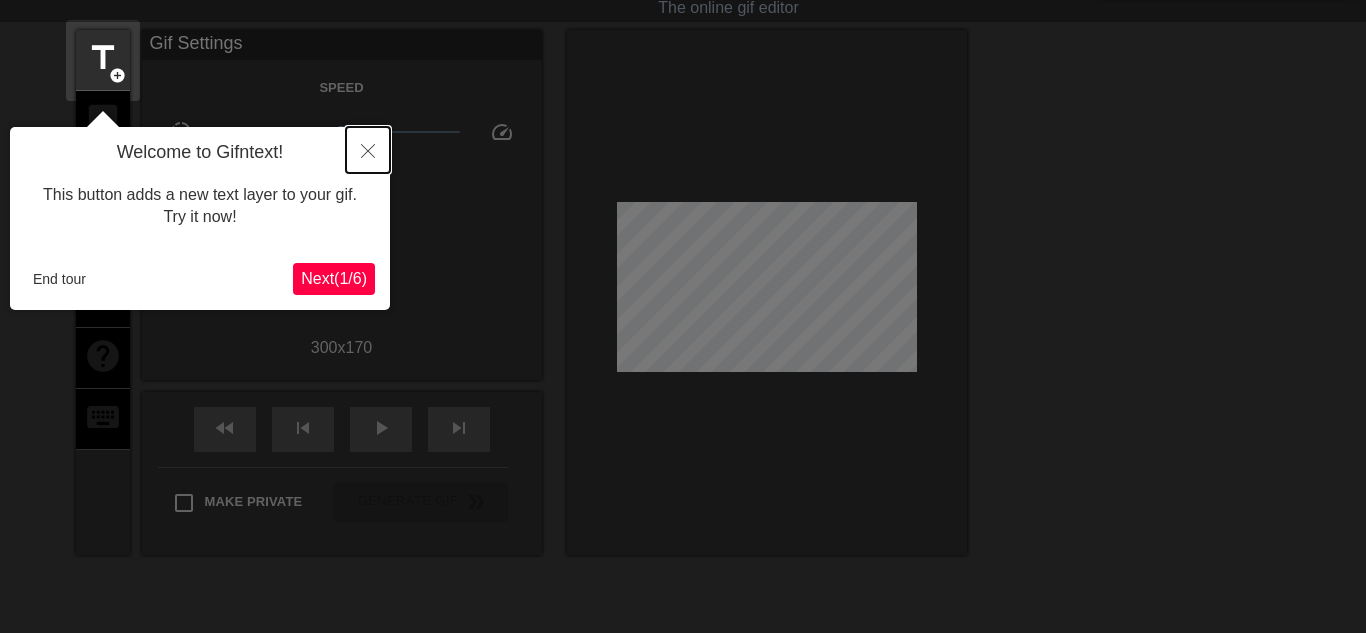 click 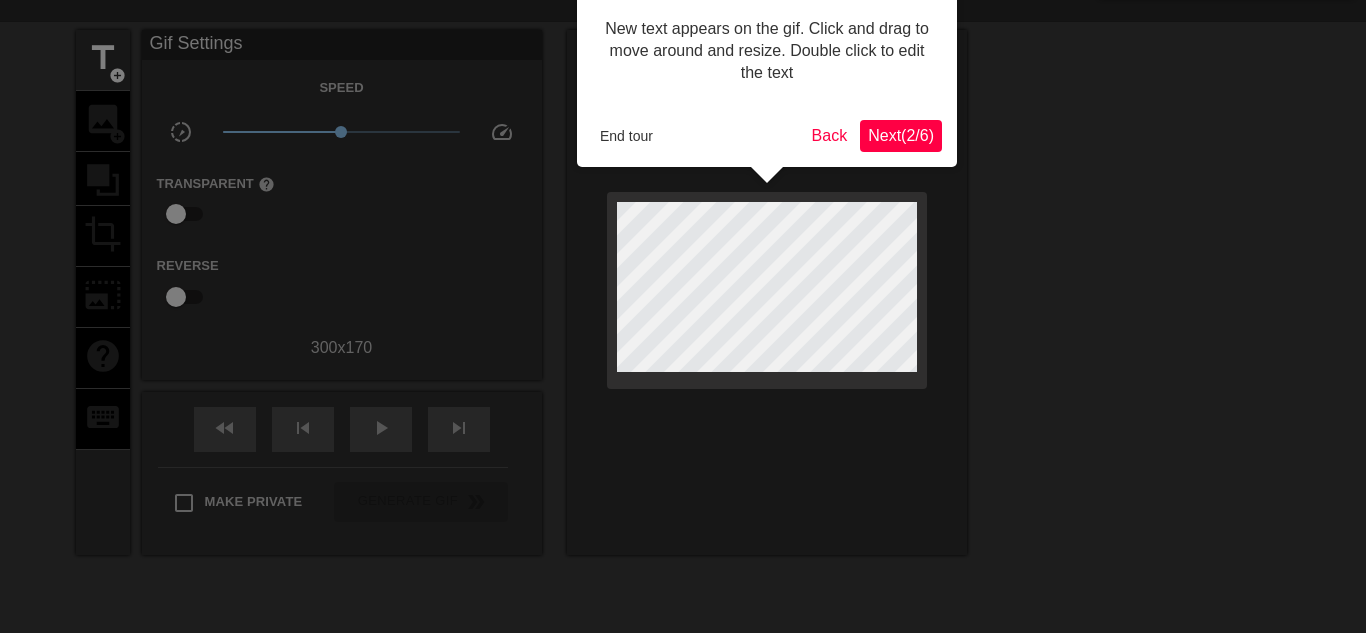 scroll, scrollTop: 0, scrollLeft: 0, axis: both 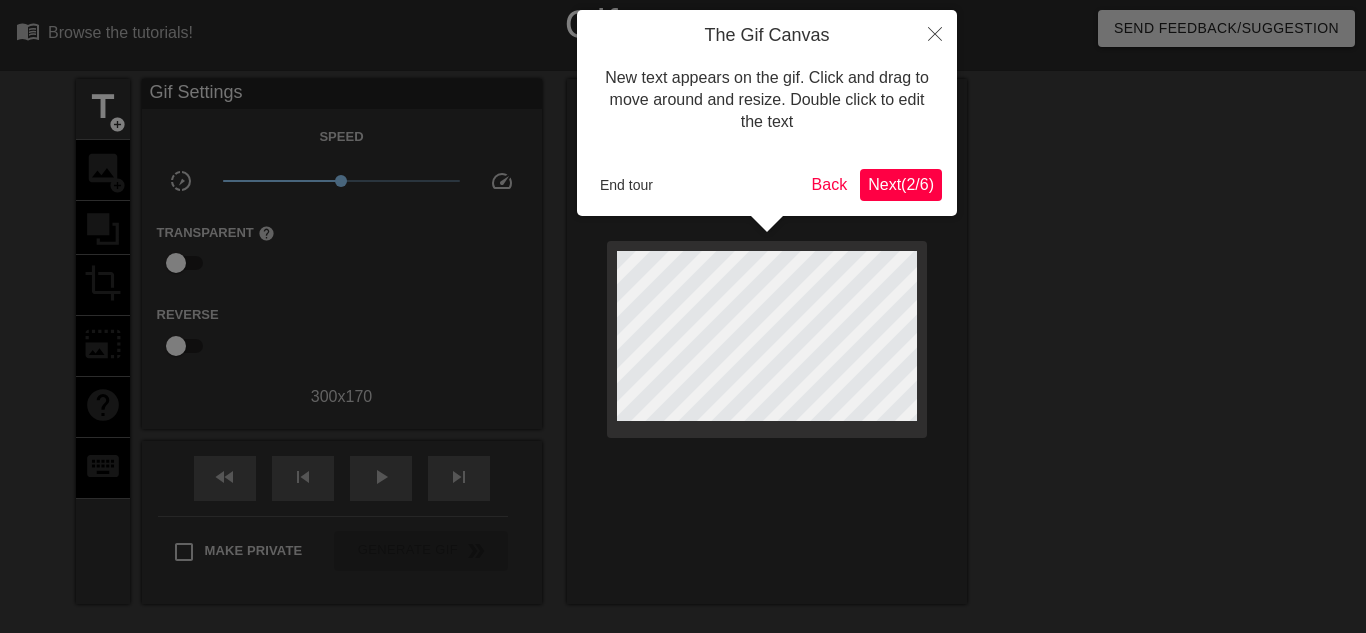 click on "Next  ( 2 / 6 )" at bounding box center (901, 184) 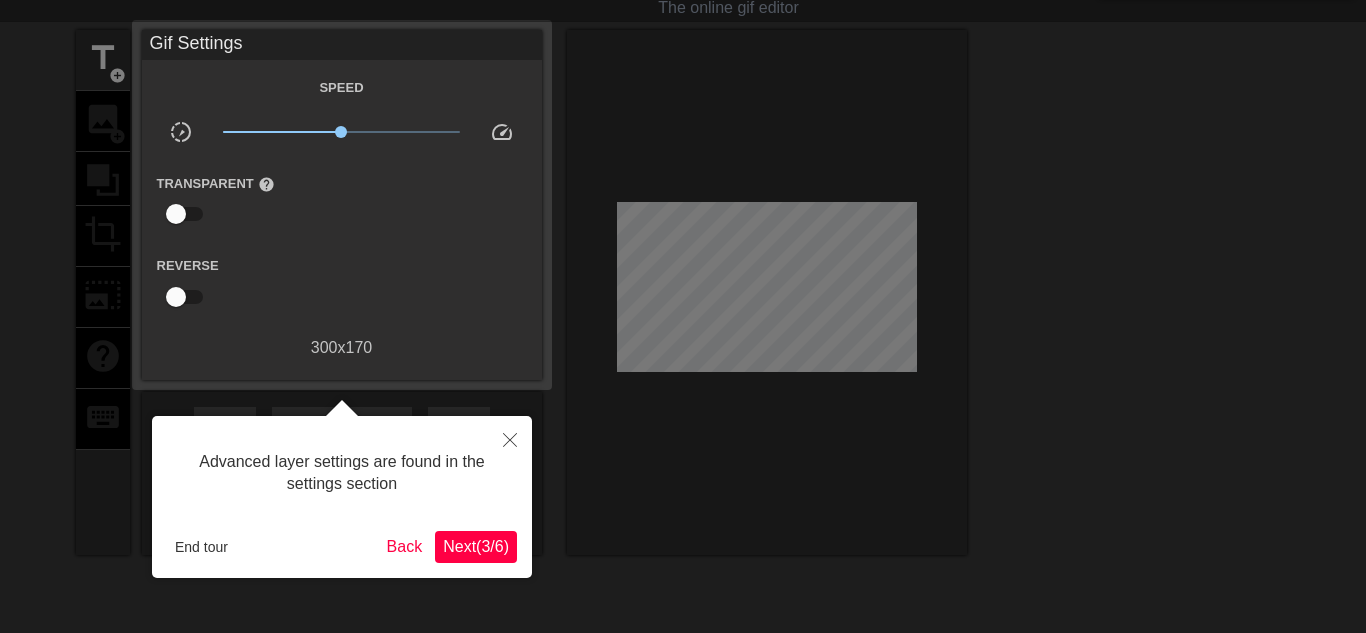 click on "Next  ( 3 / 6 )" at bounding box center [476, 546] 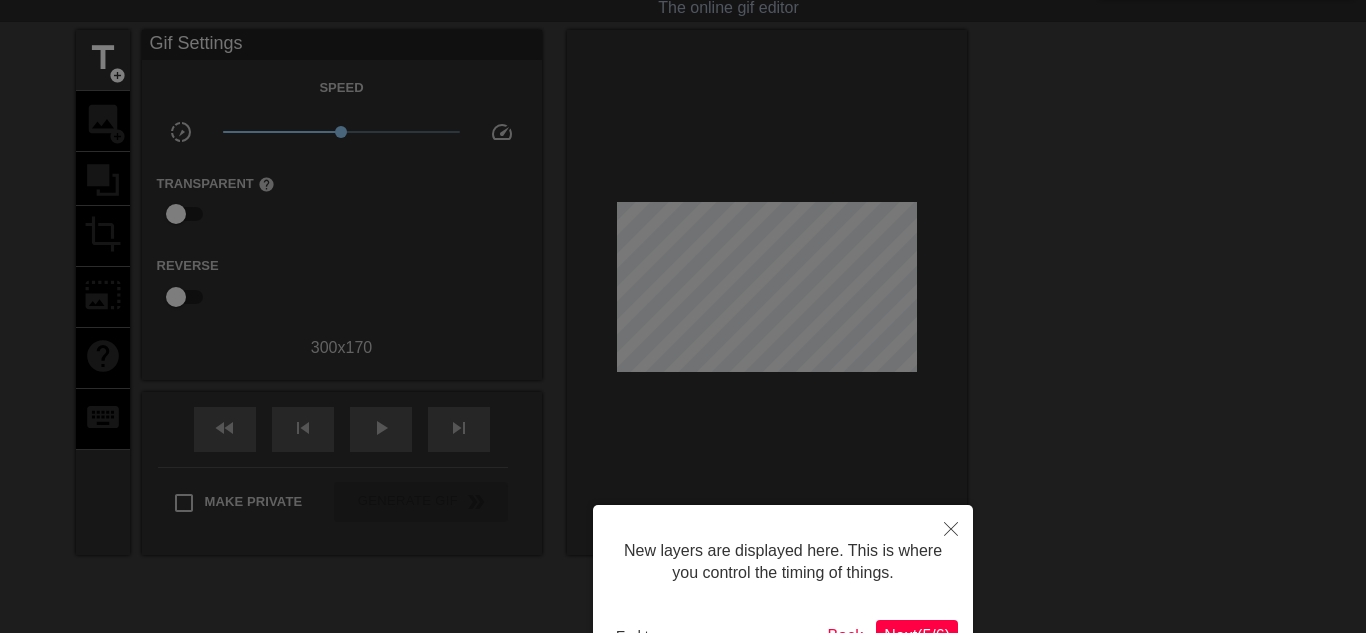 scroll, scrollTop: 67, scrollLeft: 0, axis: vertical 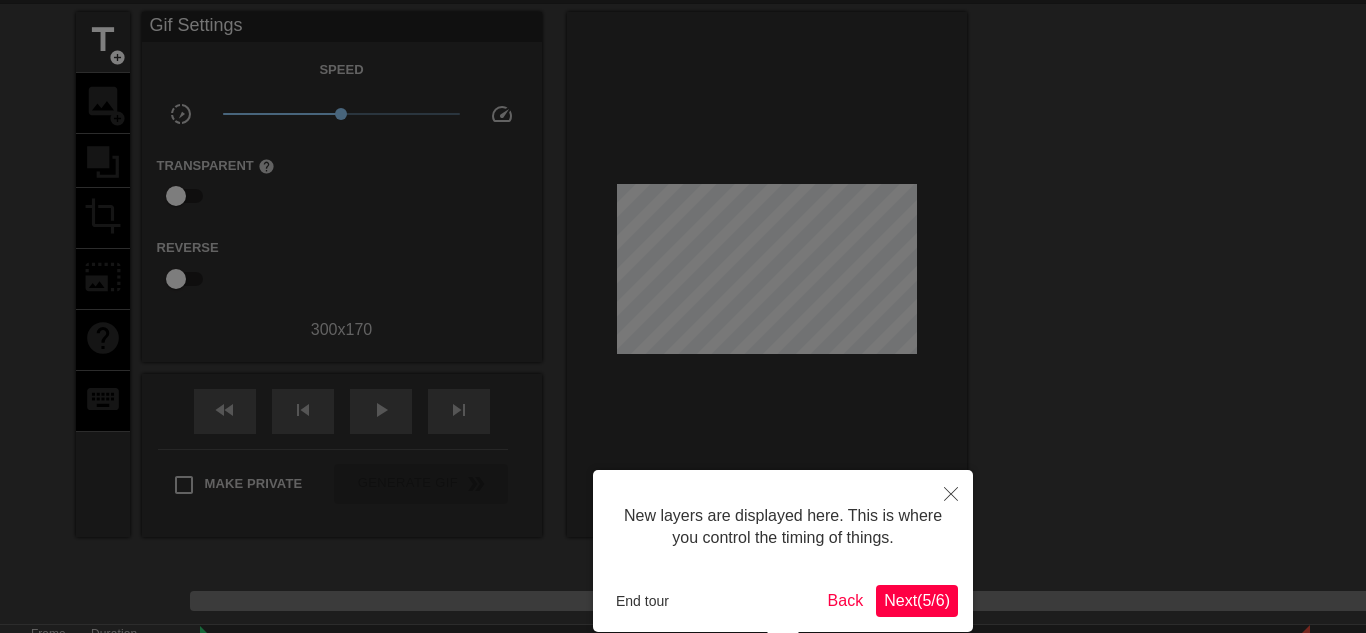 click on "Next  ( 5 / 6 )" at bounding box center (917, 600) 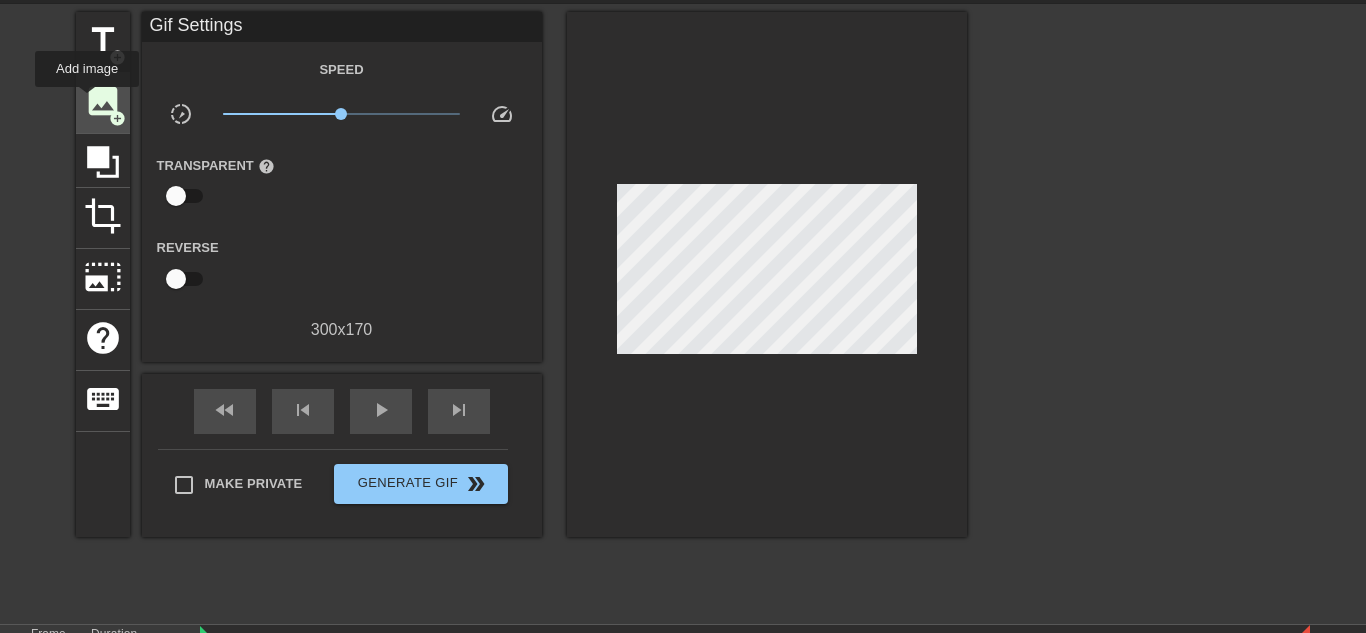 click on "image" at bounding box center [103, 101] 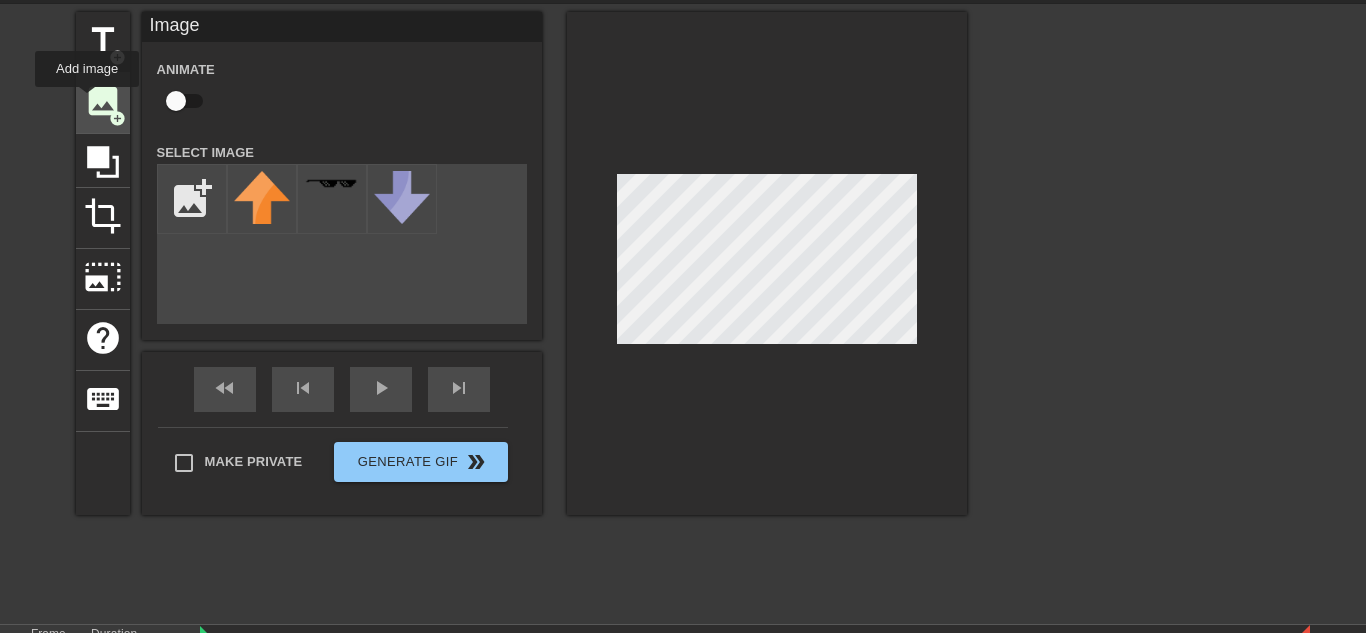 scroll, scrollTop: 0, scrollLeft: 0, axis: both 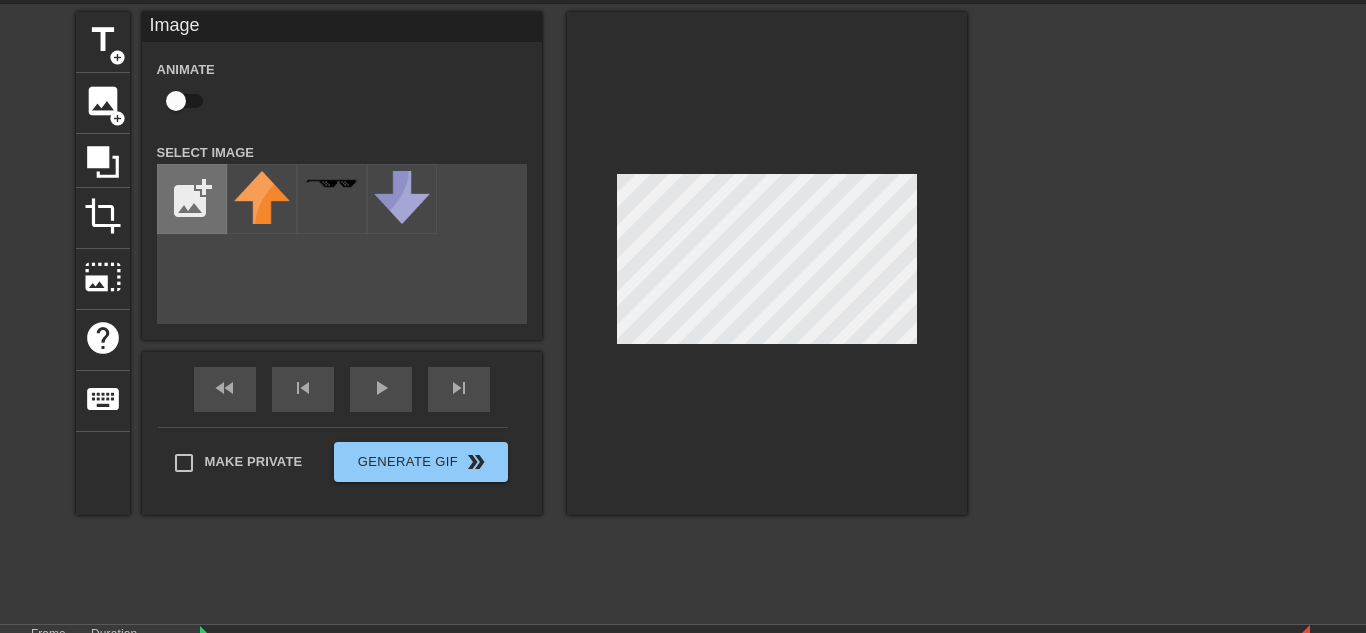 click at bounding box center (192, 199) 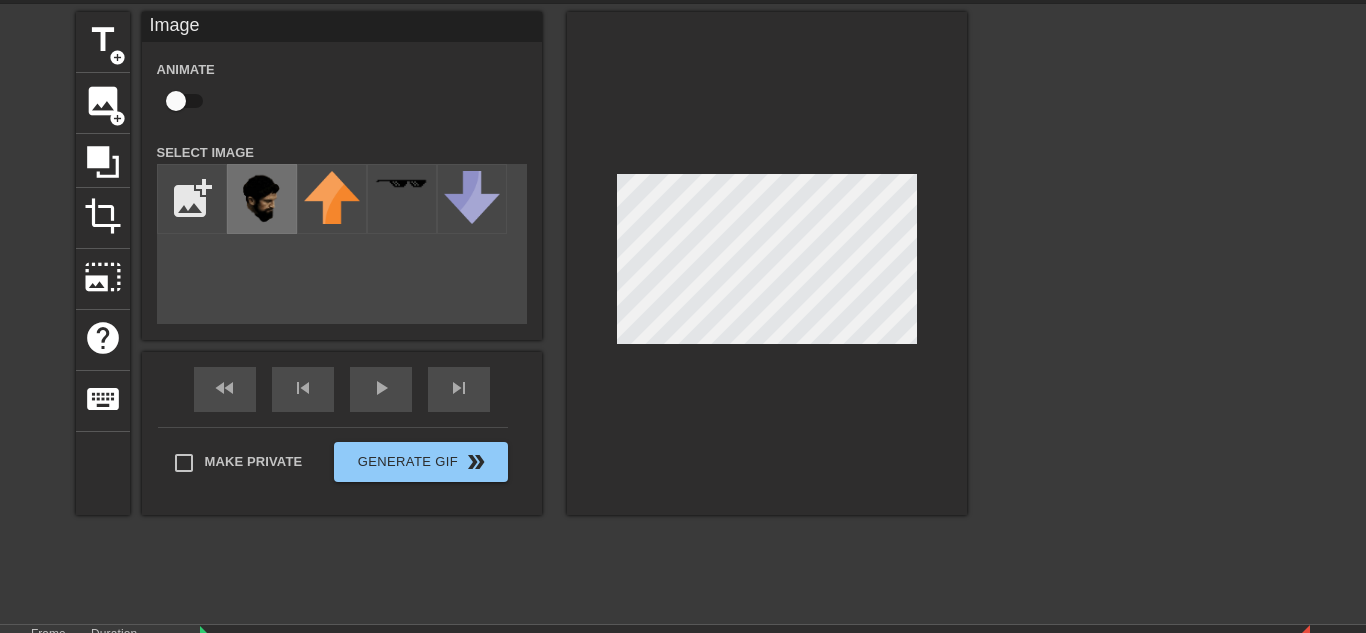 click at bounding box center [262, 201] 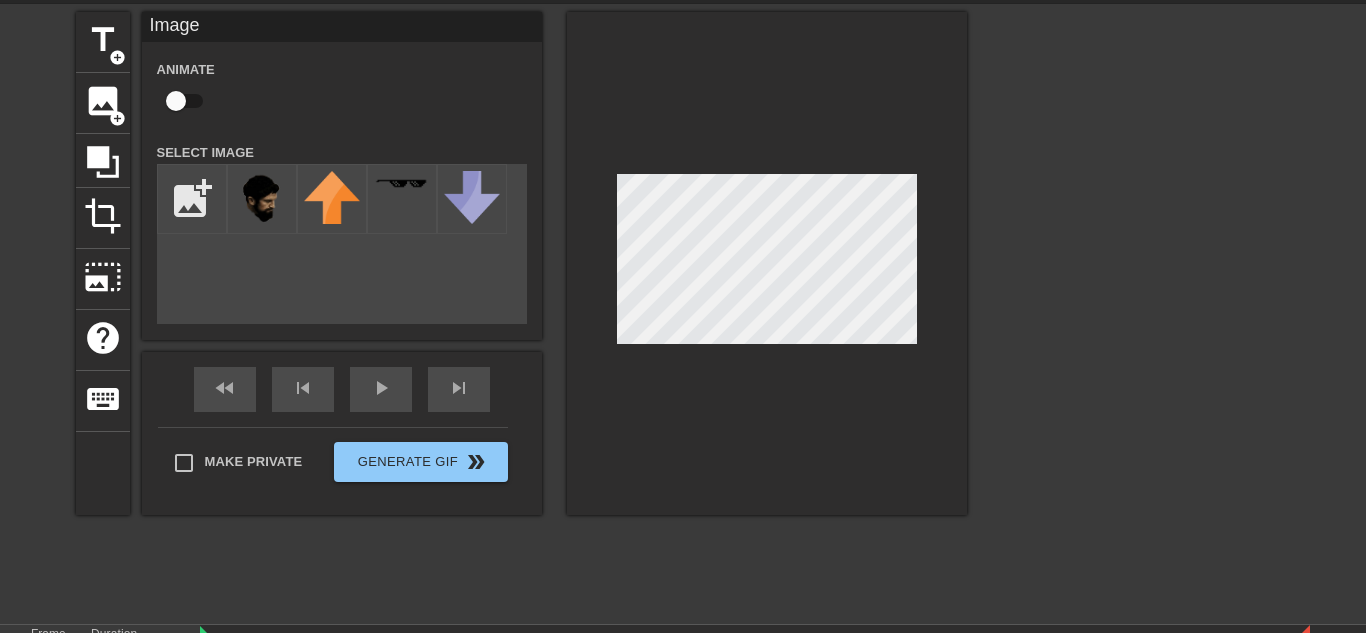 click at bounding box center (767, 263) 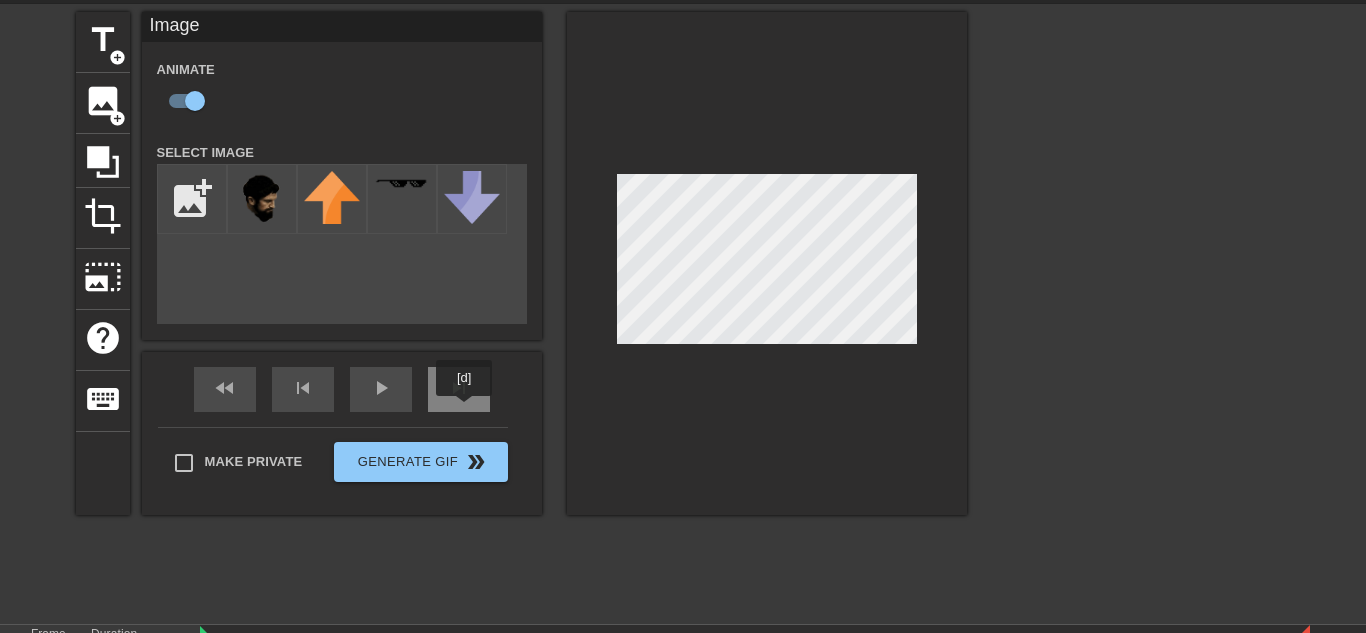 click on "skip_next" at bounding box center (459, 388) 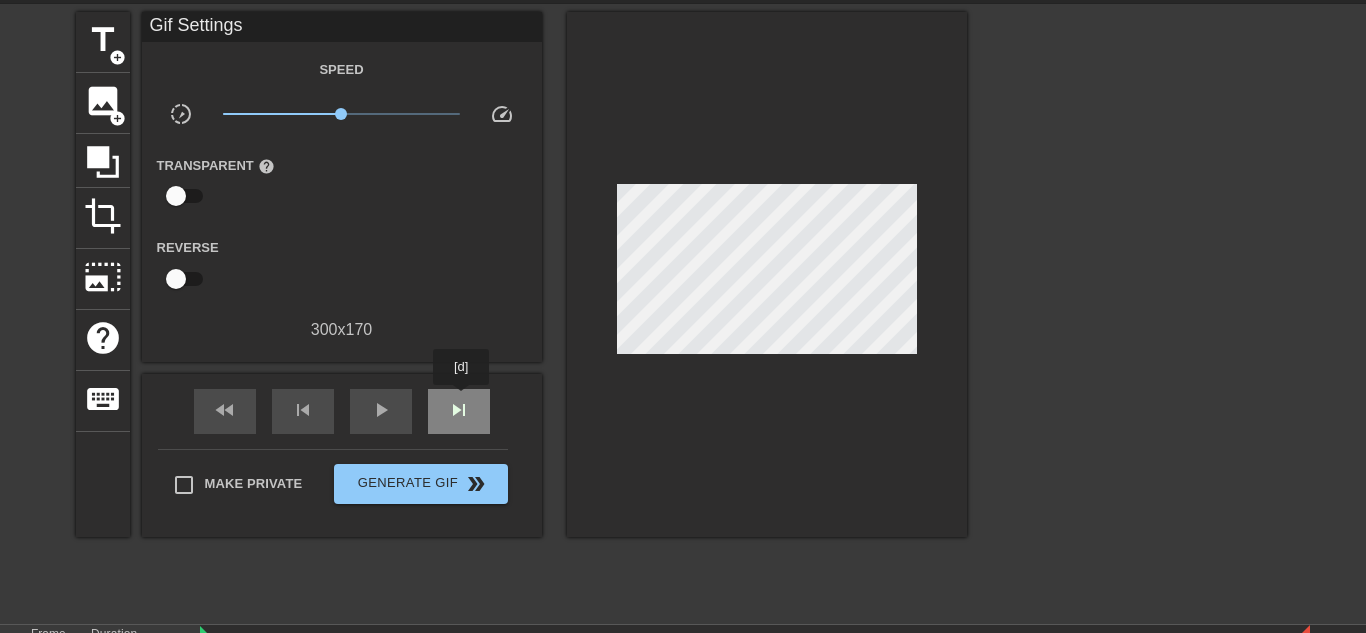 click on "skip_next" at bounding box center [459, 410] 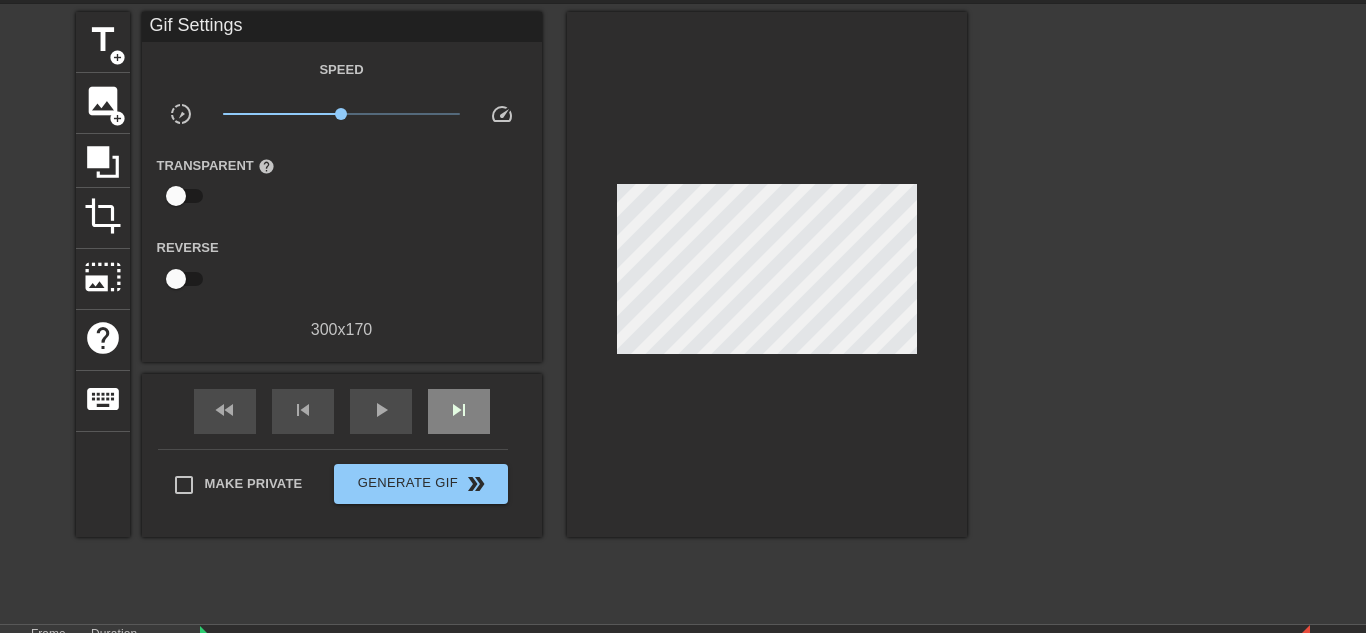 click on "fast_rewind skip_previous play_arrow skip_next" at bounding box center [342, 411] 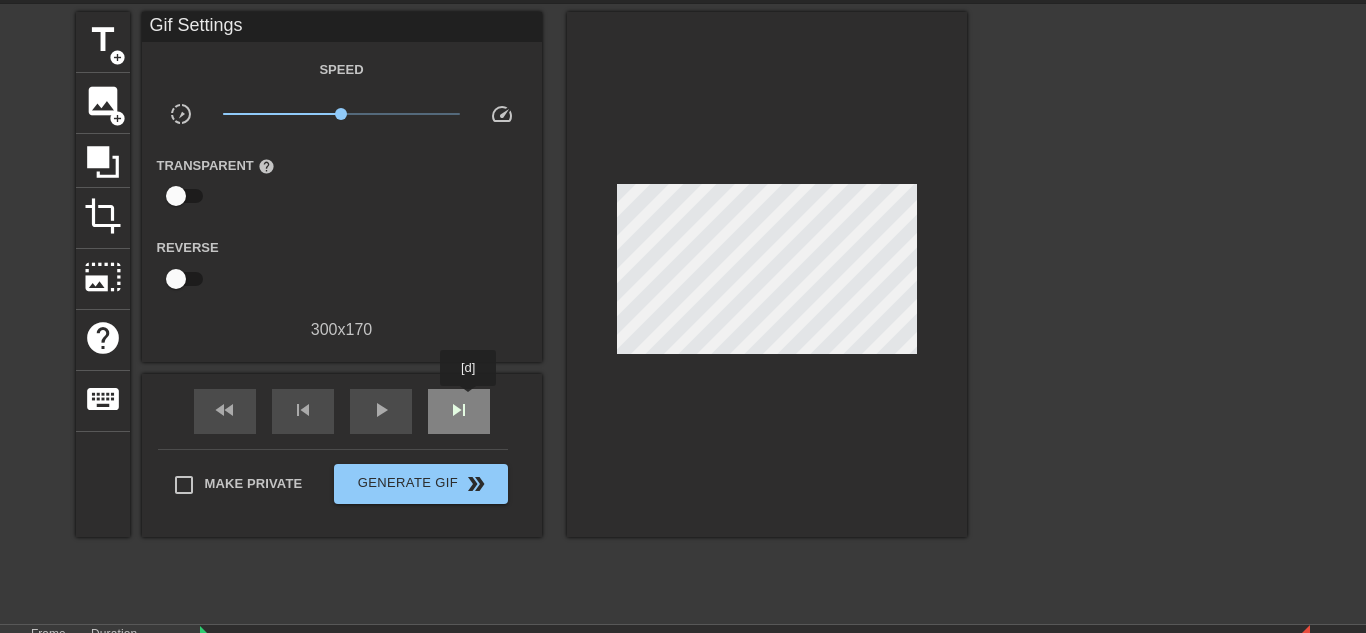 click on "skip_next" at bounding box center (459, 410) 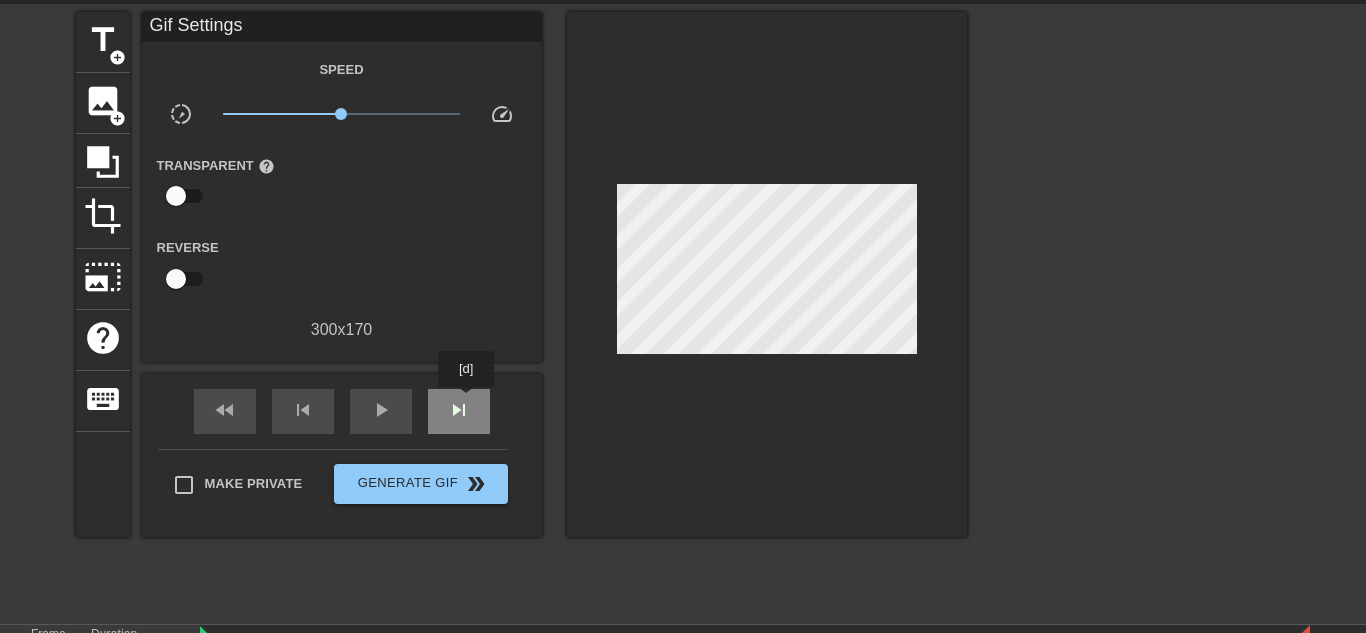 click on "skip_next" at bounding box center [459, 410] 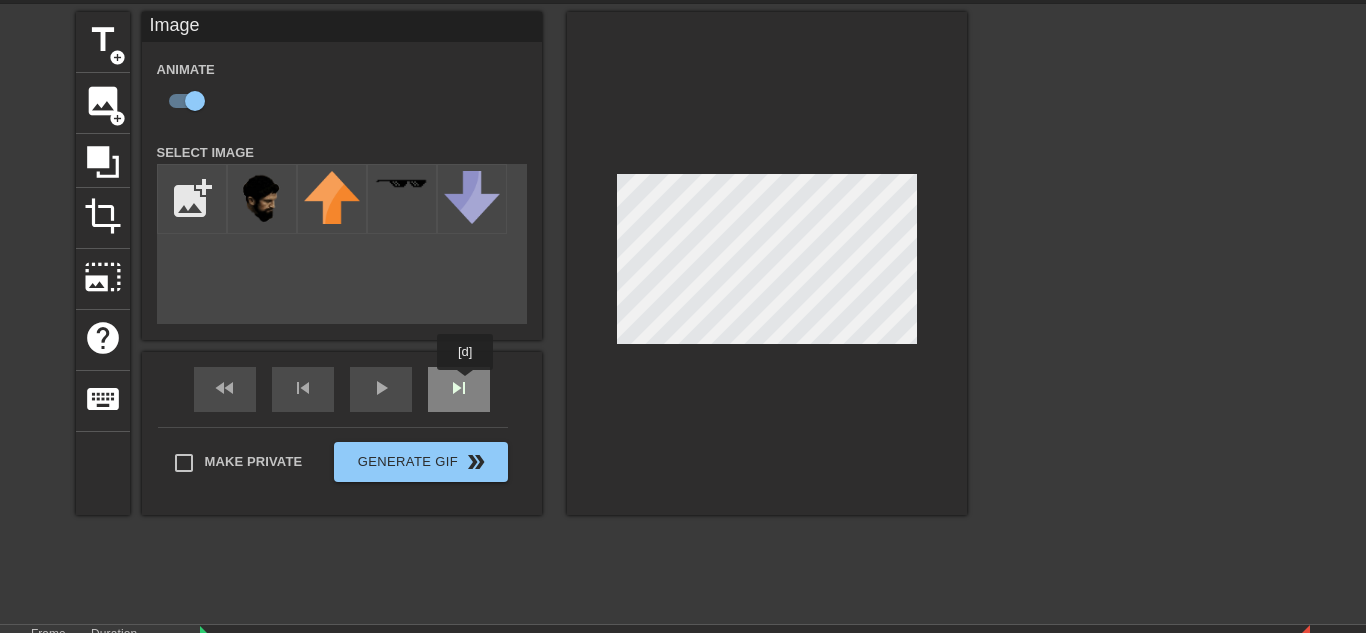 click on "fast_rewind skip_previous play_arrow skip_next" at bounding box center [342, 389] 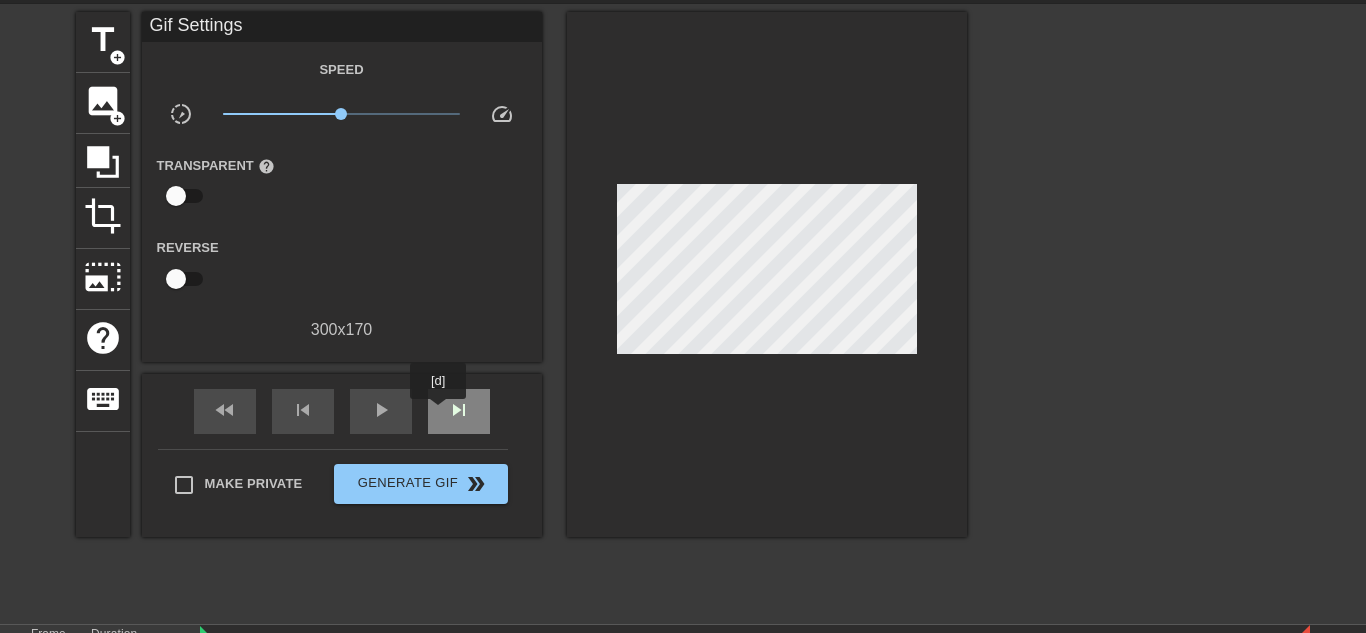 click on "skip_next" at bounding box center (459, 411) 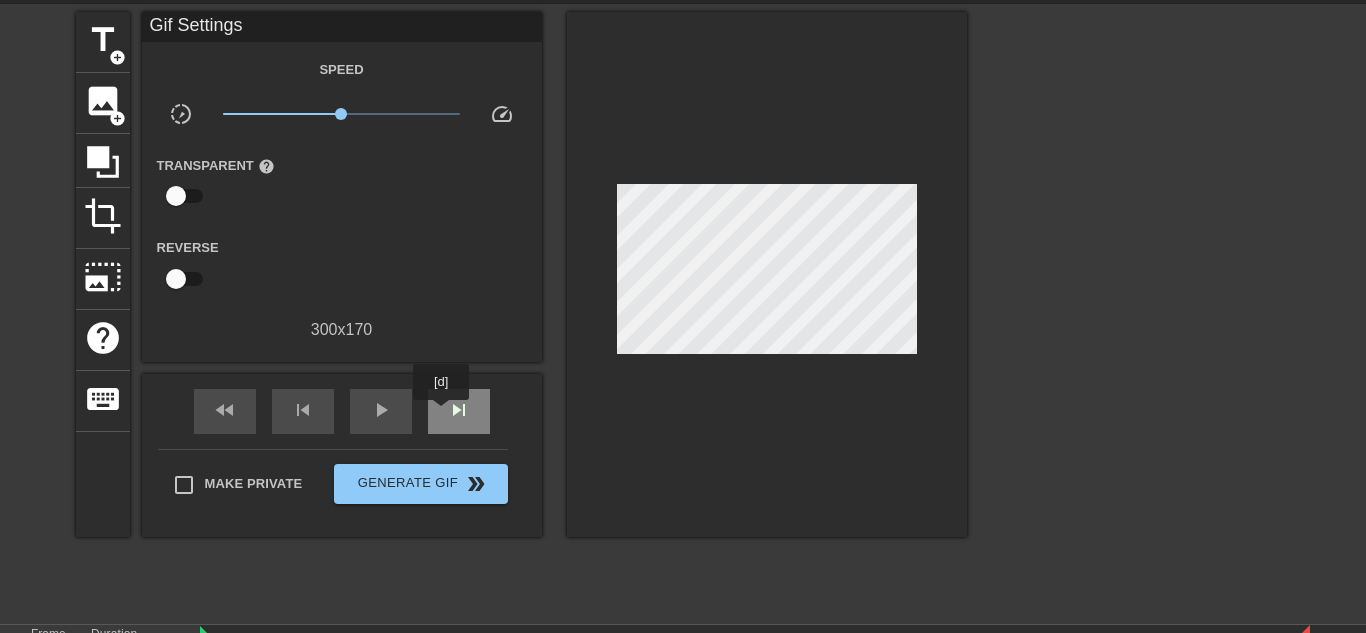 click on "skip_next" at bounding box center (459, 411) 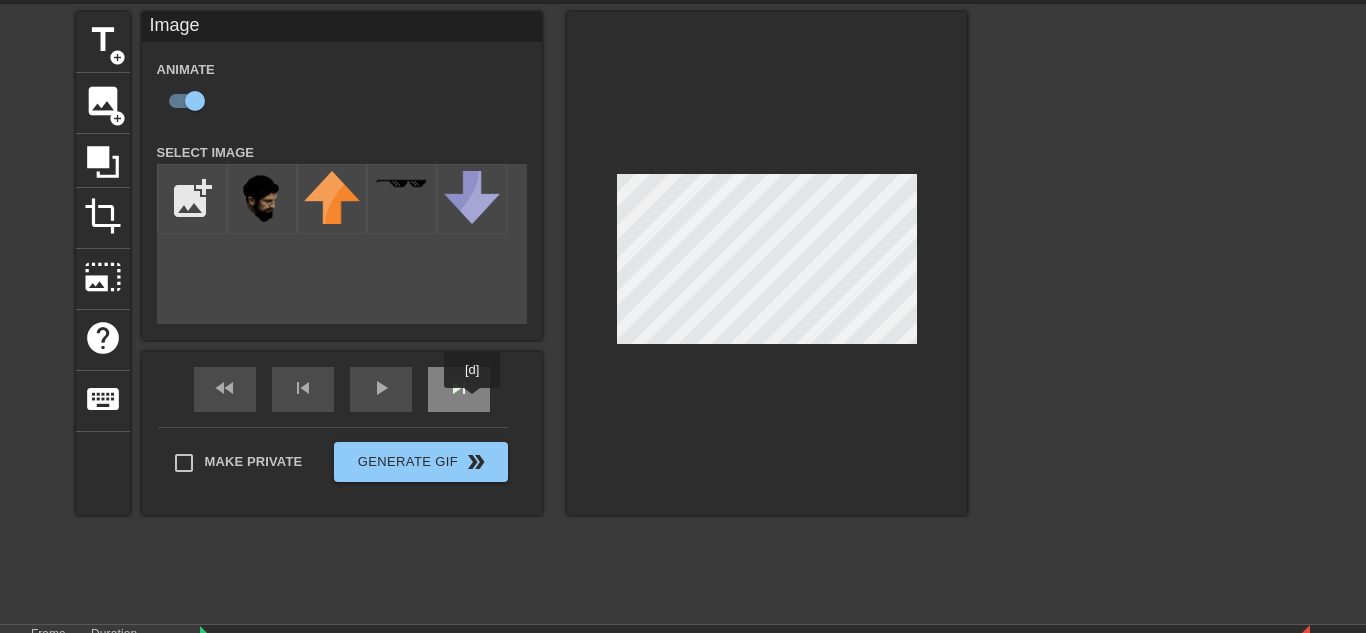 click on "skip_next" at bounding box center [459, 389] 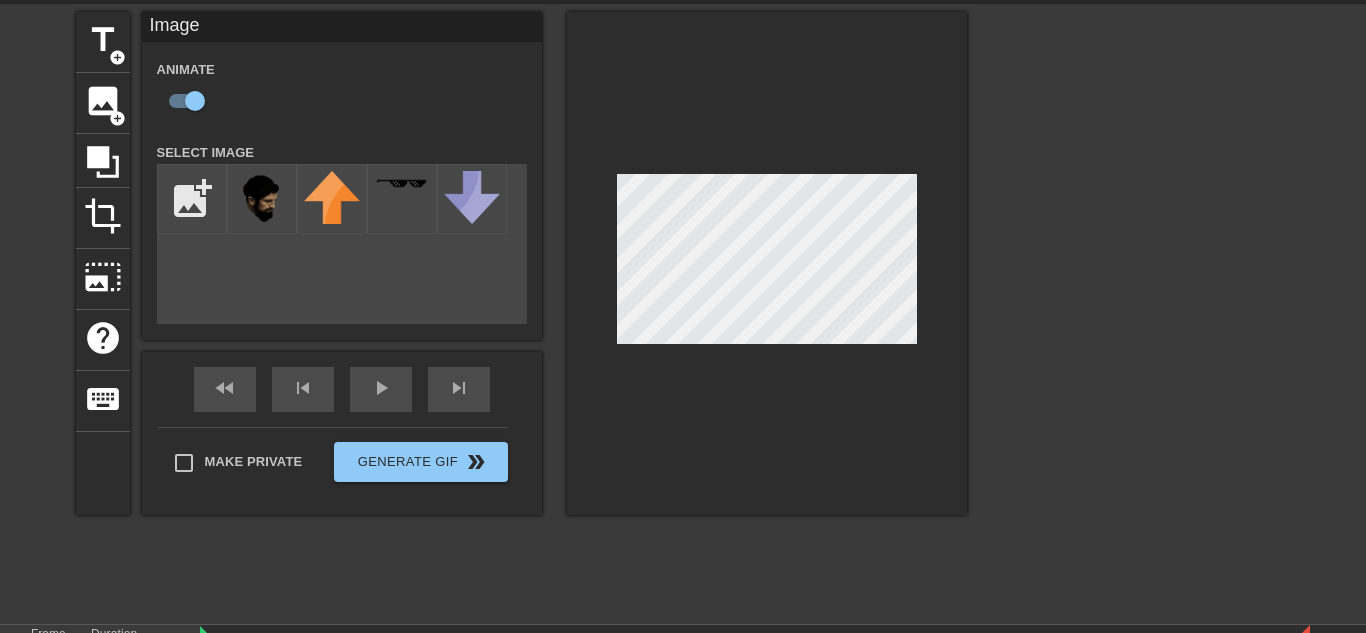 click at bounding box center (767, 263) 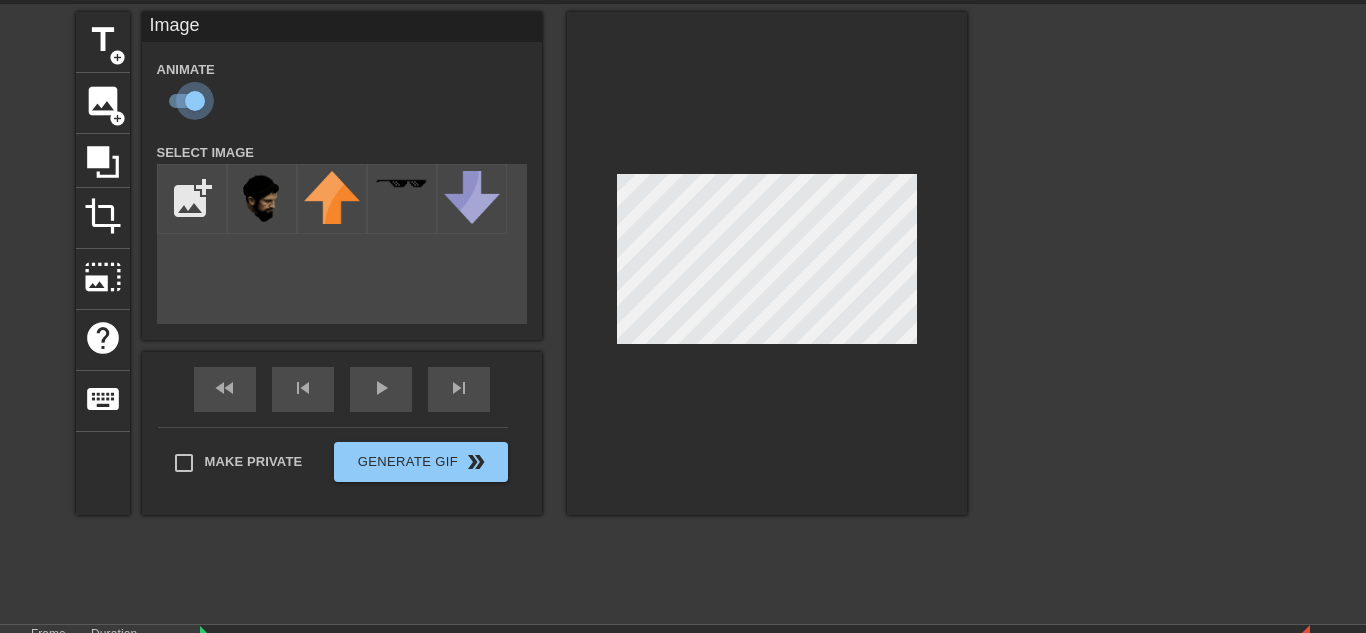 click at bounding box center [195, 101] 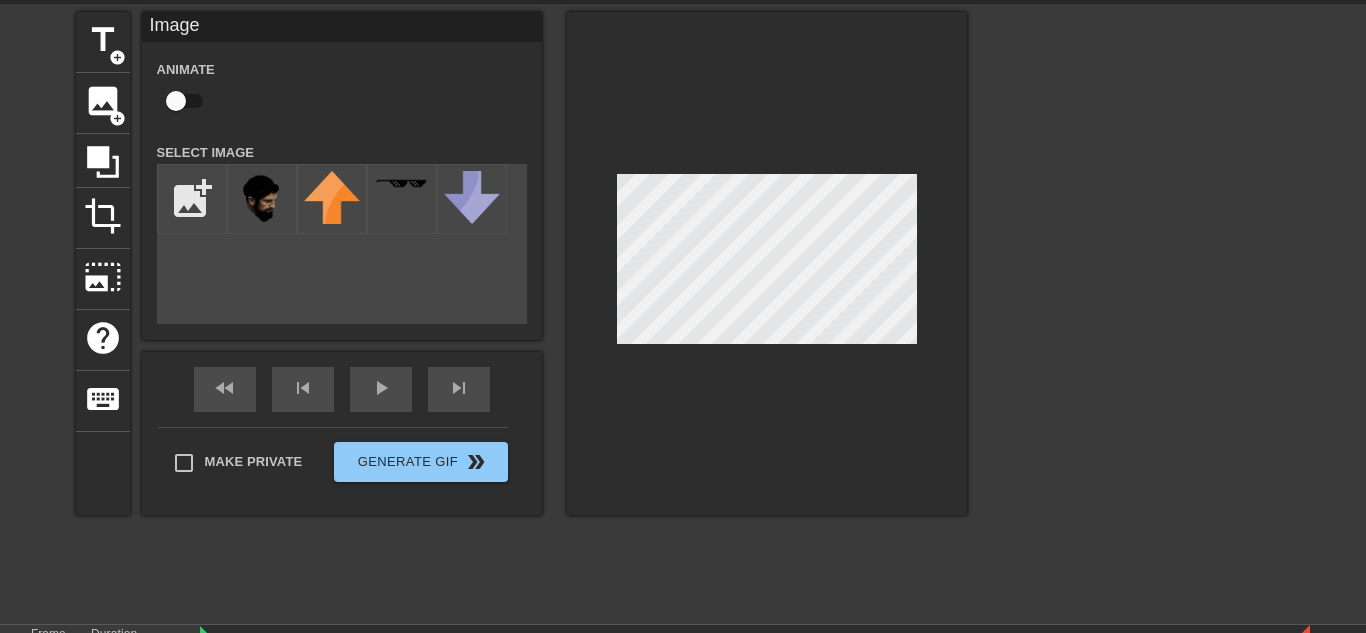 click at bounding box center [176, 101] 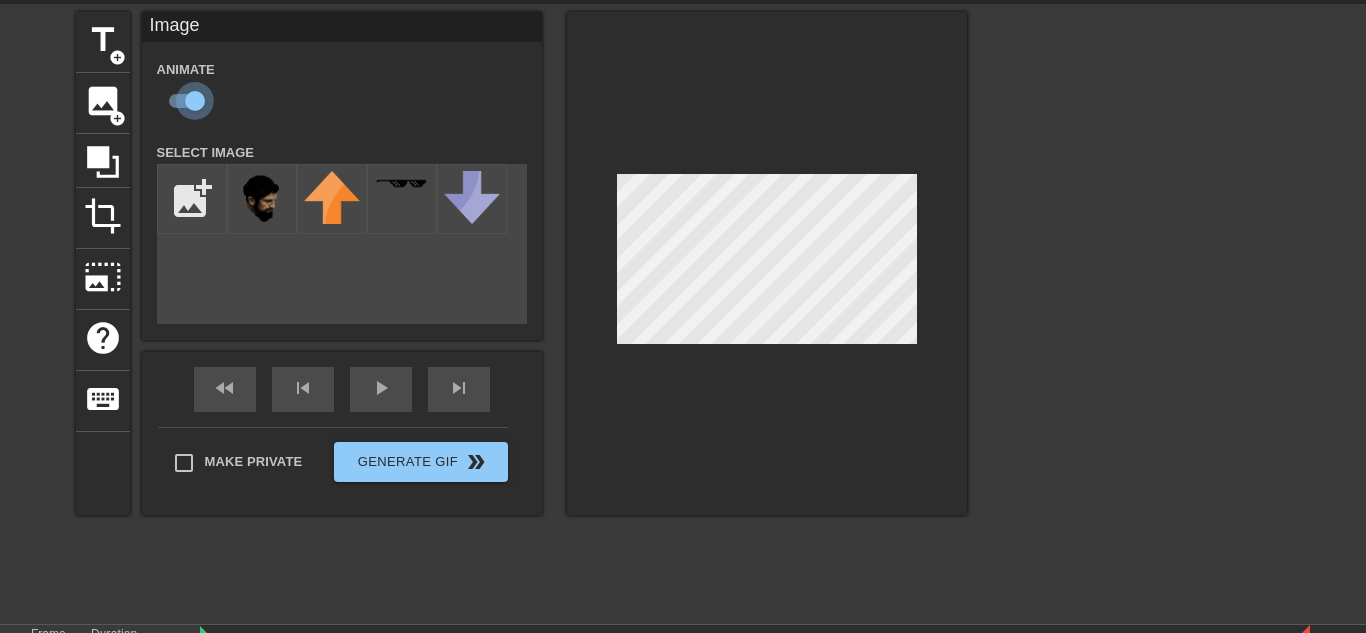 click at bounding box center (195, 101) 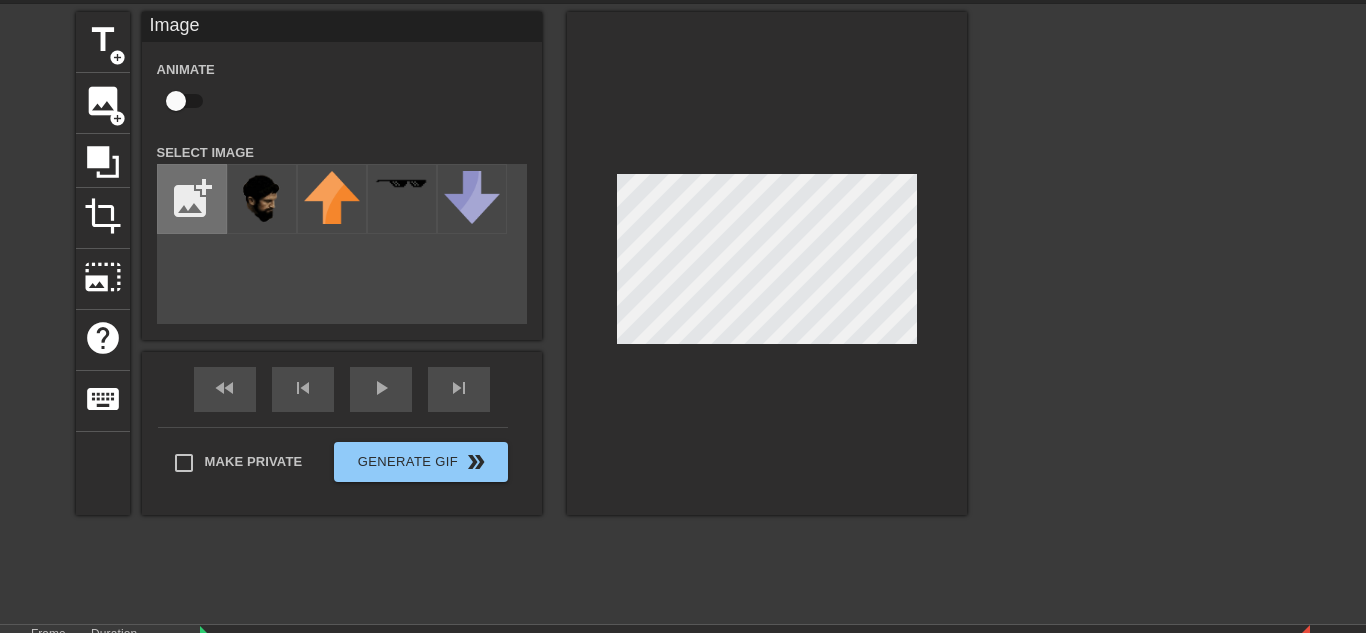 click at bounding box center (192, 199) 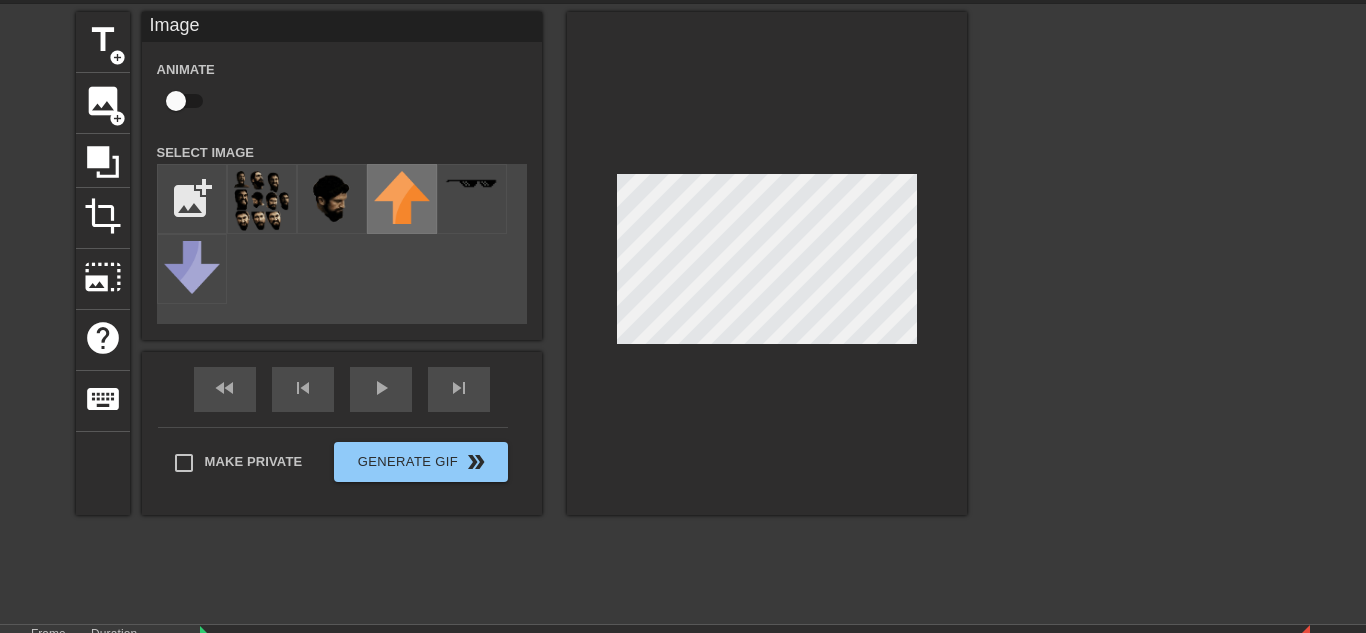 click at bounding box center (402, 197) 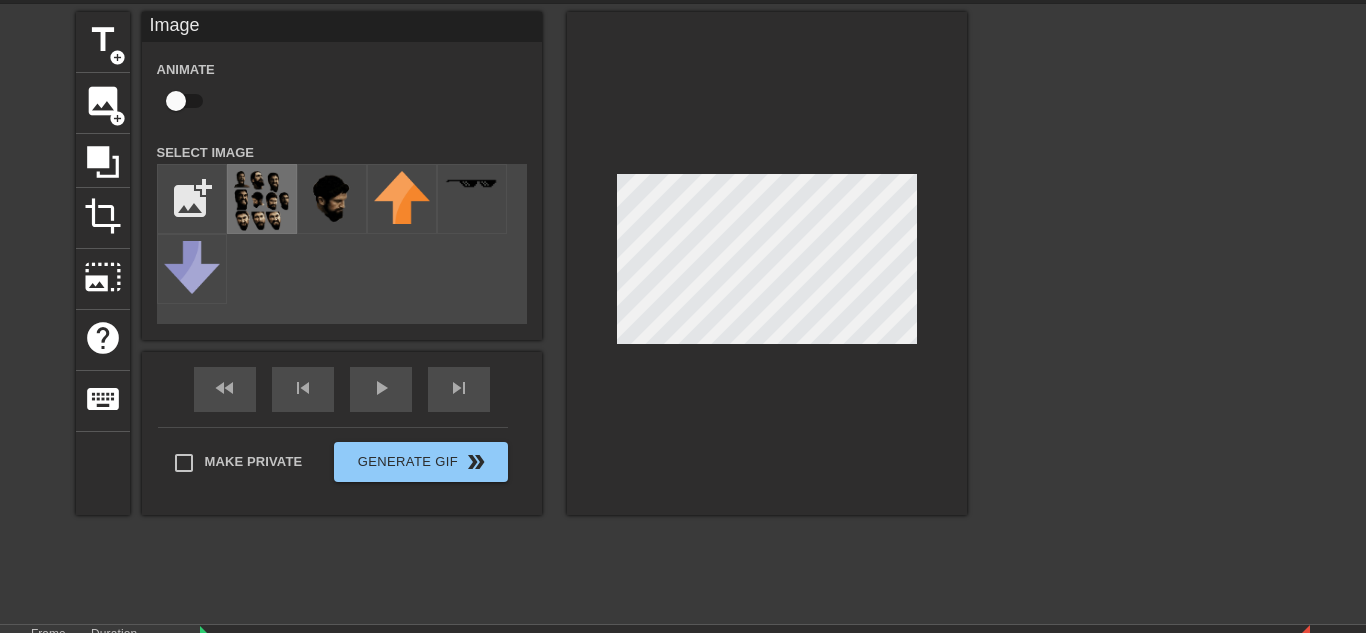 click at bounding box center [262, 201] 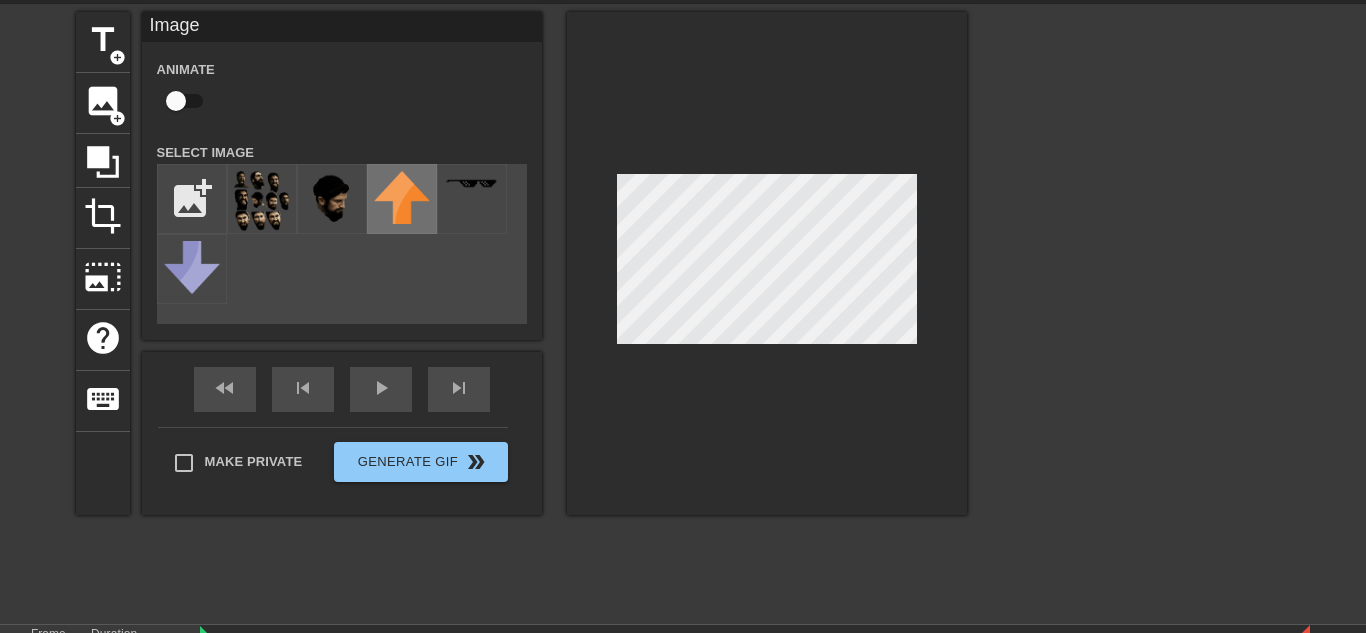 click at bounding box center [402, 197] 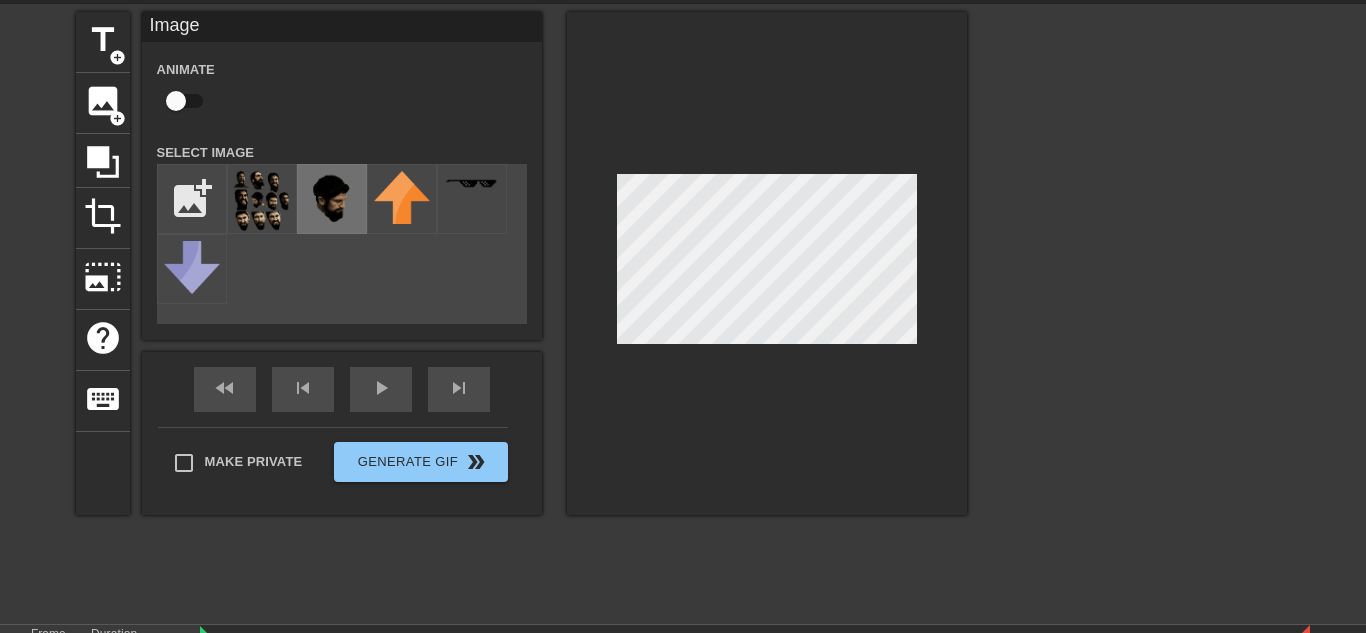 click at bounding box center (332, 201) 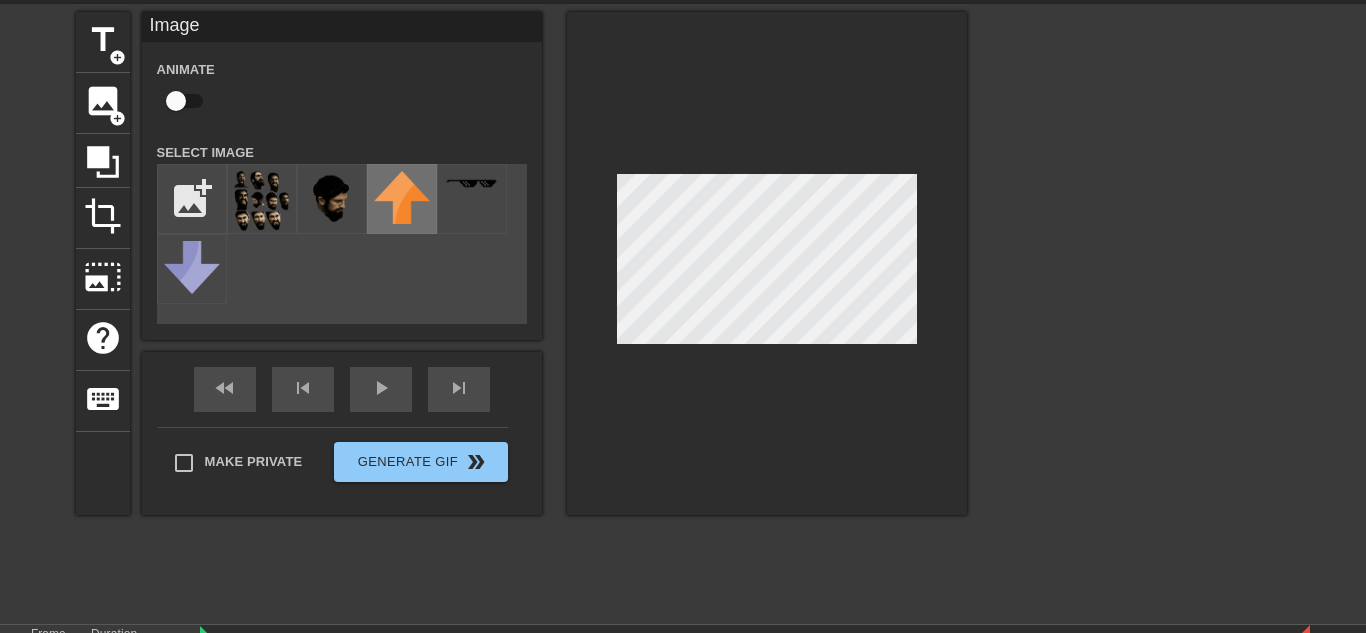 click at bounding box center [402, 197] 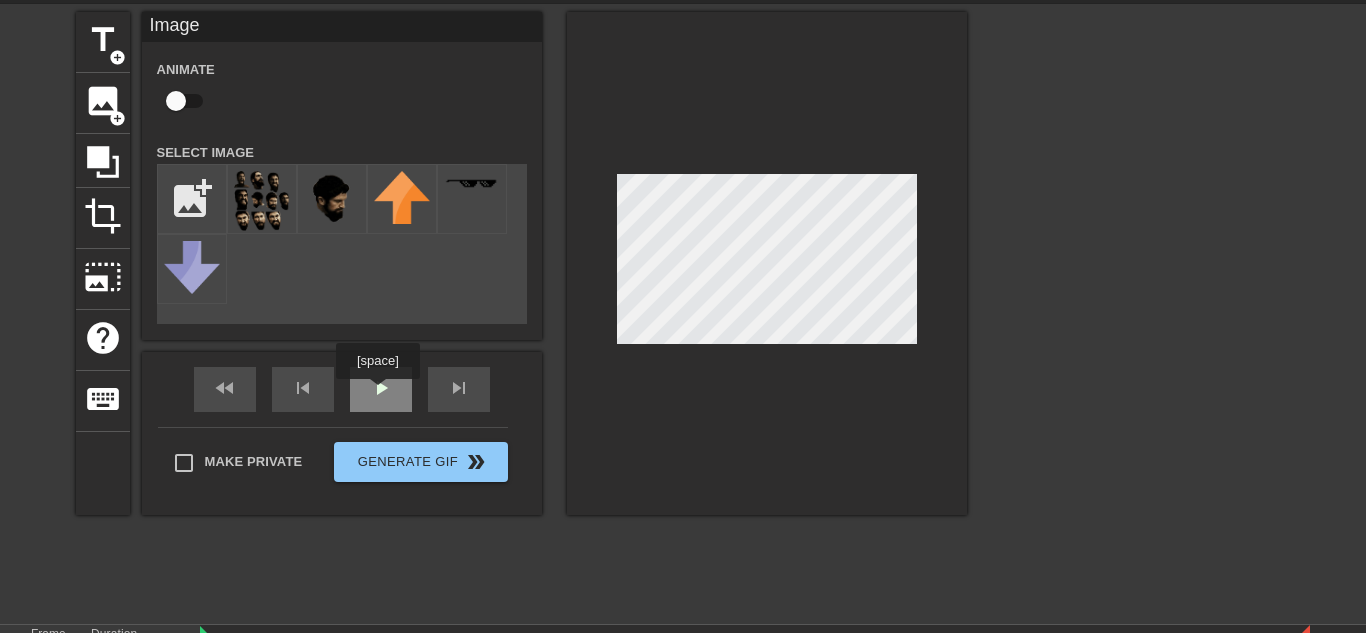 click on "play_arrow" at bounding box center (381, 389) 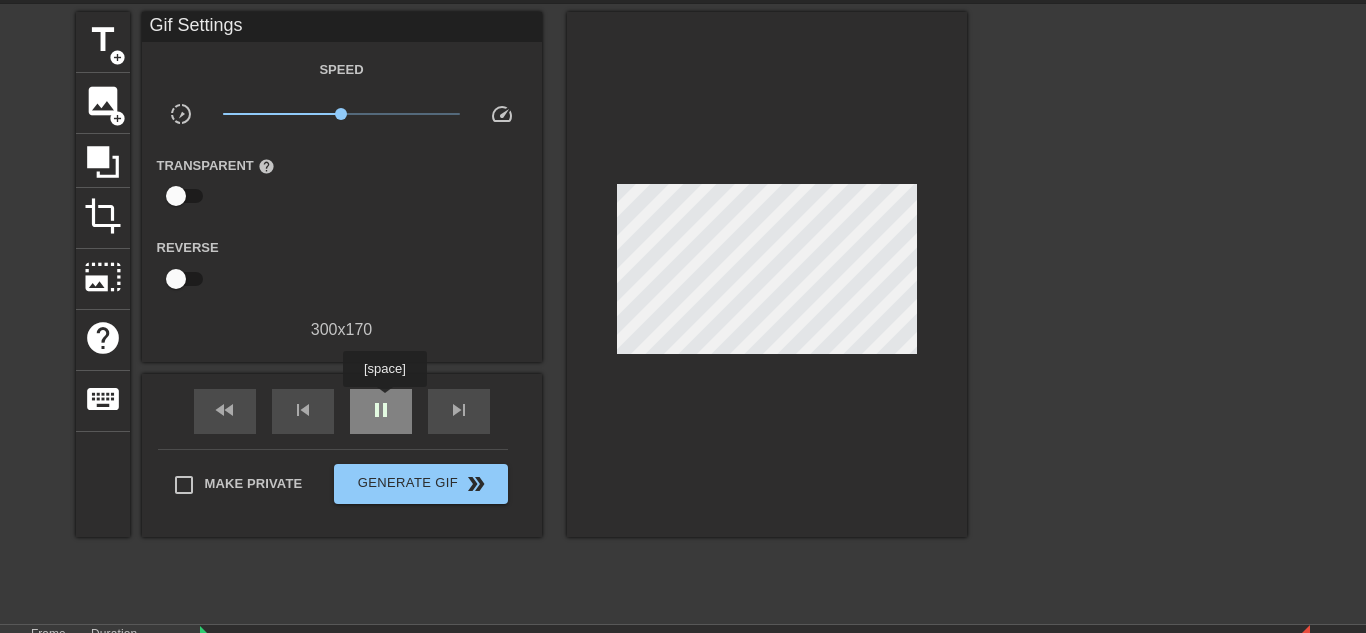 click on "pause" at bounding box center [381, 410] 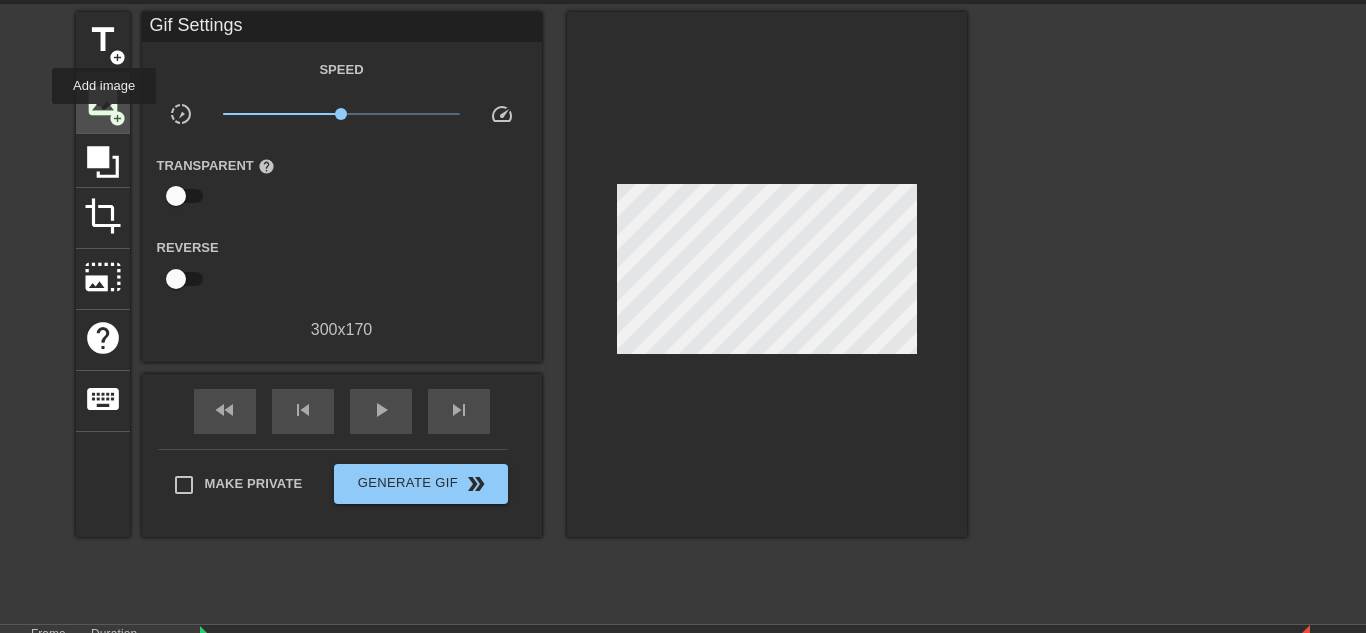 click on "image" at bounding box center [103, 101] 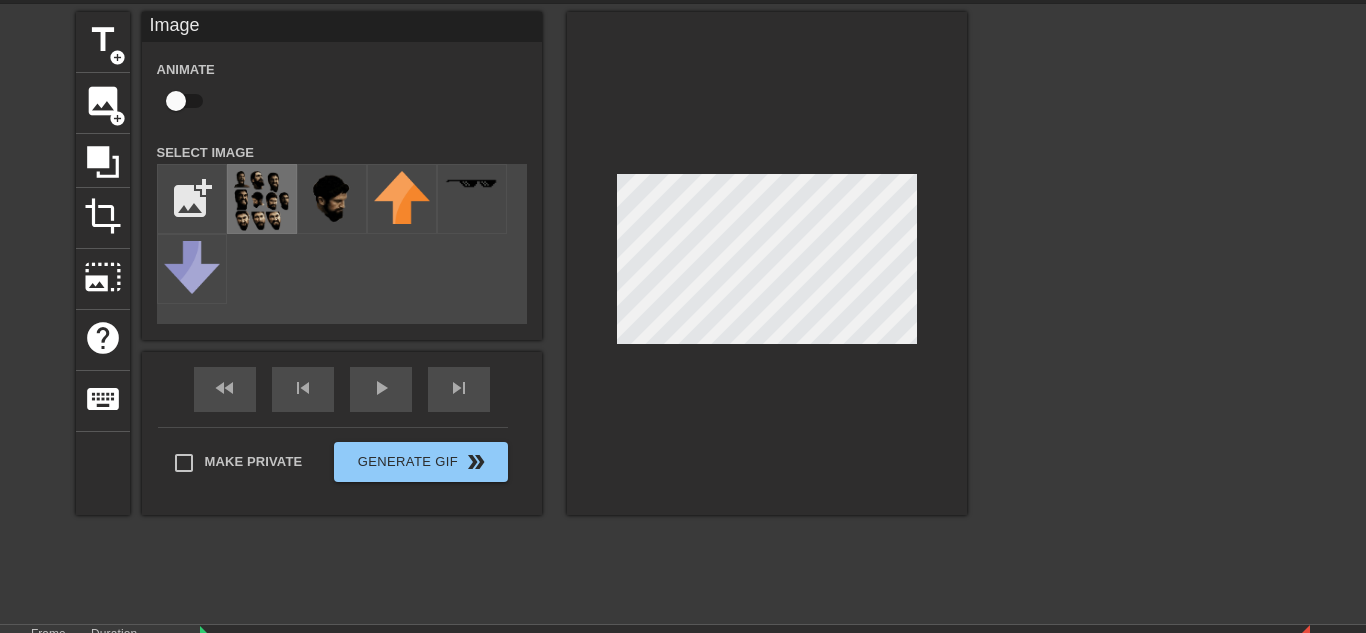 click at bounding box center (262, 201) 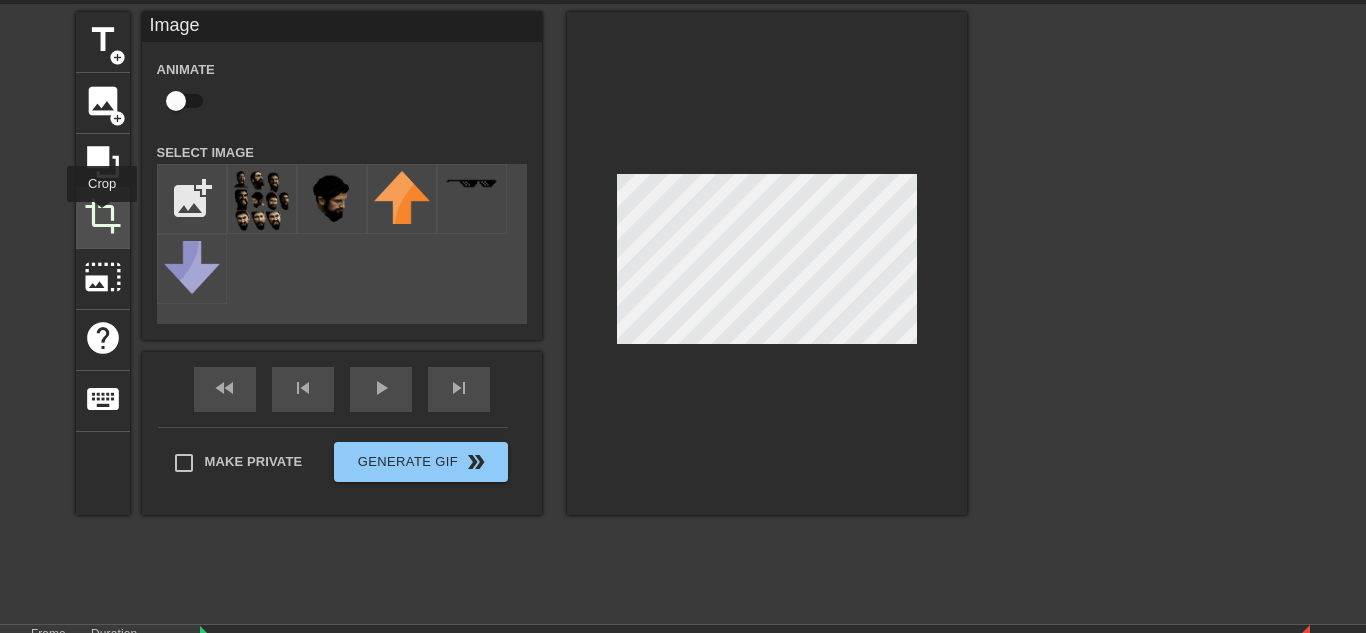 click on "crop" at bounding box center [103, 216] 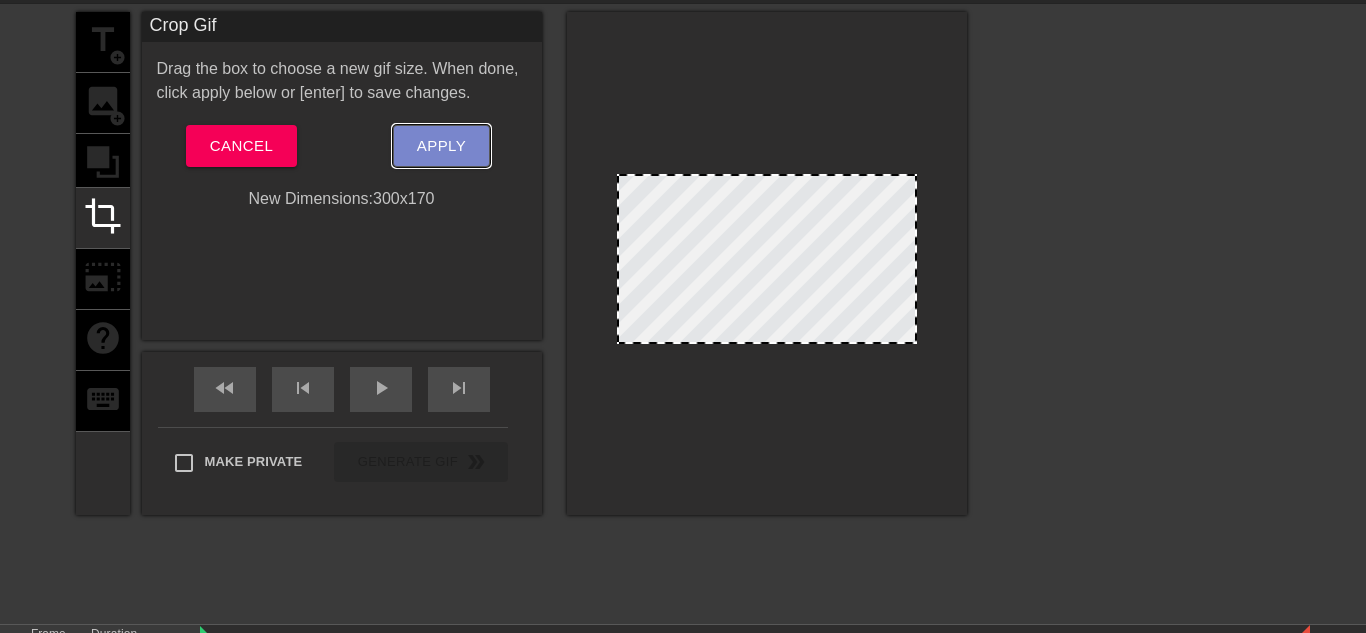 click on "Apply" at bounding box center [441, 146] 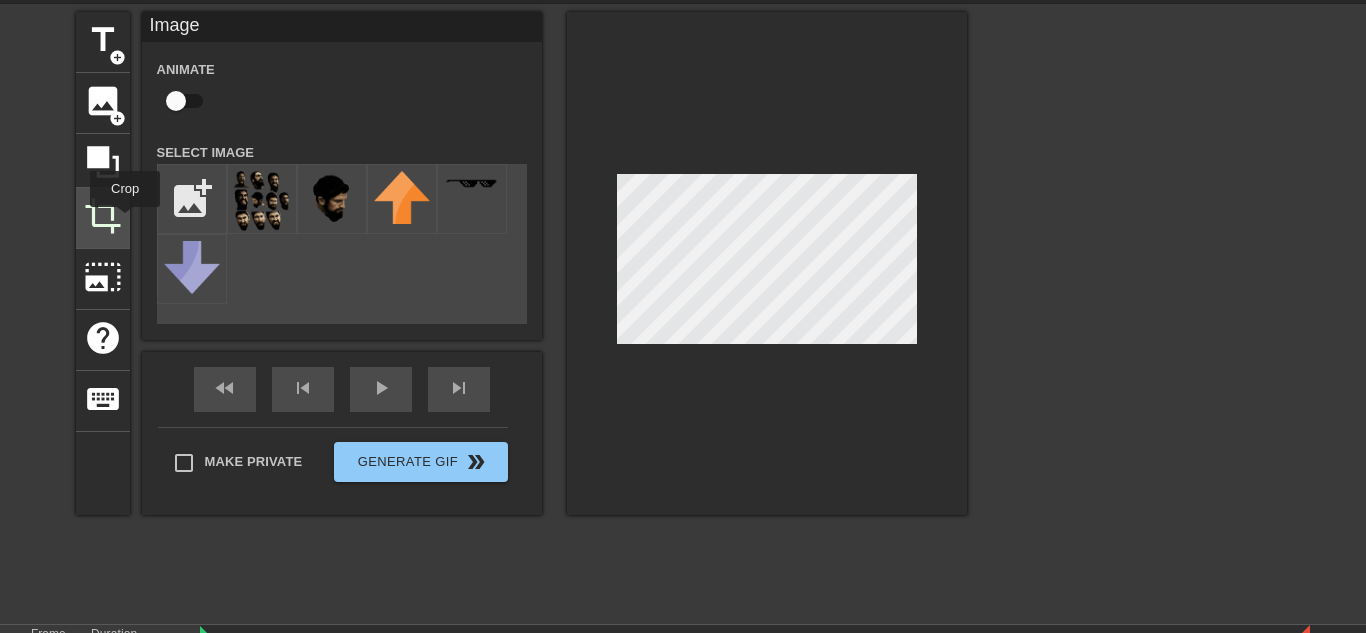 click on "crop" at bounding box center (103, 218) 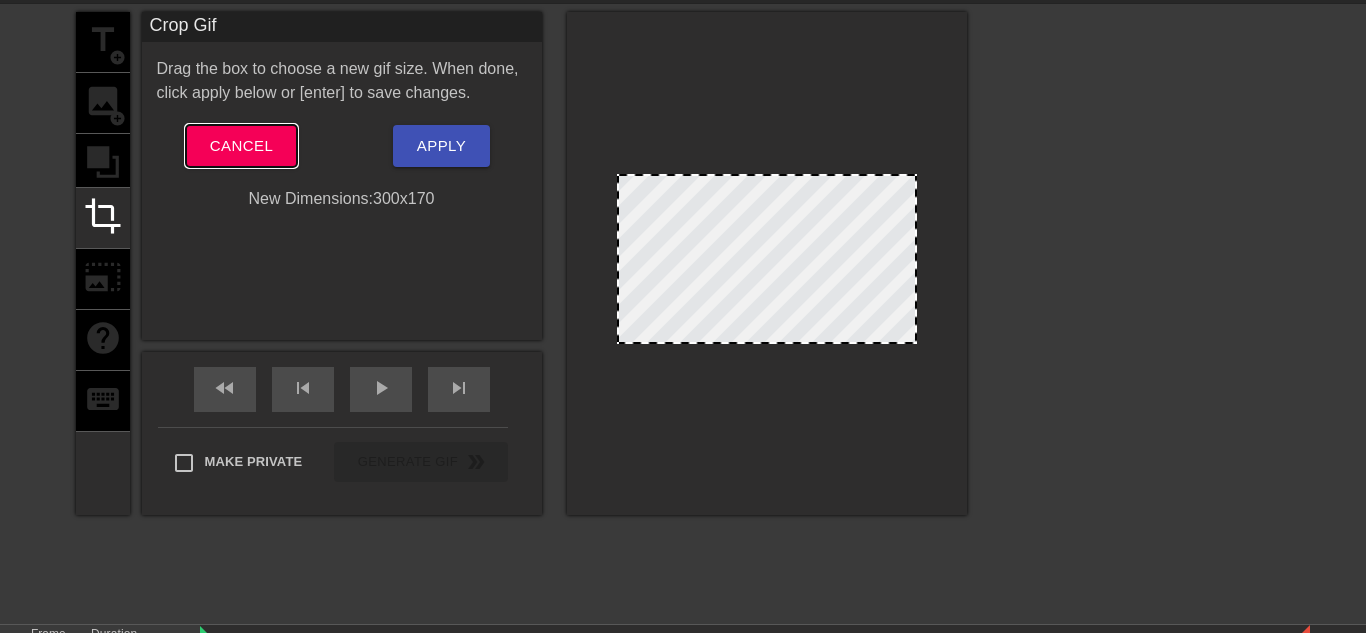 click on "Cancel" at bounding box center (241, 146) 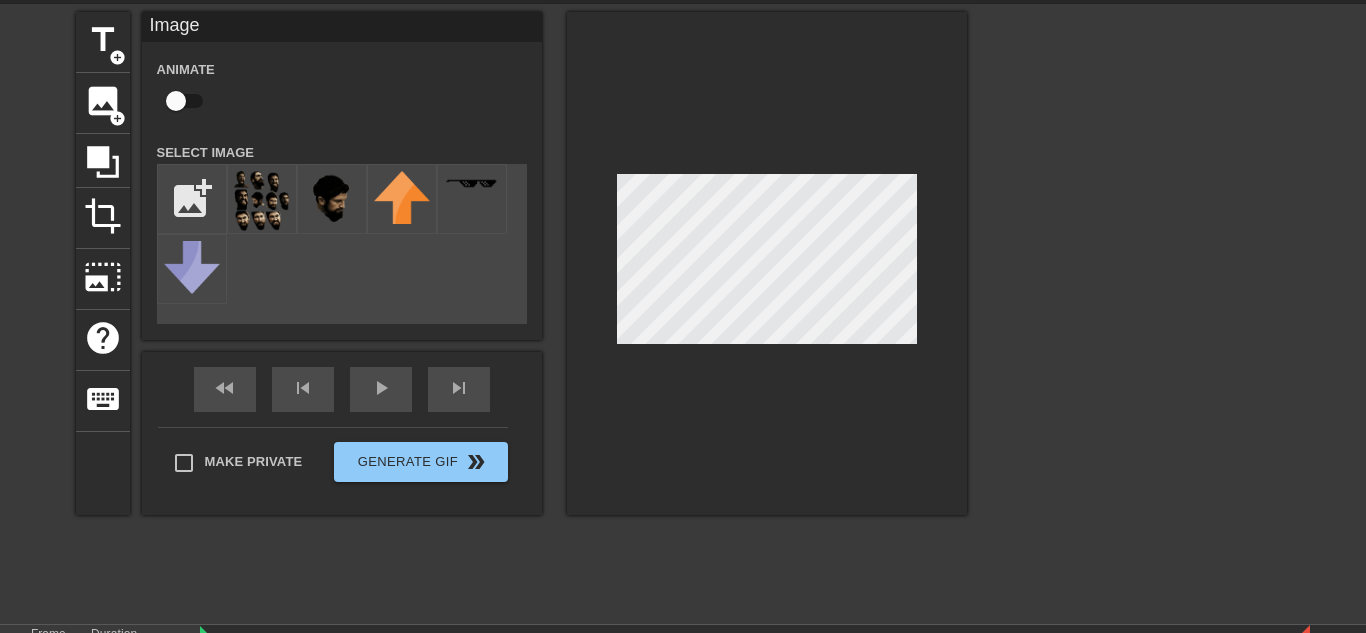 click on "title add_circle image add_circle crop photo_size_select_large help keyboard Image Animate Select Image add_photo_alternate fast_rewind skip_previous play_arrow skip_next Make Private Generate Gif double_arrow" at bounding box center [521, 263] 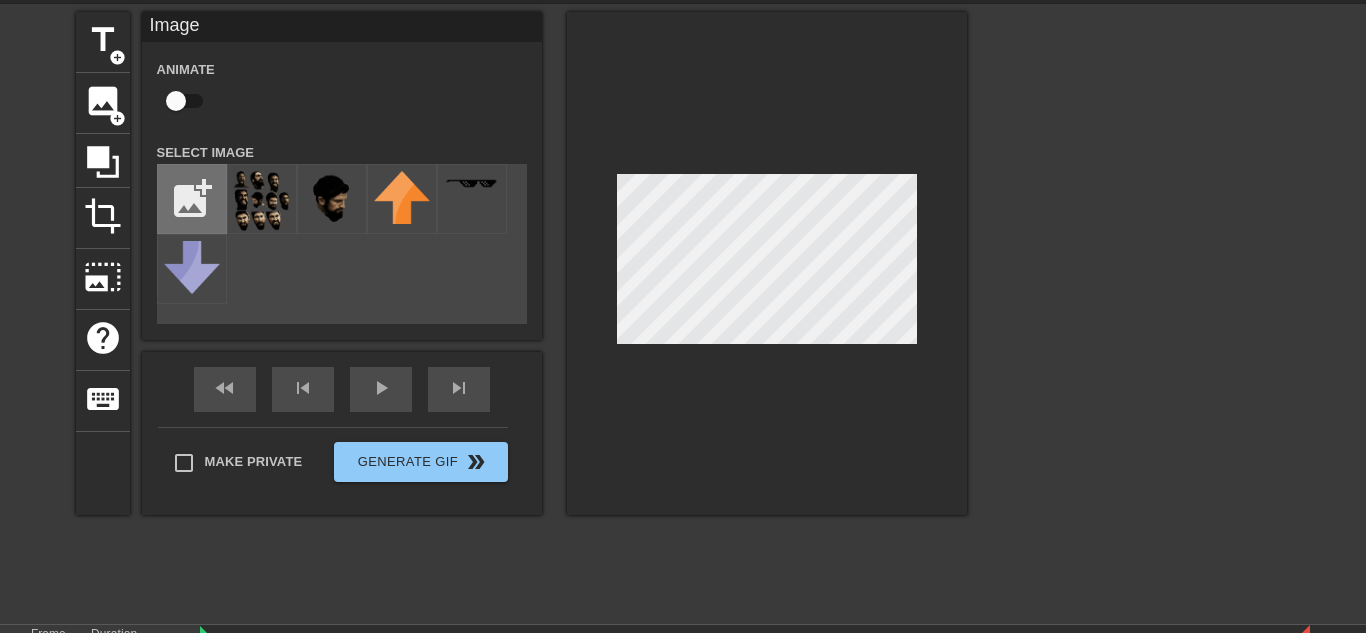 click at bounding box center [192, 199] 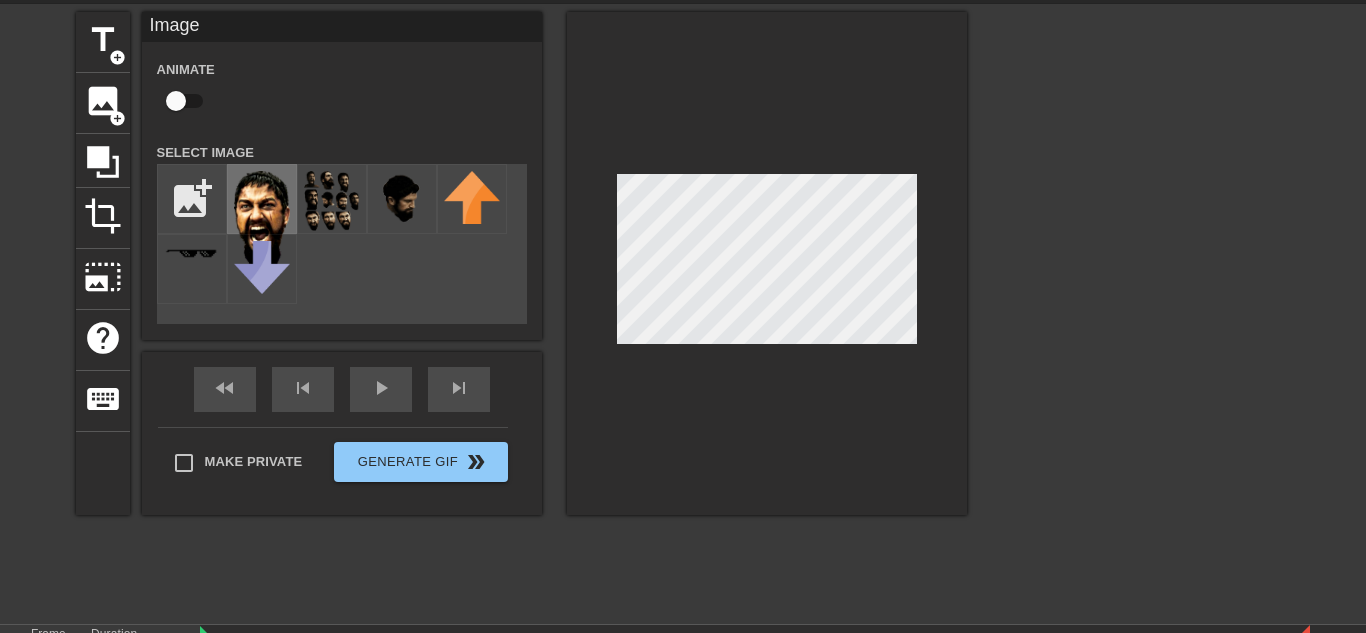 click at bounding box center (262, 221) 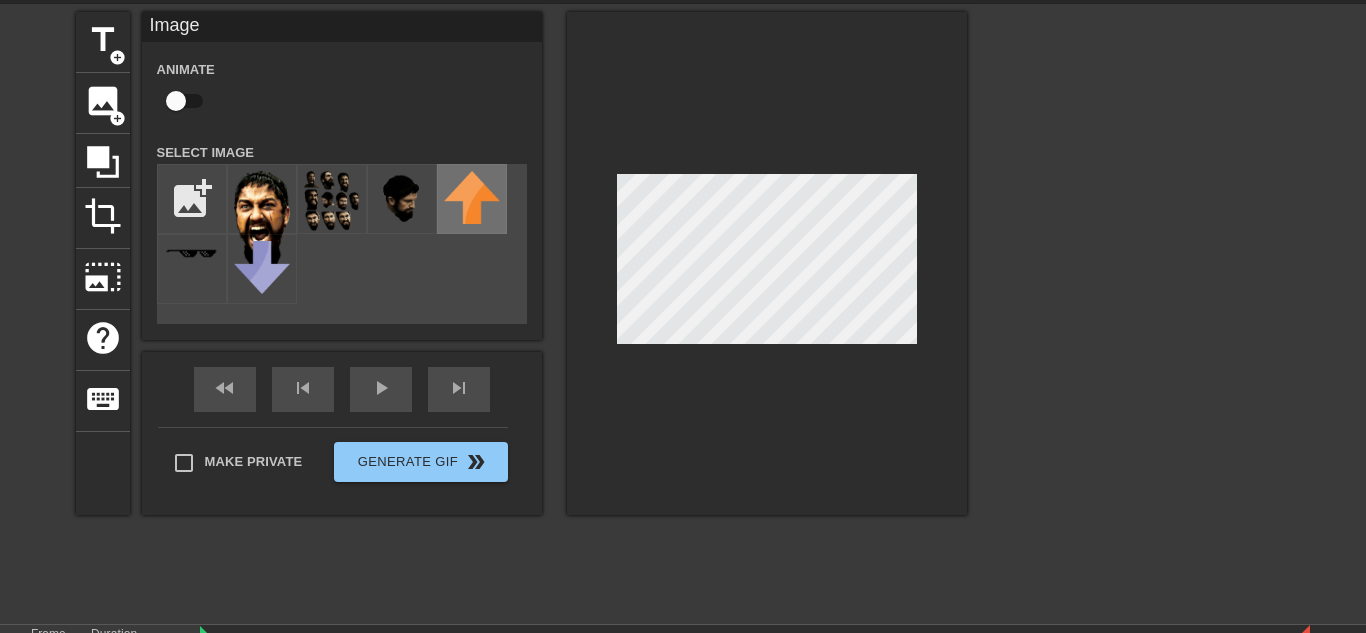 click at bounding box center [472, 197] 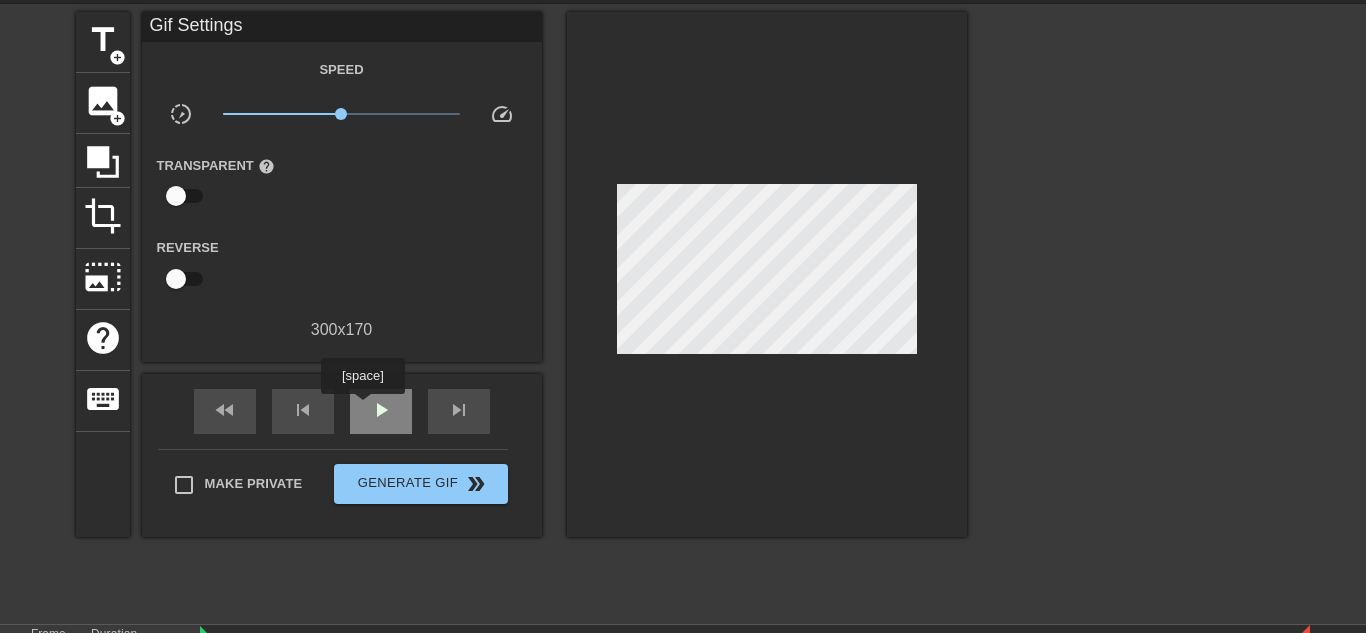 click on "play_arrow" at bounding box center (381, 411) 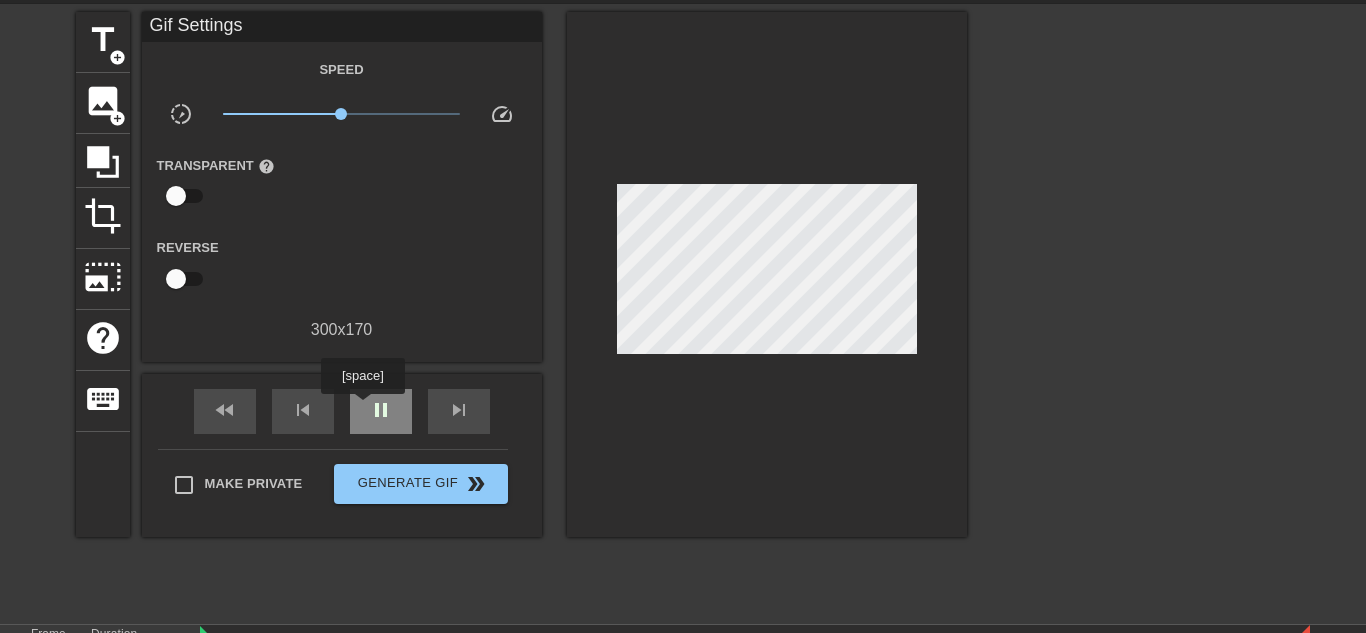 click on "pause" at bounding box center [381, 411] 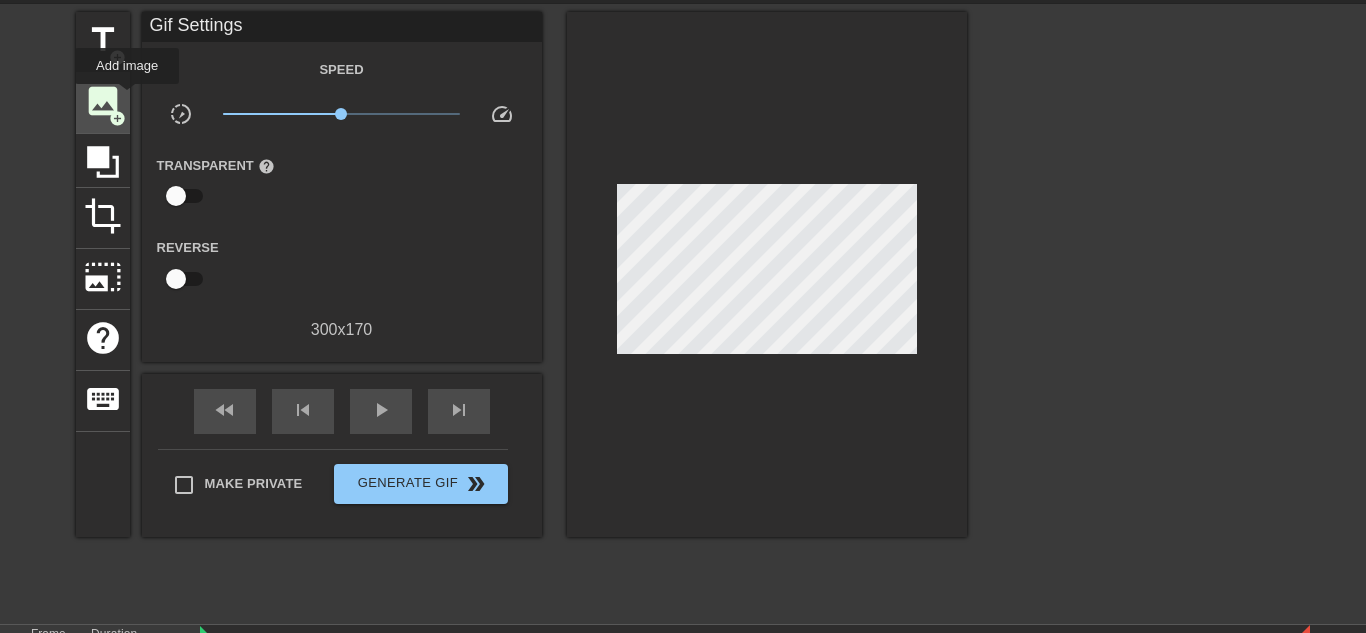 click on "image add_circle" at bounding box center [103, 103] 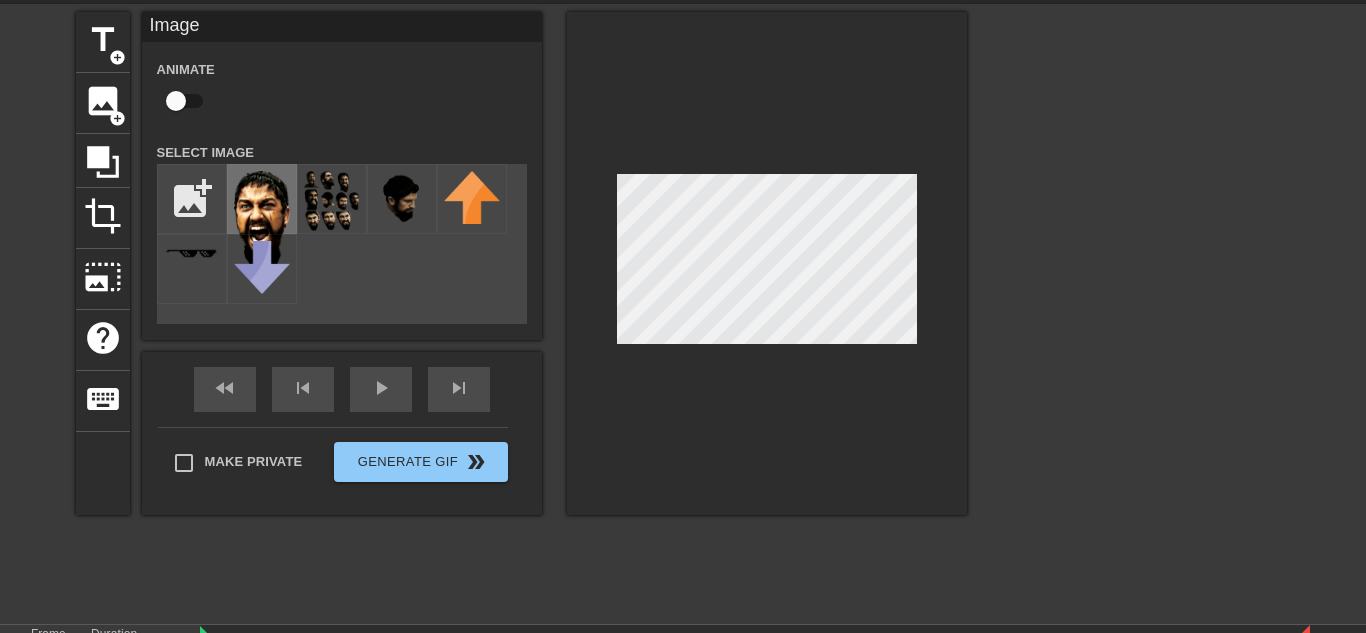 click at bounding box center (262, 221) 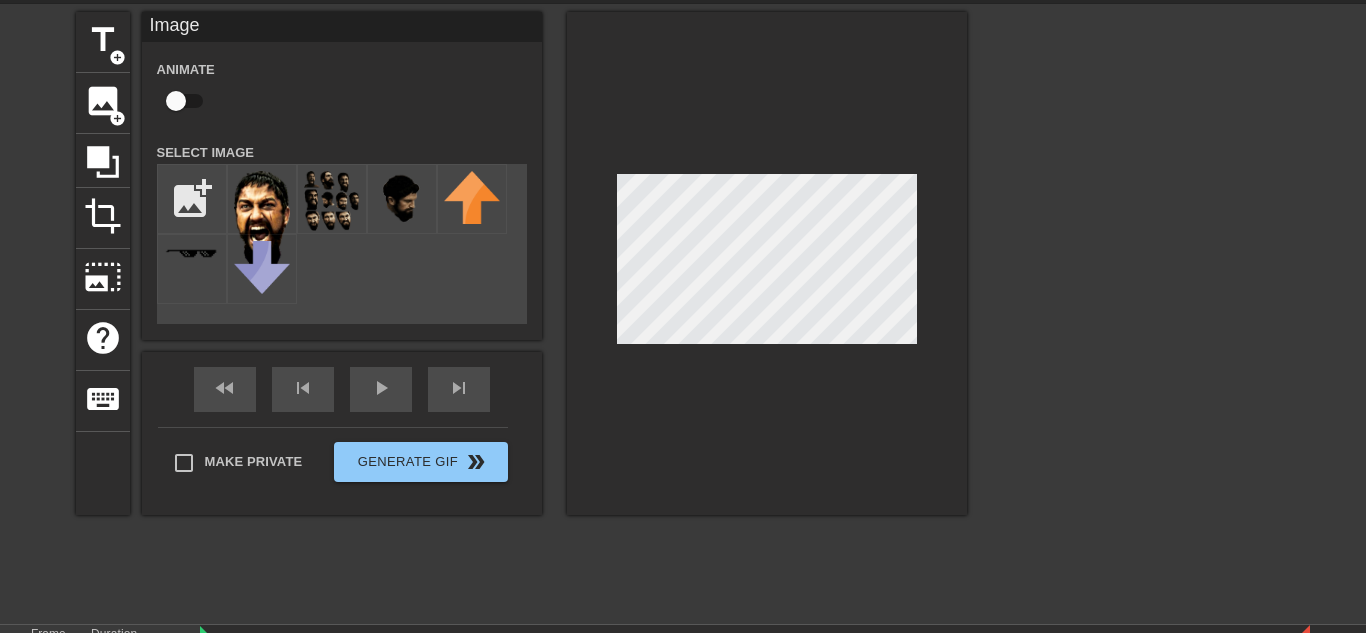 click at bounding box center (767, 263) 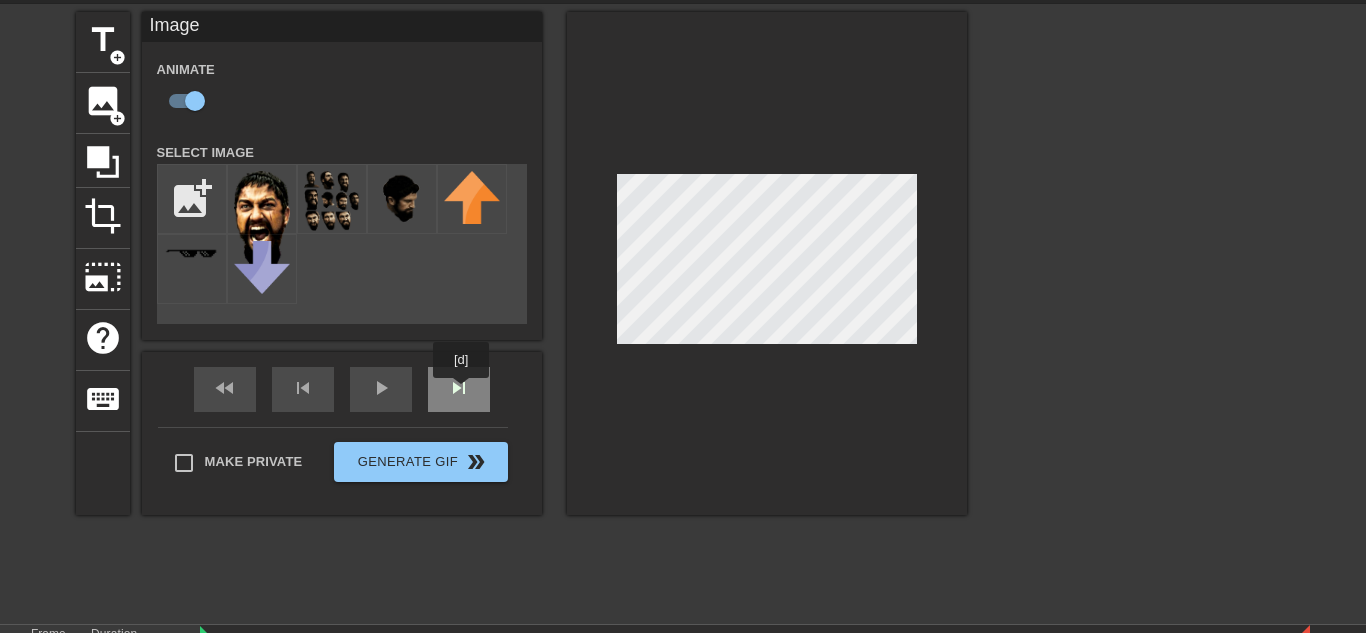 click on "skip_next" at bounding box center [459, 389] 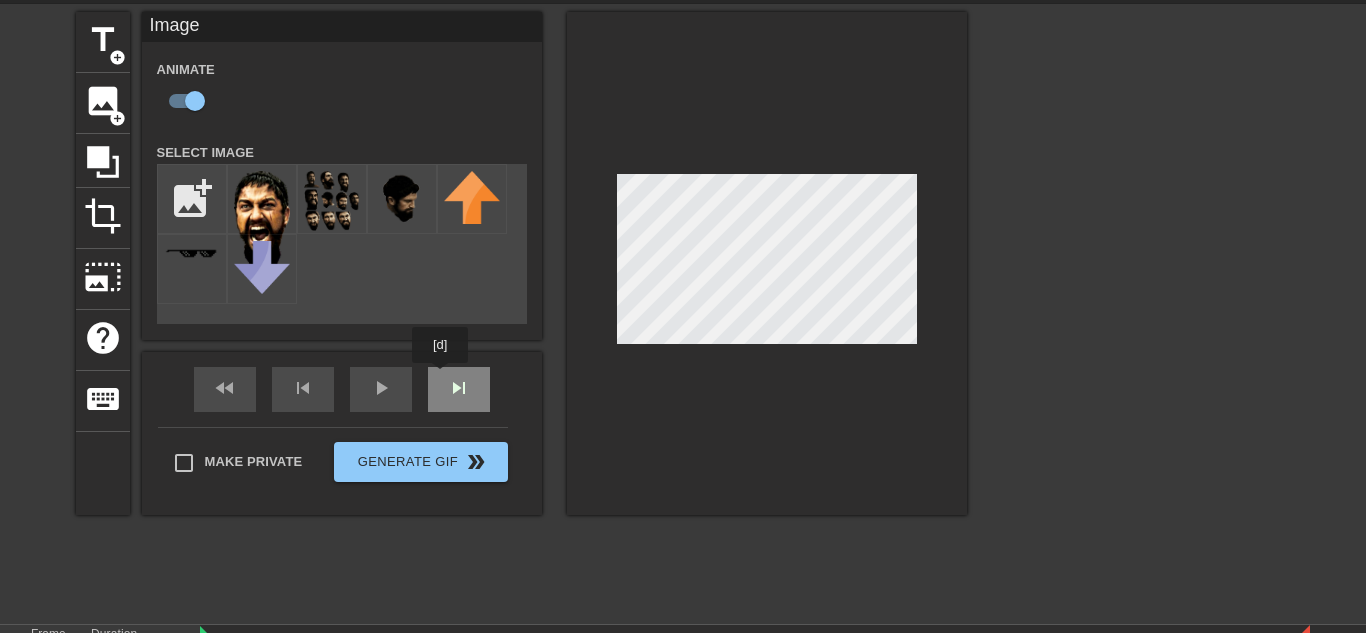 click on "fast_rewind skip_previous play_arrow skip_next" at bounding box center [342, 389] 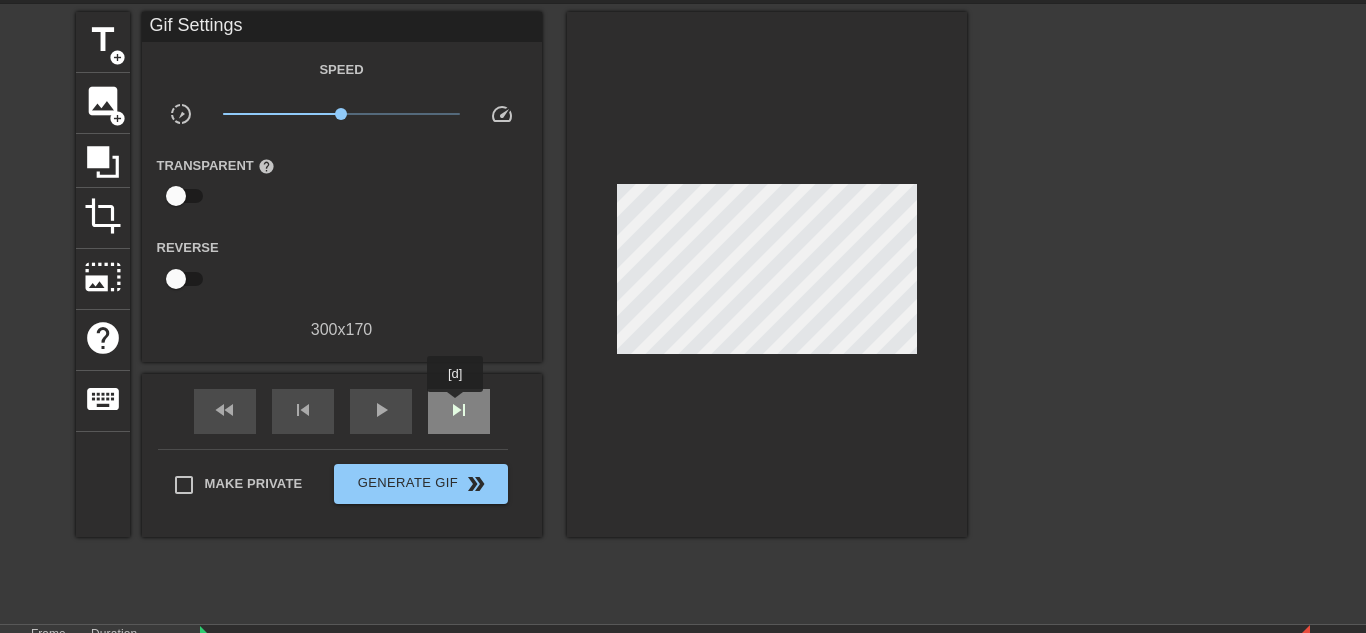 click on "skip_next" at bounding box center (459, 410) 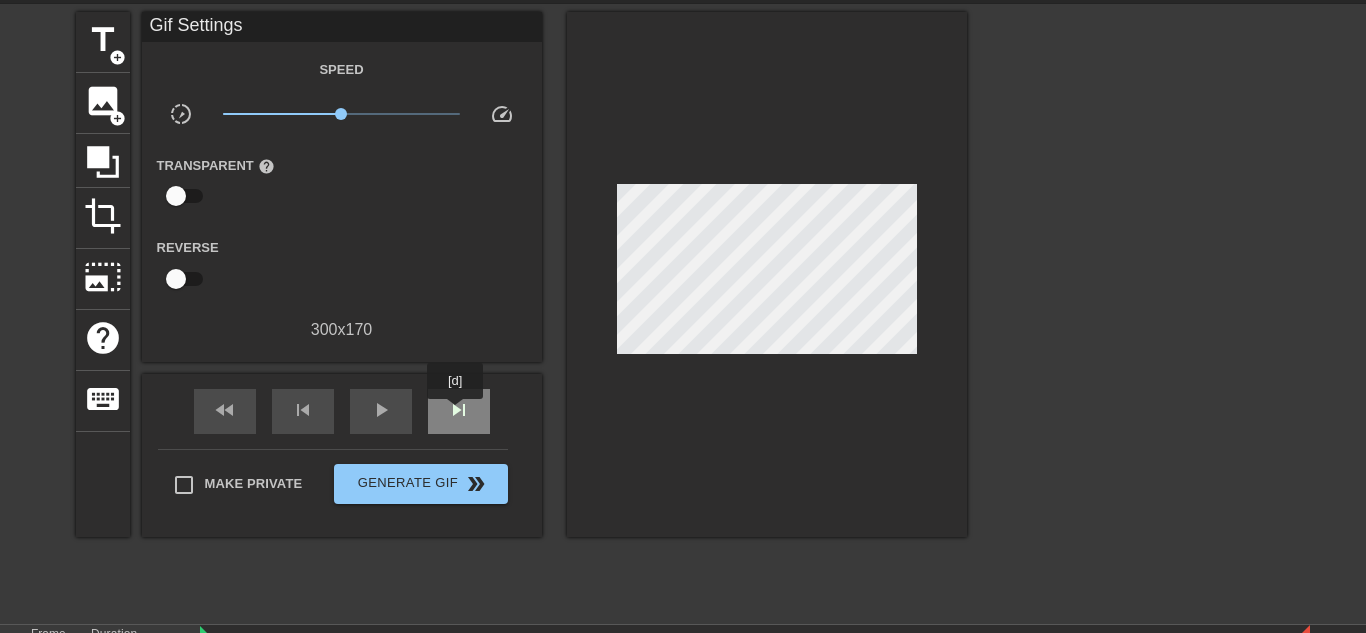 click on "skip_next" at bounding box center [459, 410] 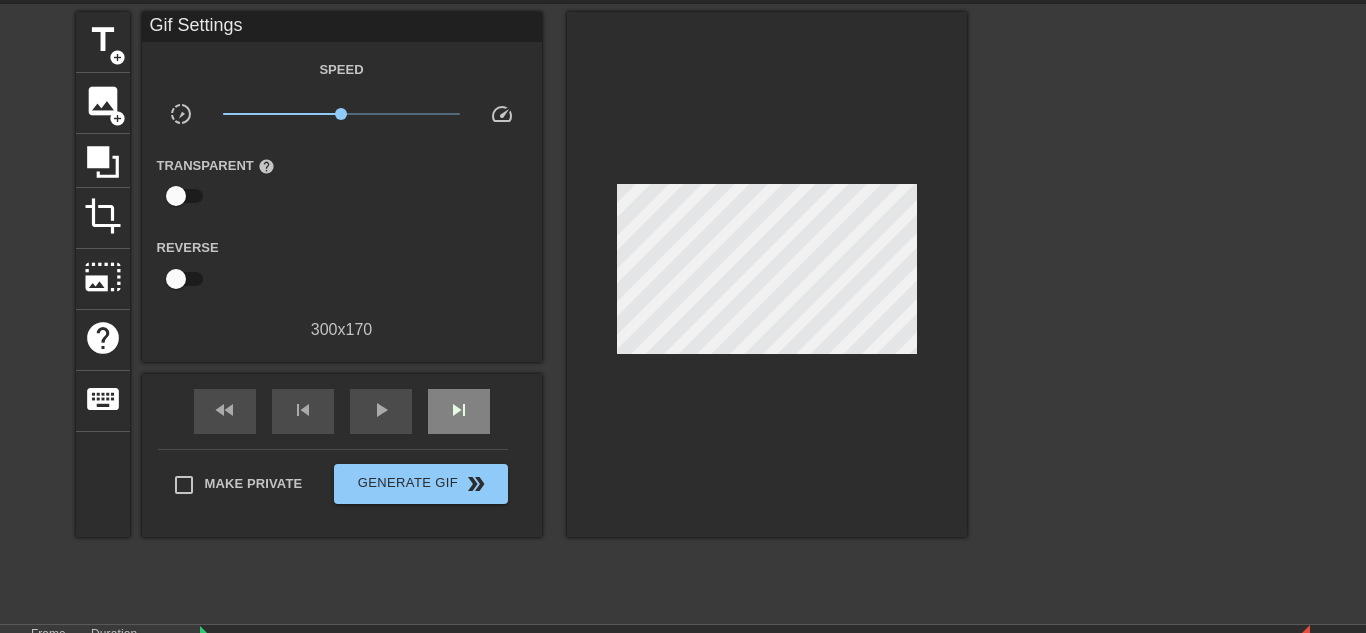 click on "fast_rewind skip_previous play_arrow skip_next" at bounding box center [342, 411] 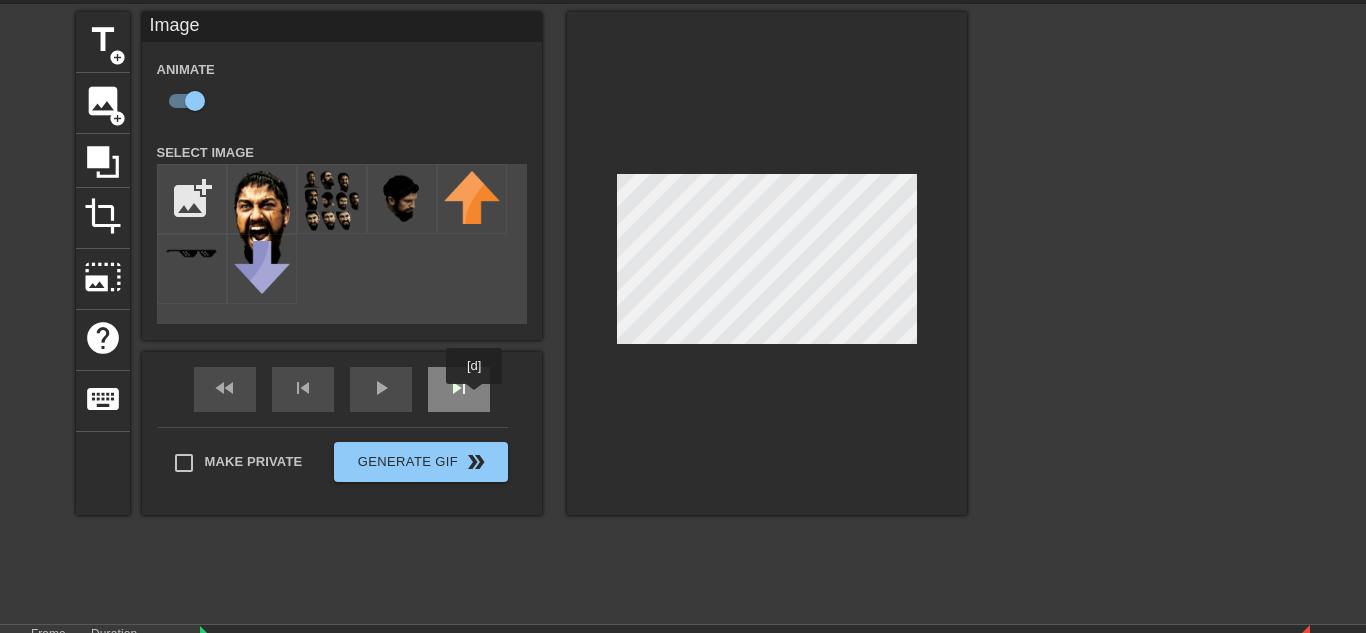 click on "skip_next" at bounding box center (459, 389) 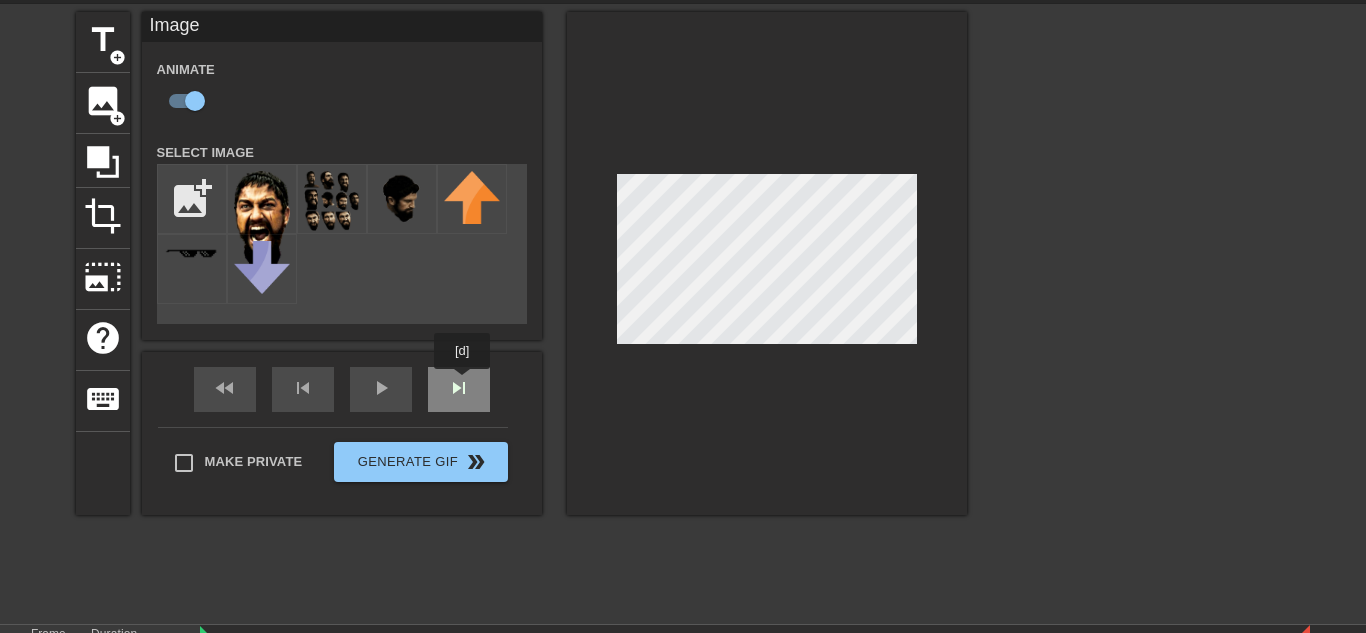 click on "skip_next" at bounding box center (459, 389) 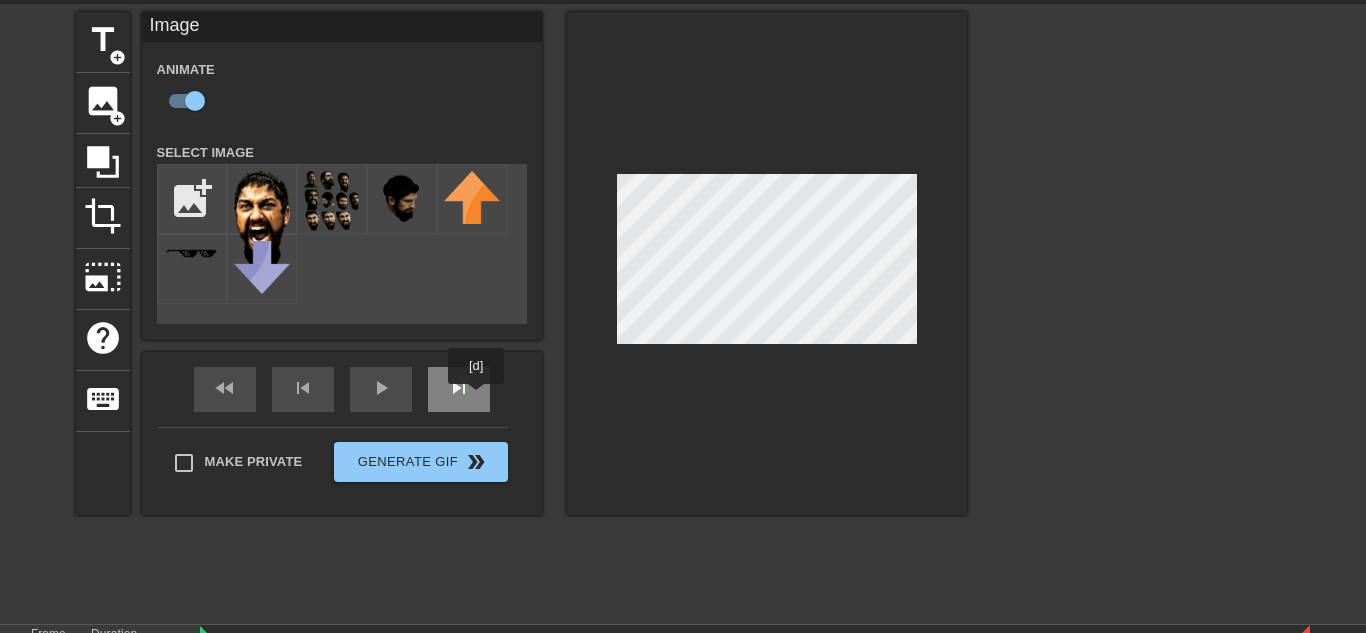 click on "skip_next" at bounding box center [459, 389] 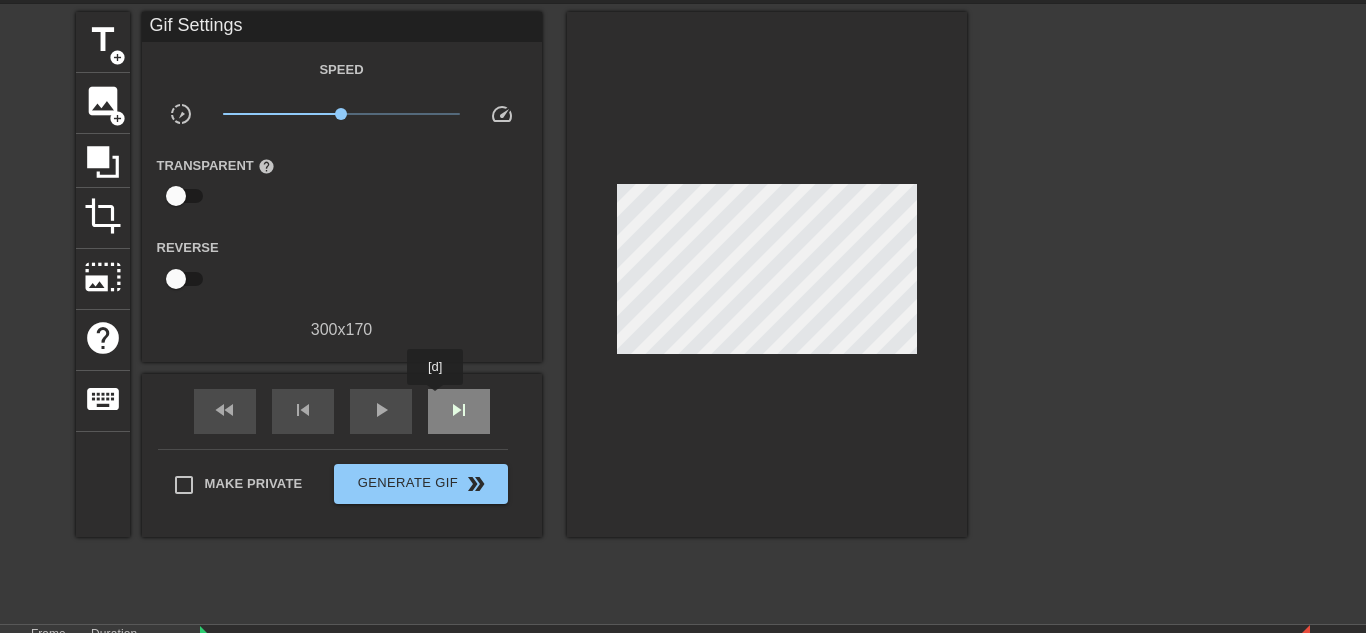 click on "skip_next" at bounding box center [459, 411] 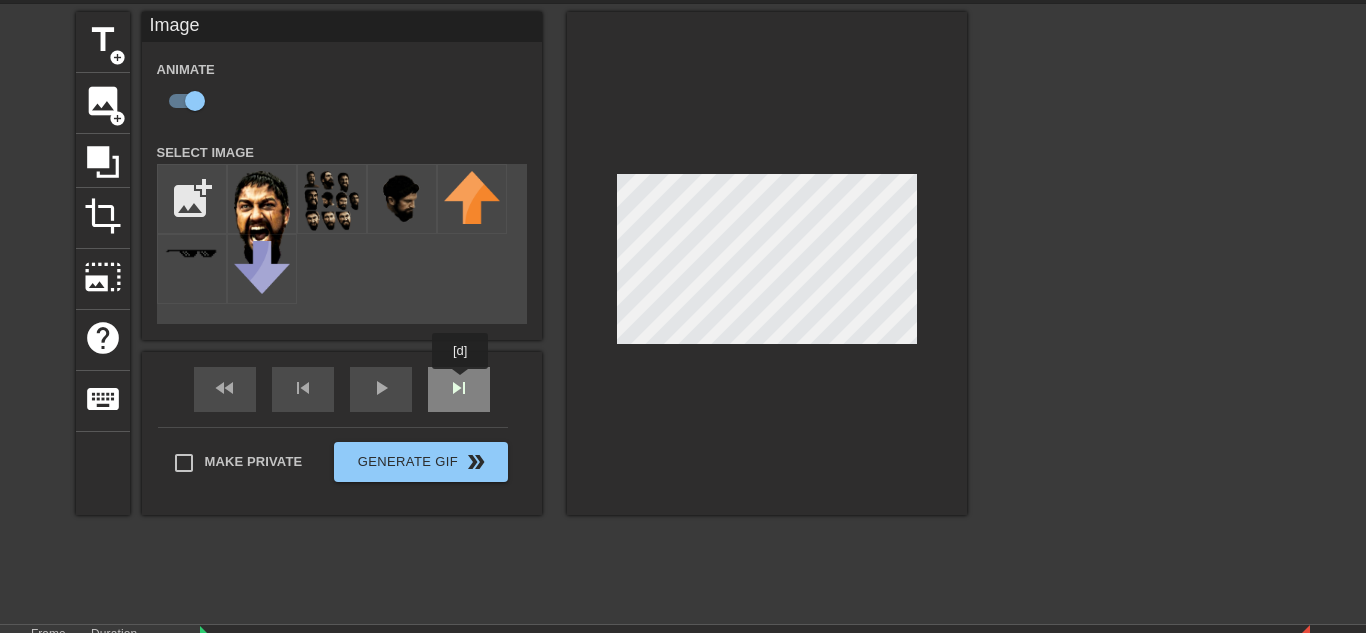 click on "skip_next" at bounding box center (459, 389) 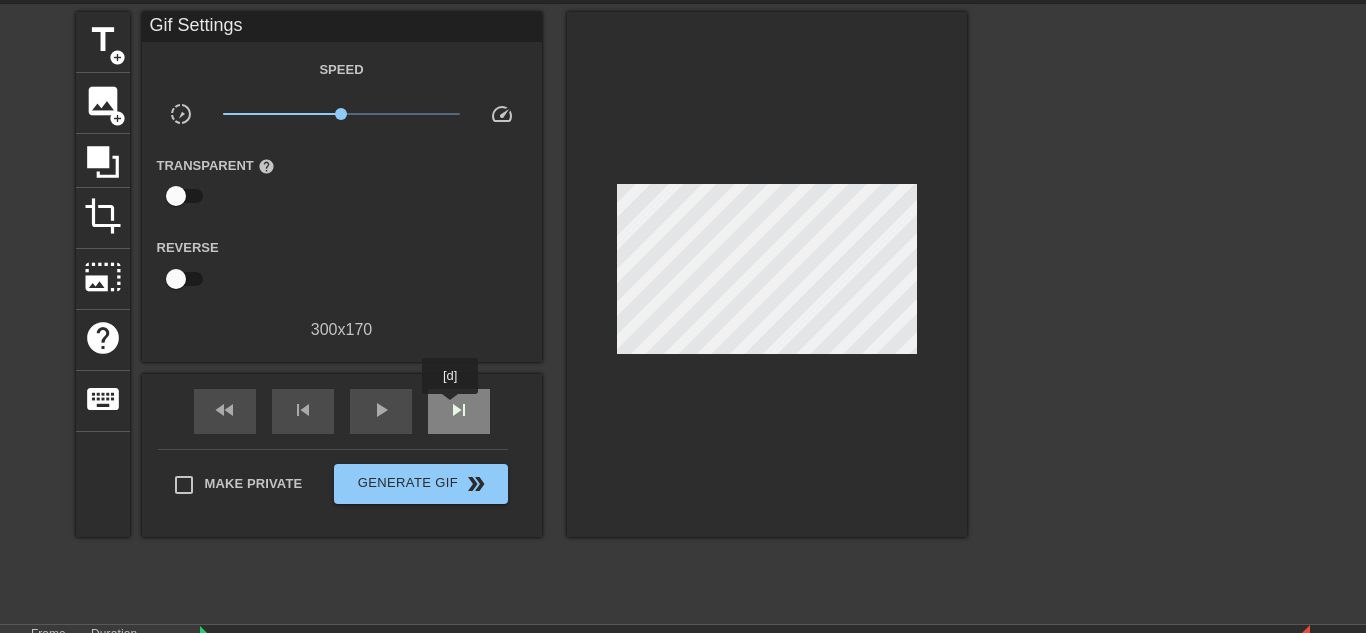 click on "skip_next" at bounding box center (459, 410) 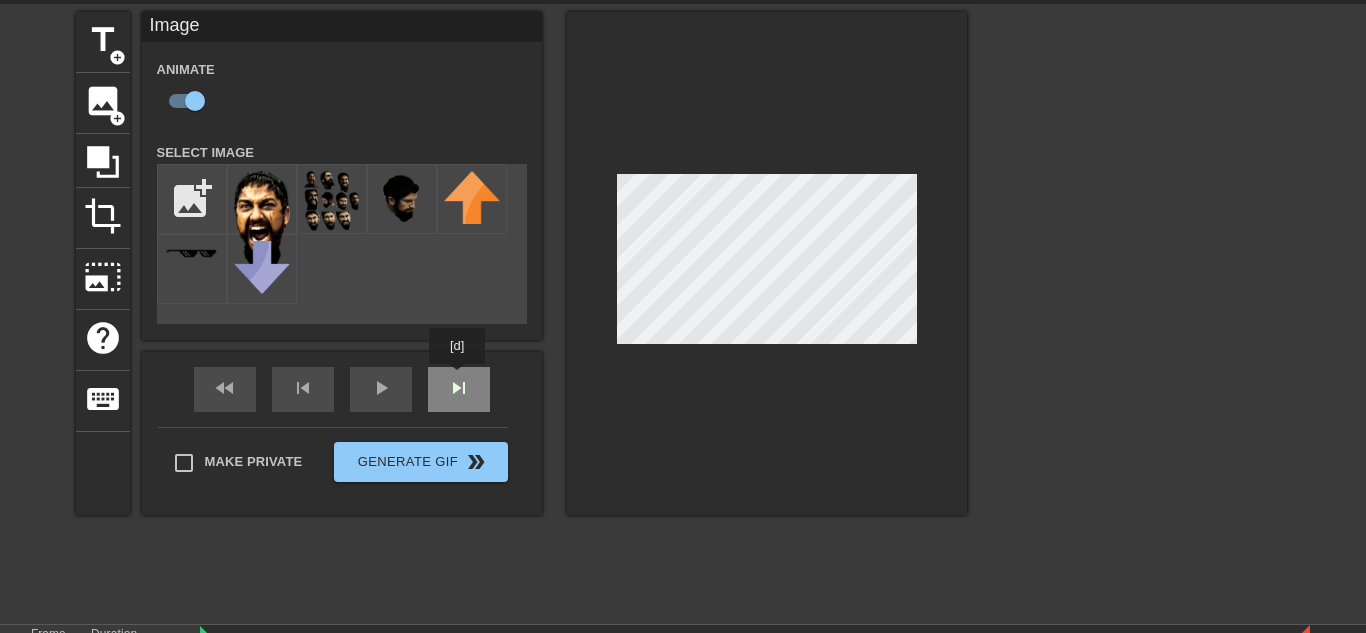 click on "fast_rewind skip_previous play_arrow skip_next" at bounding box center (342, 389) 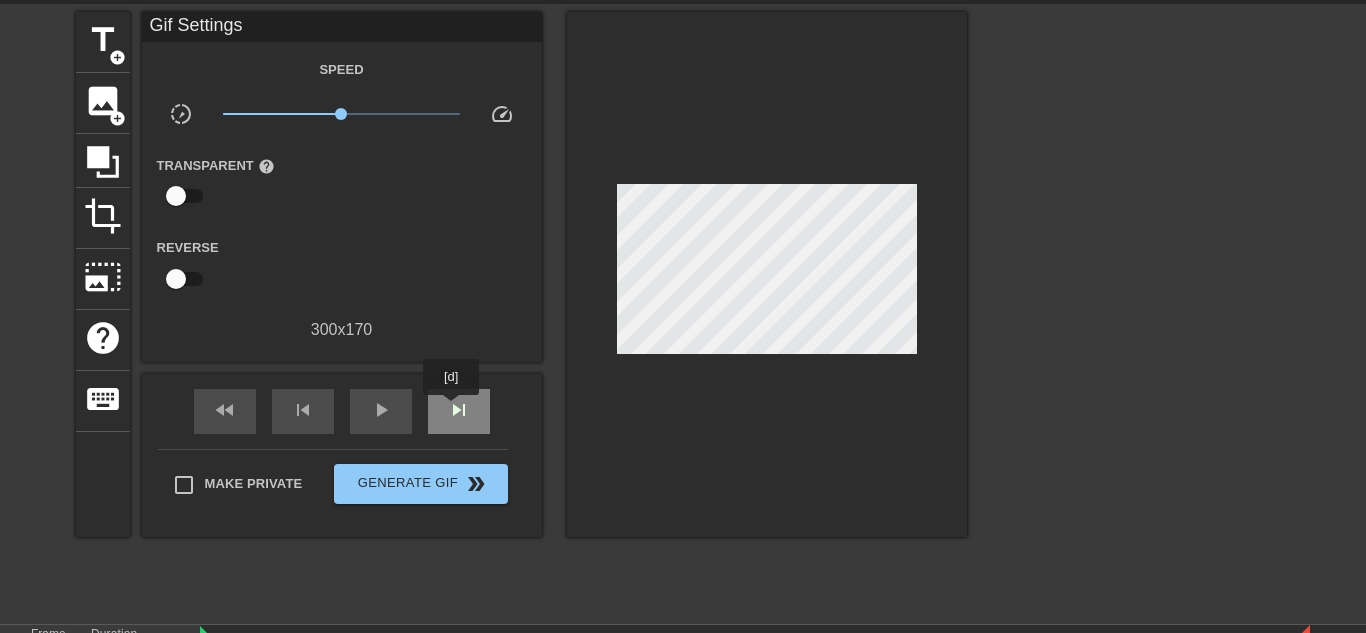 click on "skip_next" at bounding box center (459, 410) 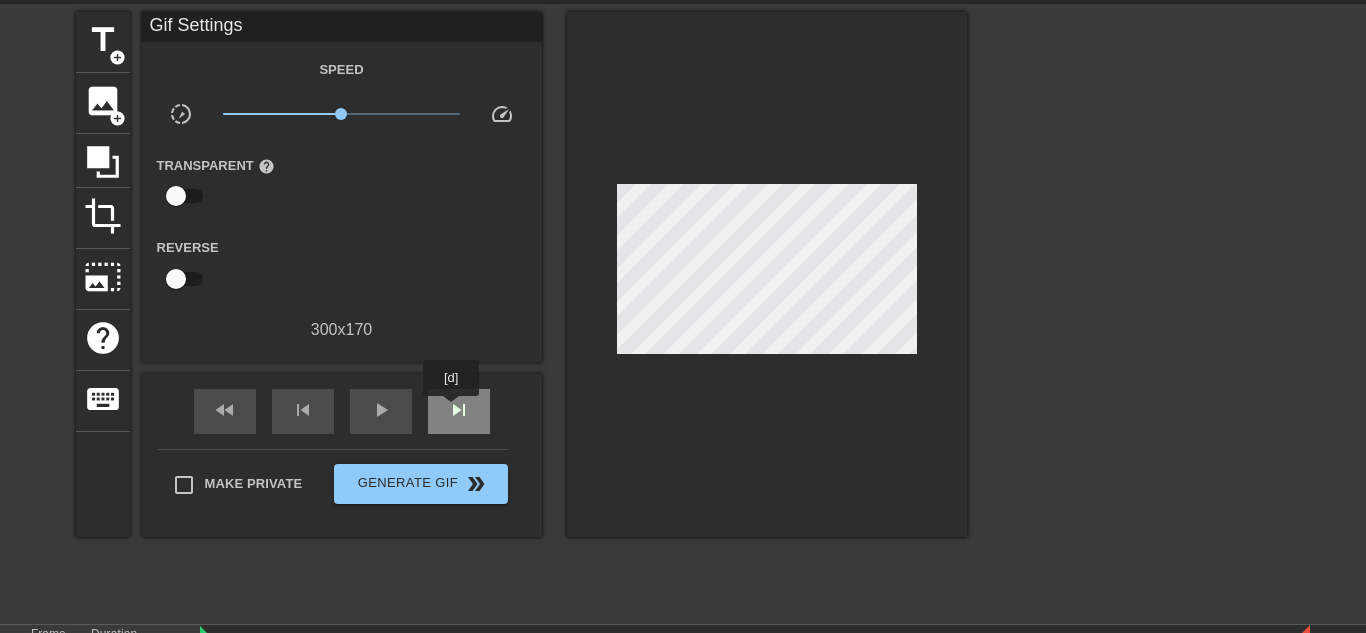 click on "skip_next" at bounding box center (459, 410) 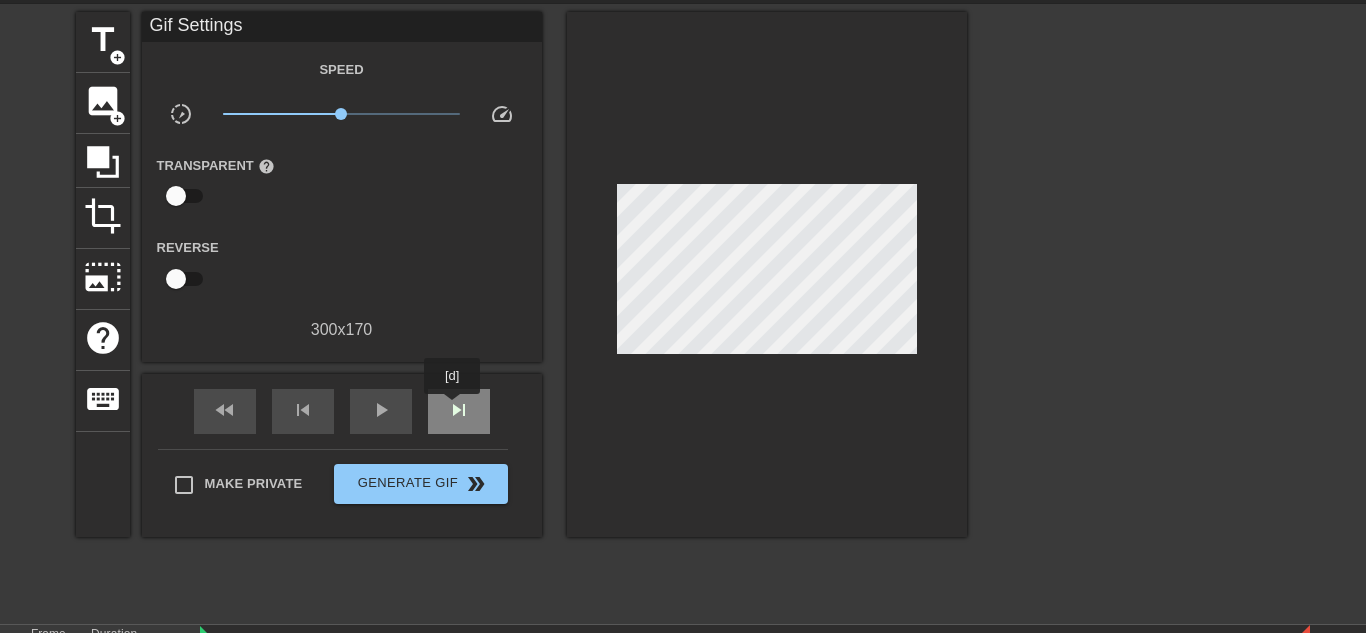 click on "skip_next" at bounding box center [459, 410] 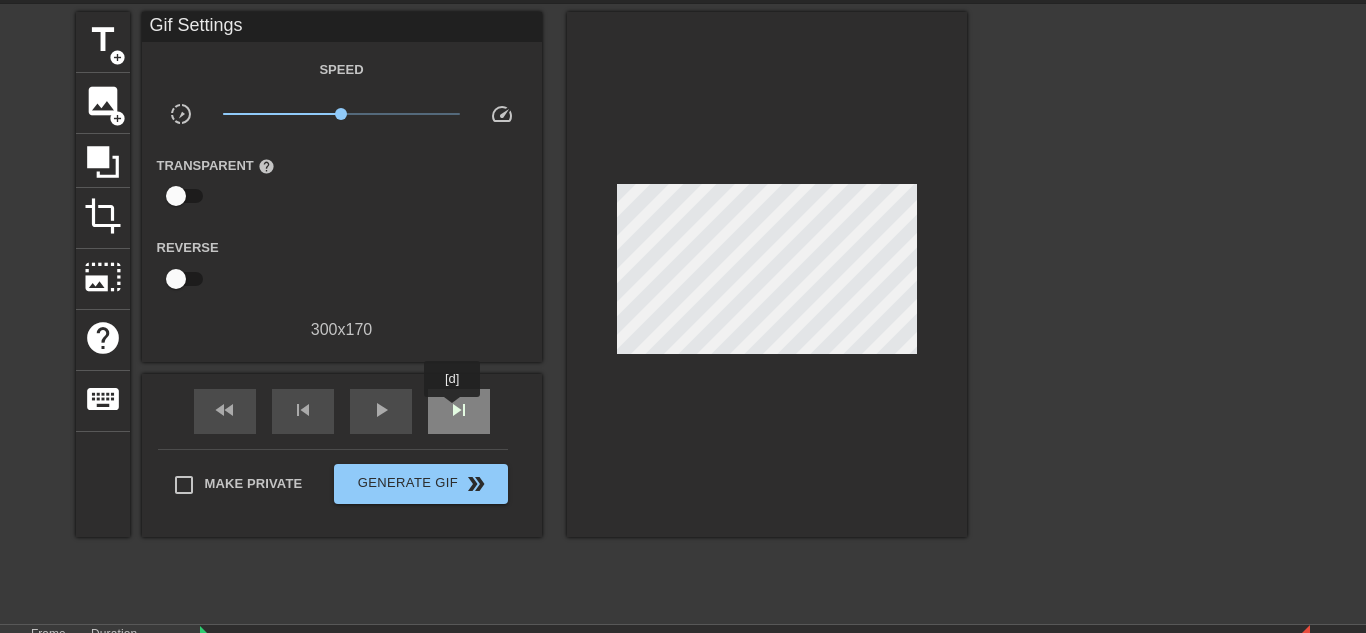 click on "skip_next" at bounding box center (459, 410) 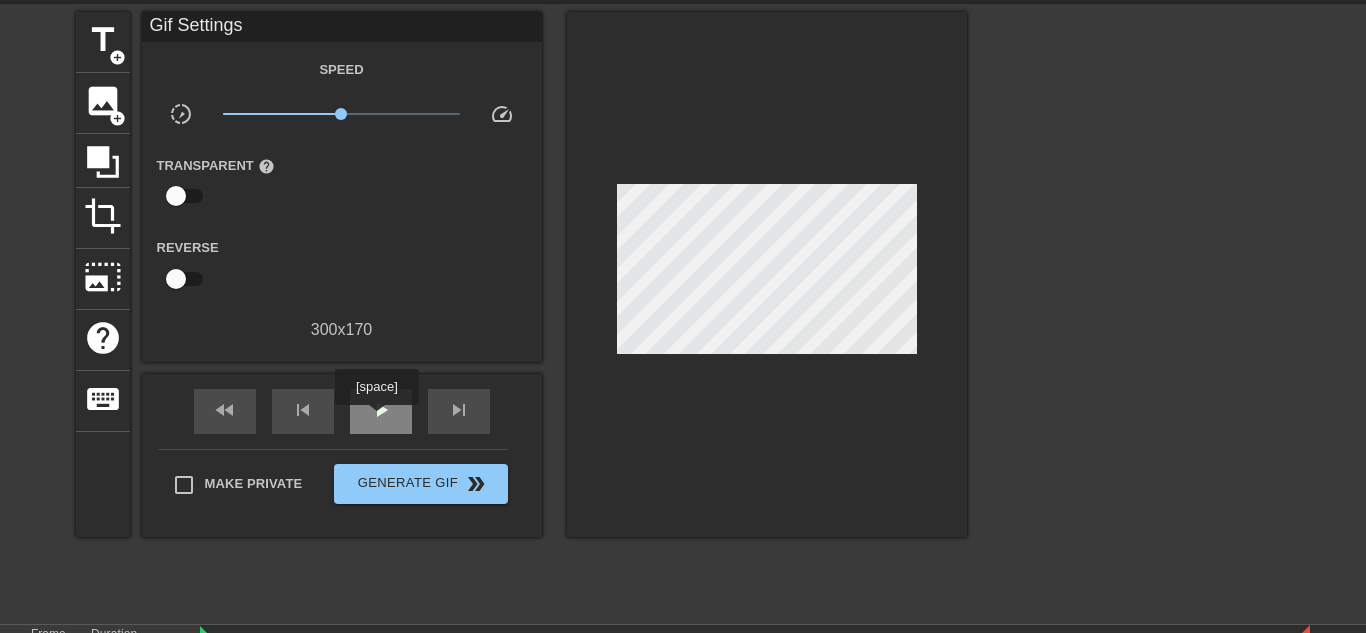 click on "play_arrow" at bounding box center (381, 410) 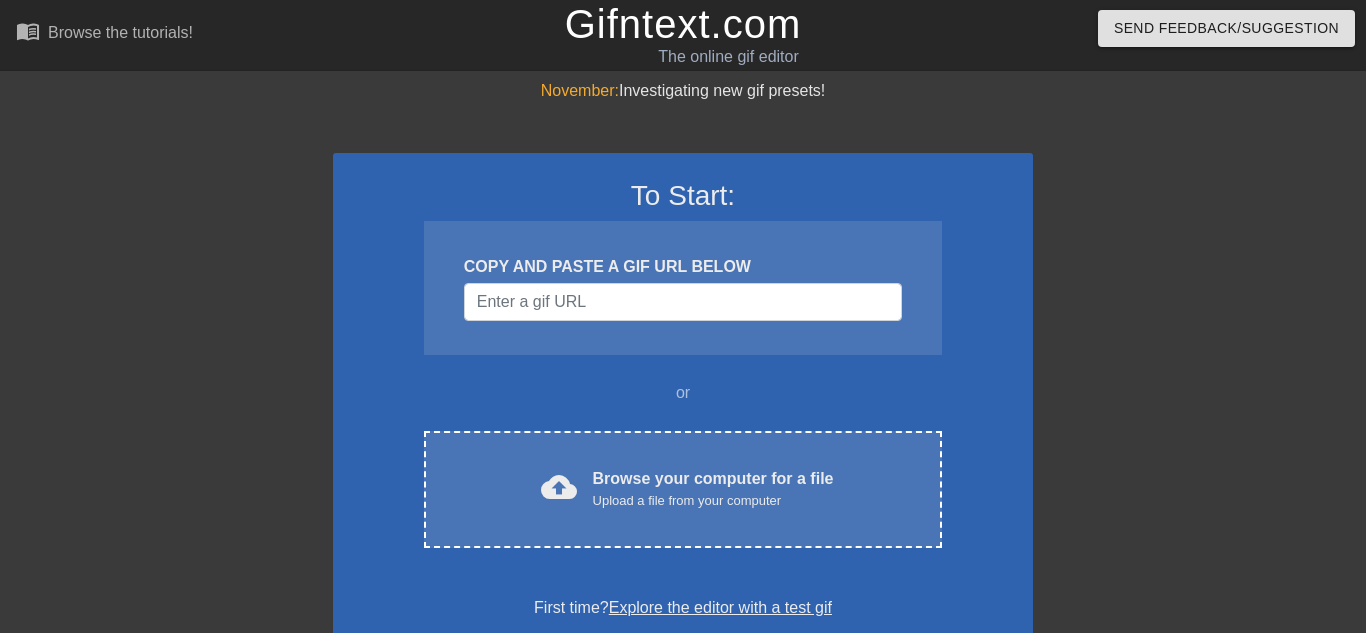 scroll, scrollTop: 0, scrollLeft: 0, axis: both 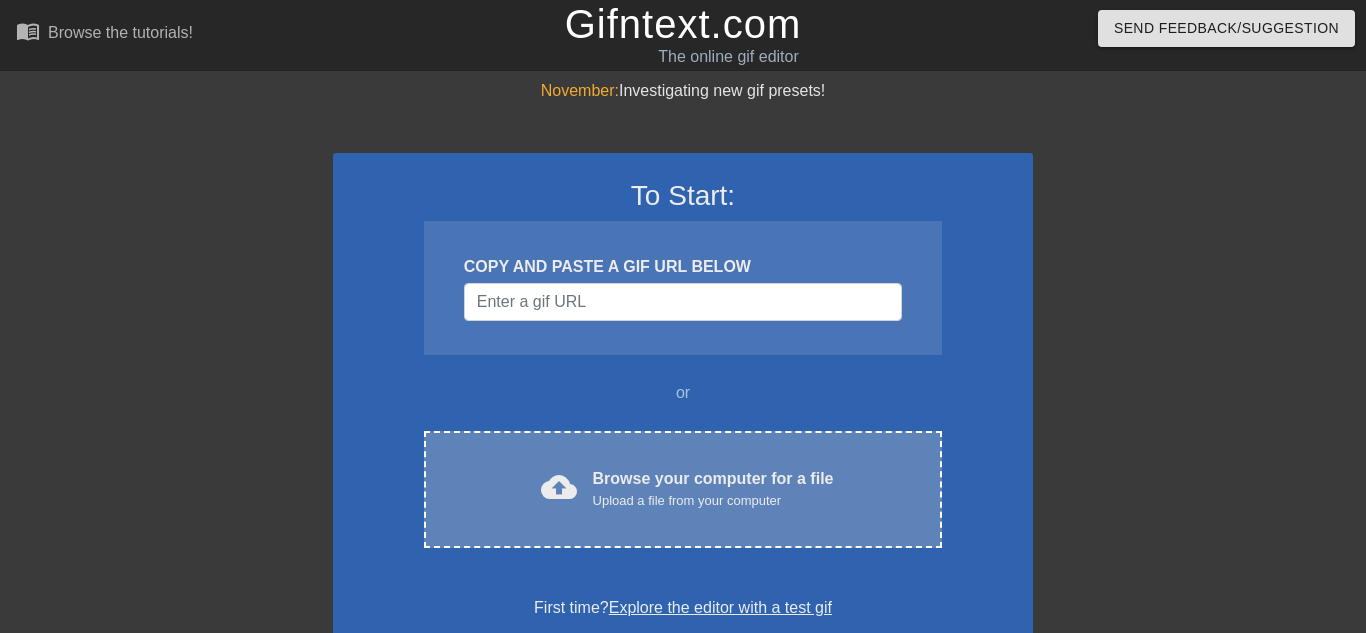 click on "cloud_upload" at bounding box center (559, 487) 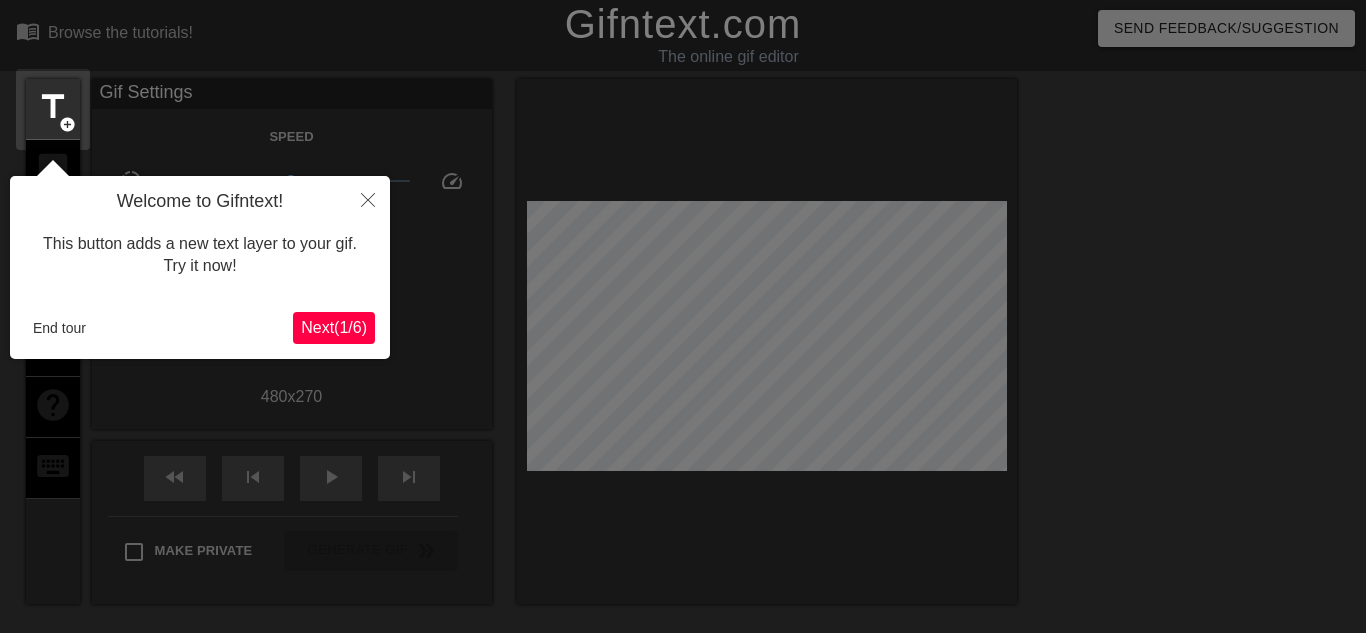 scroll, scrollTop: 49, scrollLeft: 0, axis: vertical 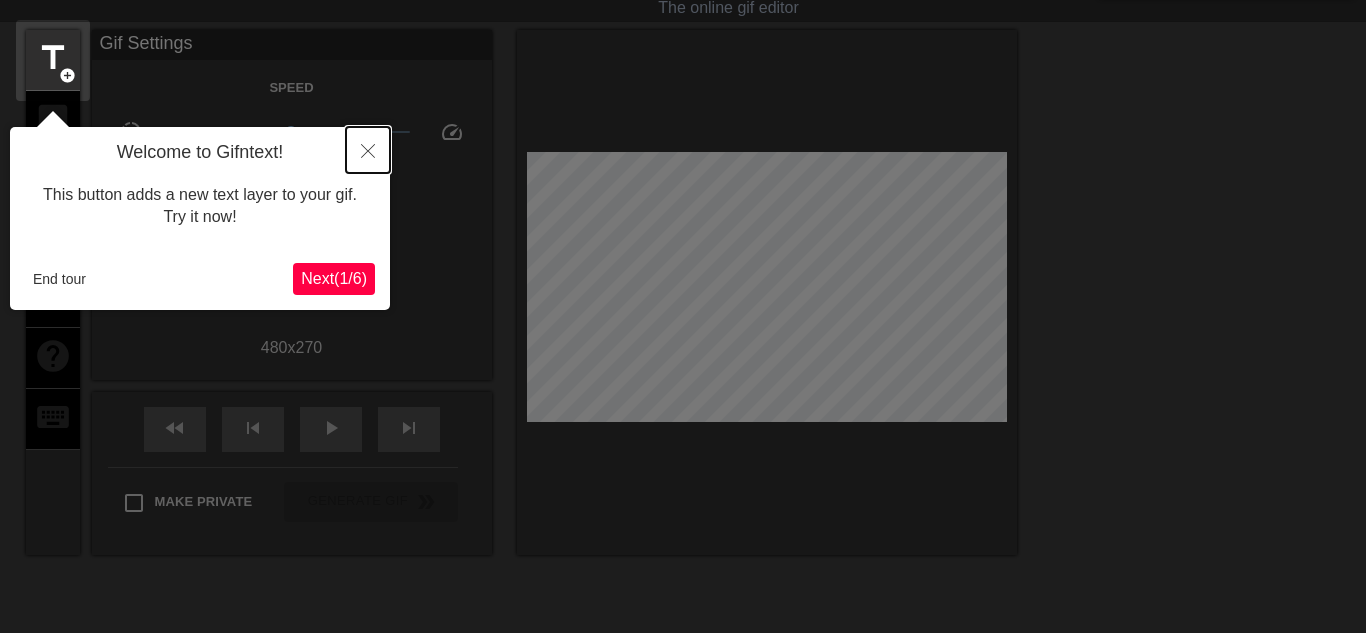 click 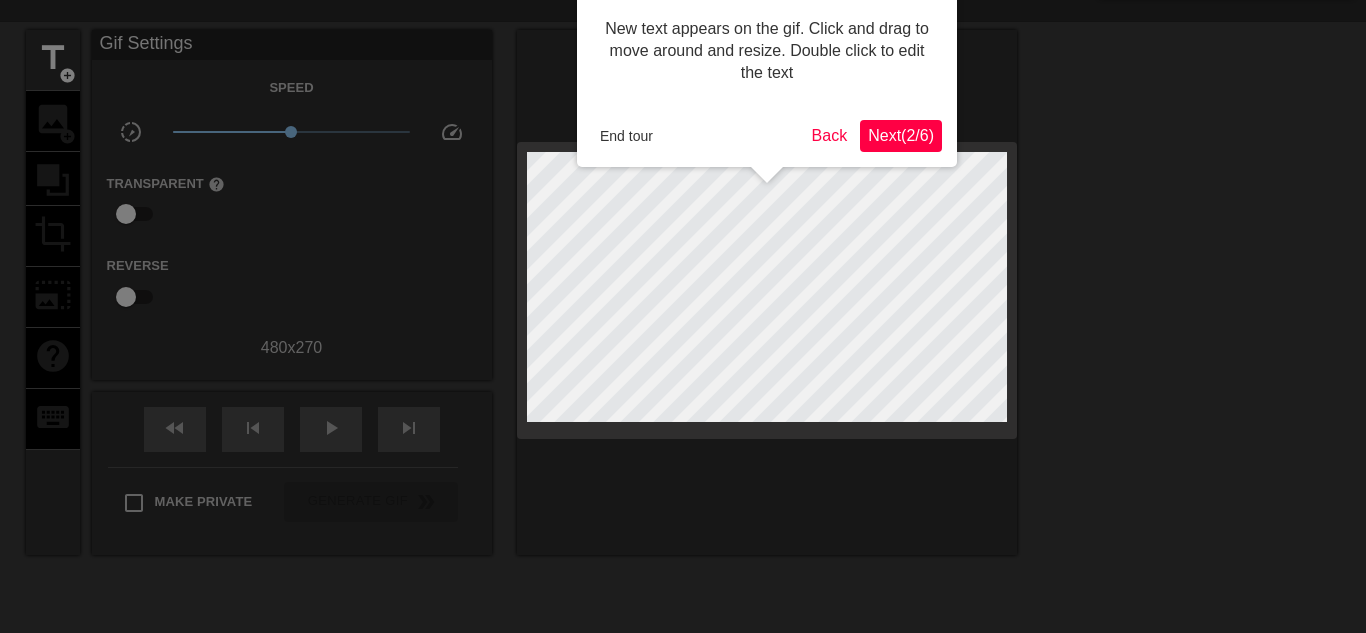 scroll, scrollTop: 0, scrollLeft: 0, axis: both 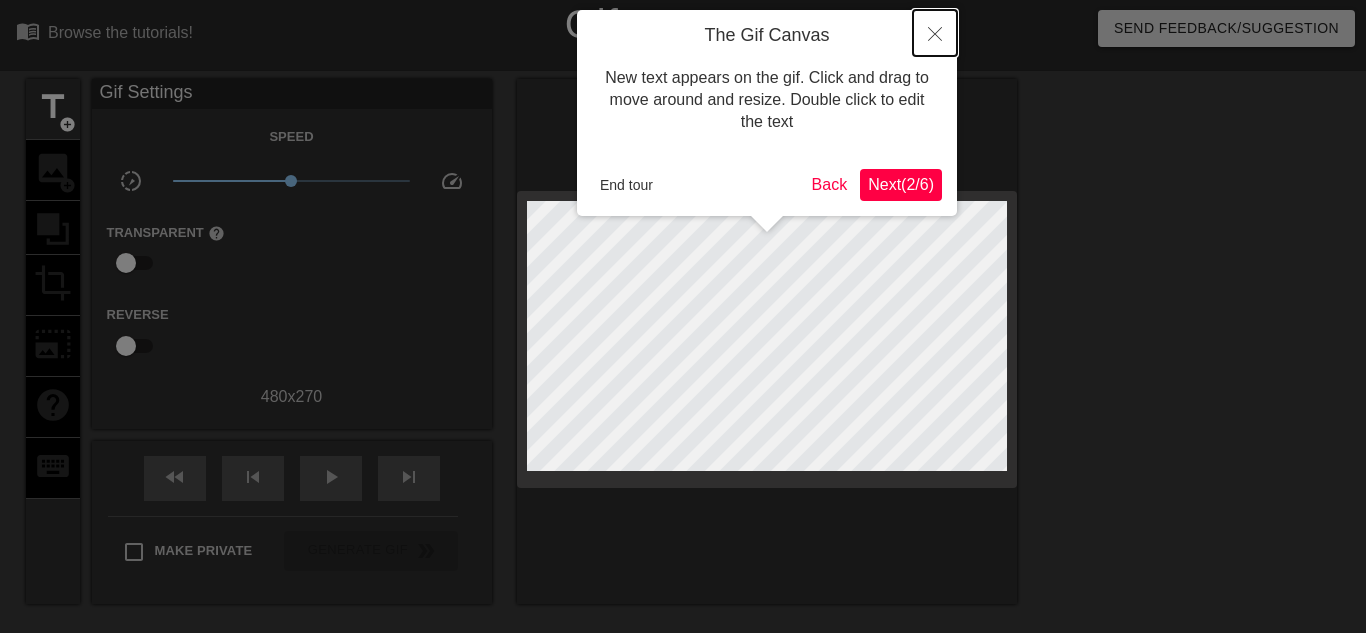click 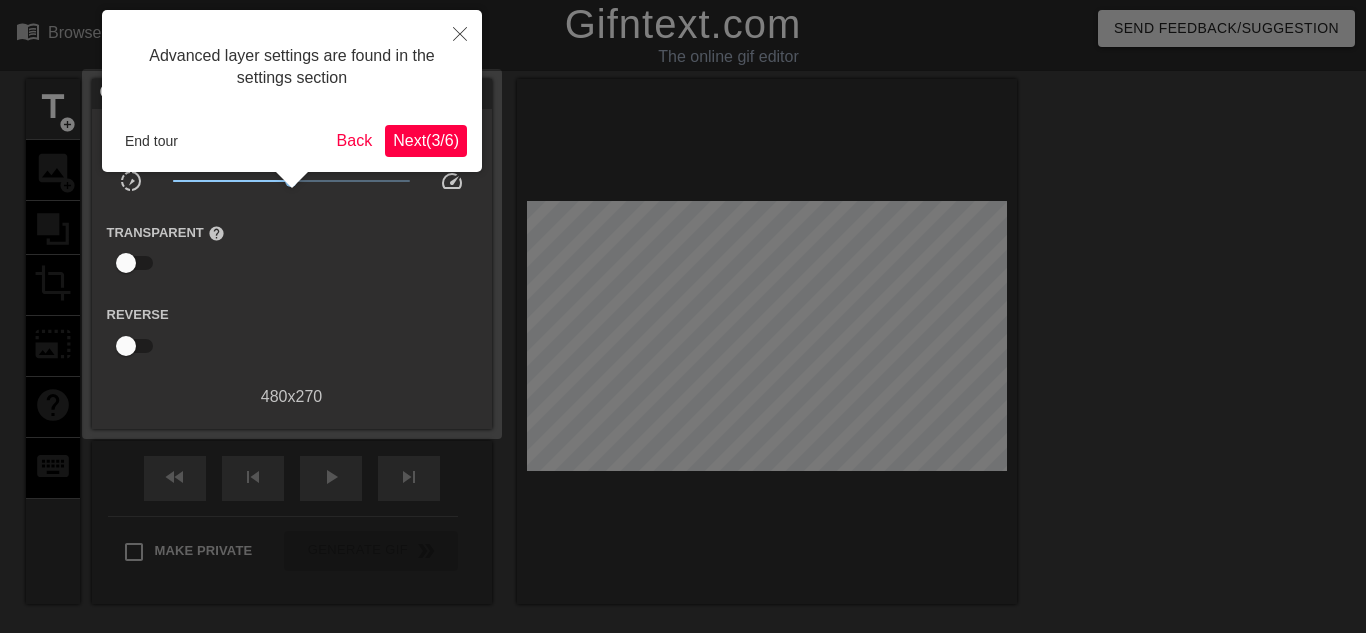 scroll, scrollTop: 49, scrollLeft: 0, axis: vertical 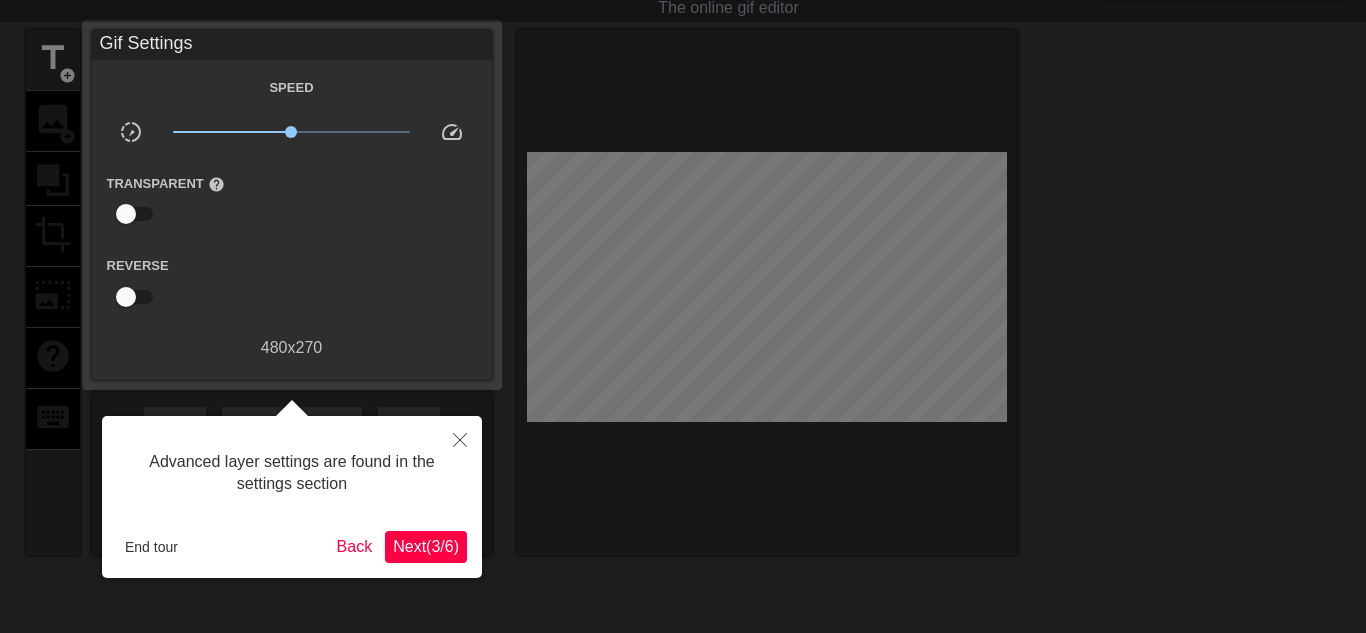 click on "Next  ( 3 / 6 )" at bounding box center (426, 547) 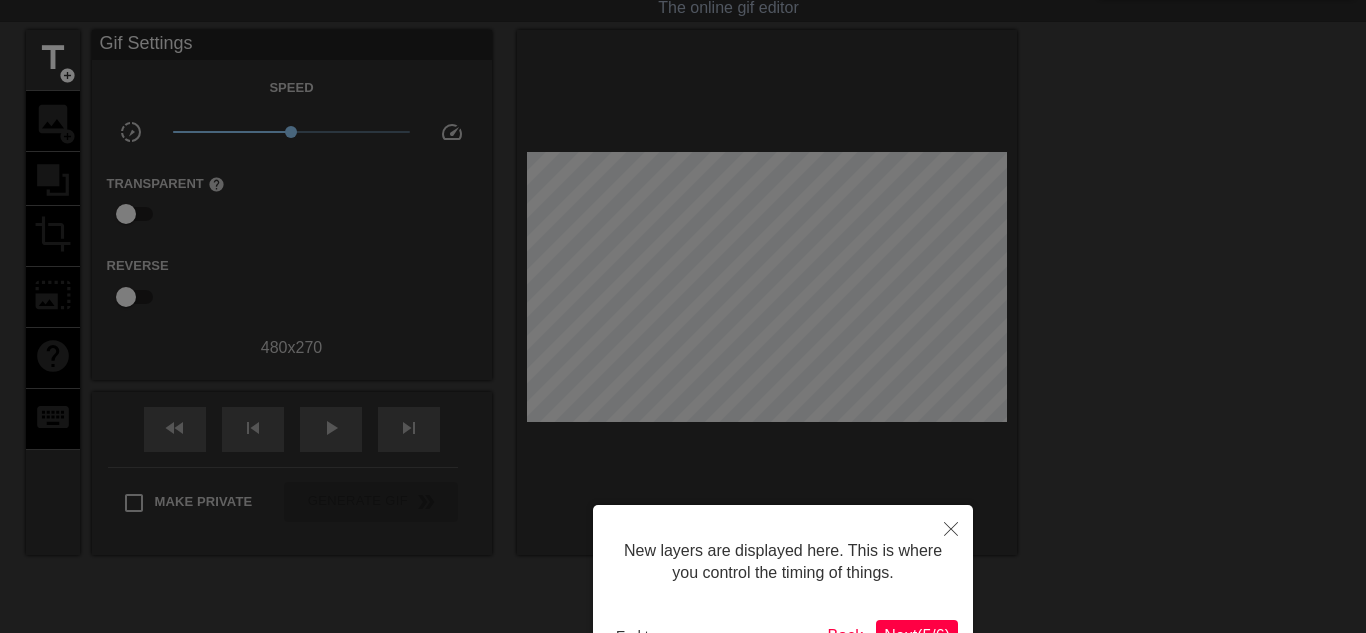 scroll, scrollTop: 67, scrollLeft: 0, axis: vertical 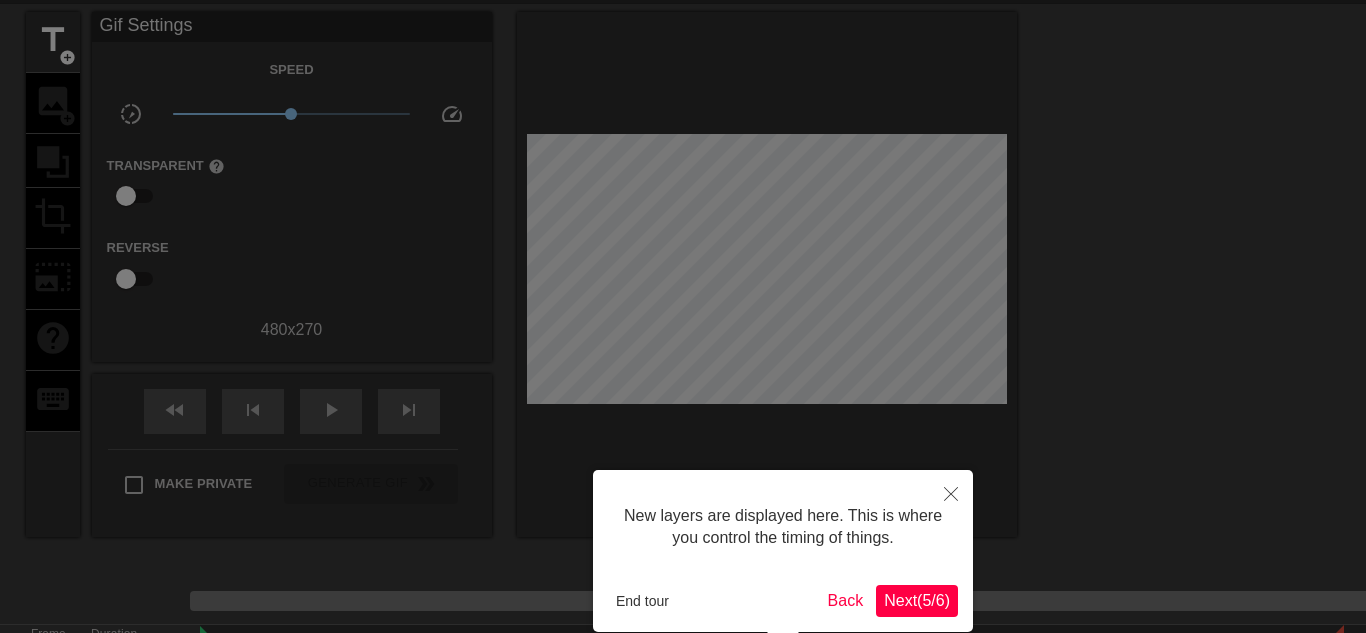 click on "Next  ( 5 / 6 )" at bounding box center (917, 600) 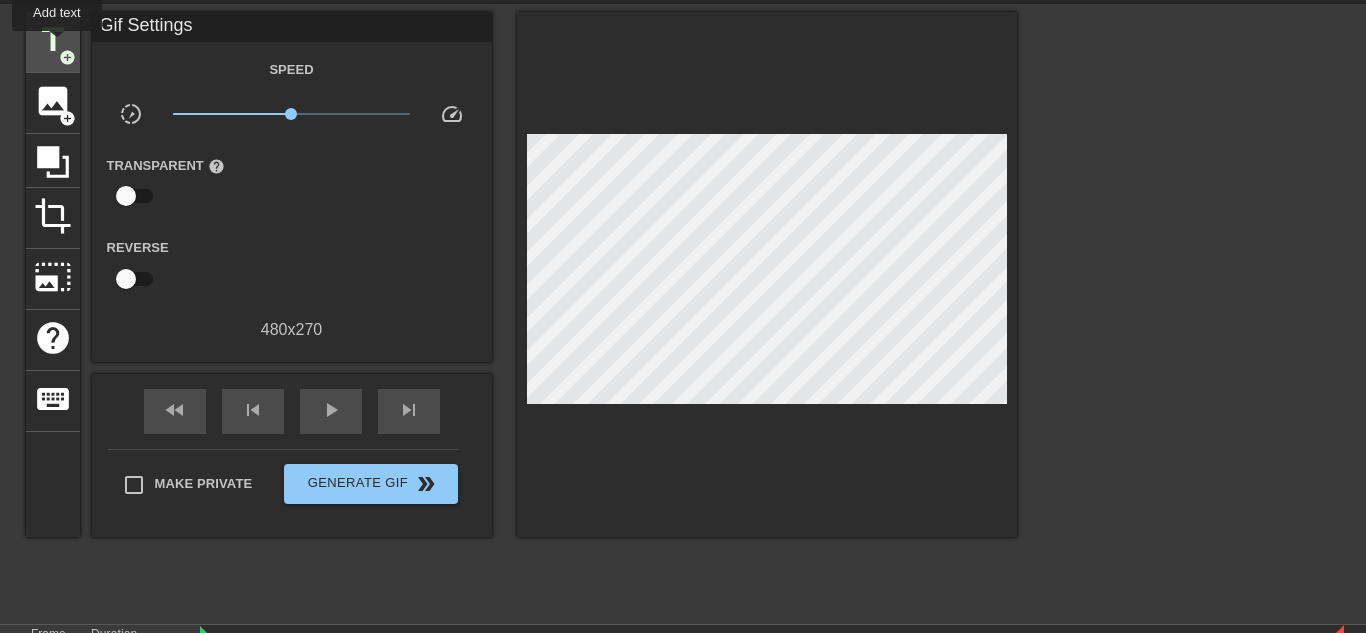click on "title" at bounding box center [53, 40] 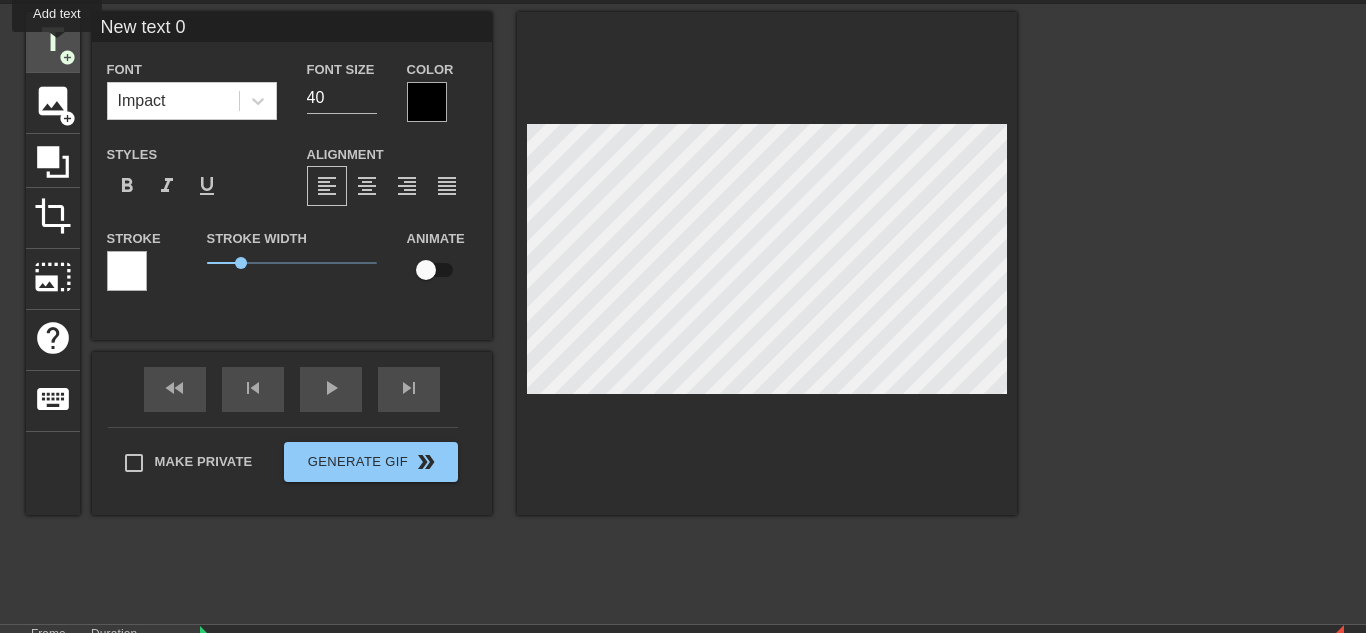 scroll, scrollTop: 0, scrollLeft: 0, axis: both 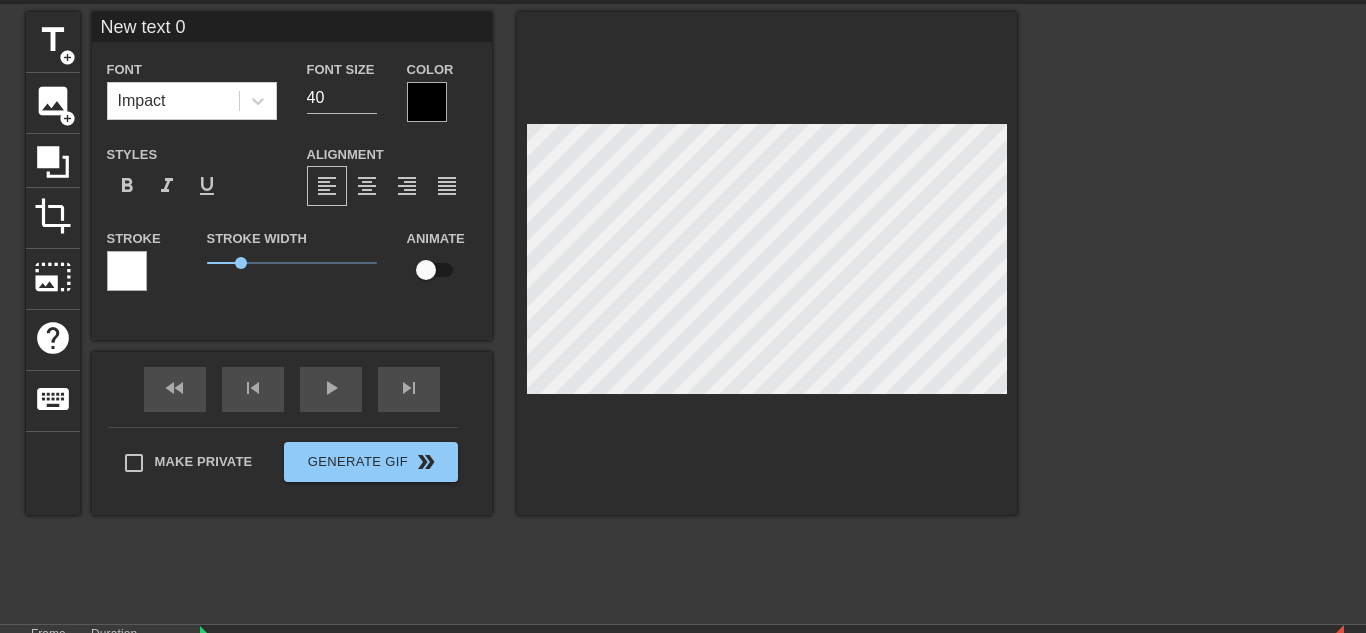 type 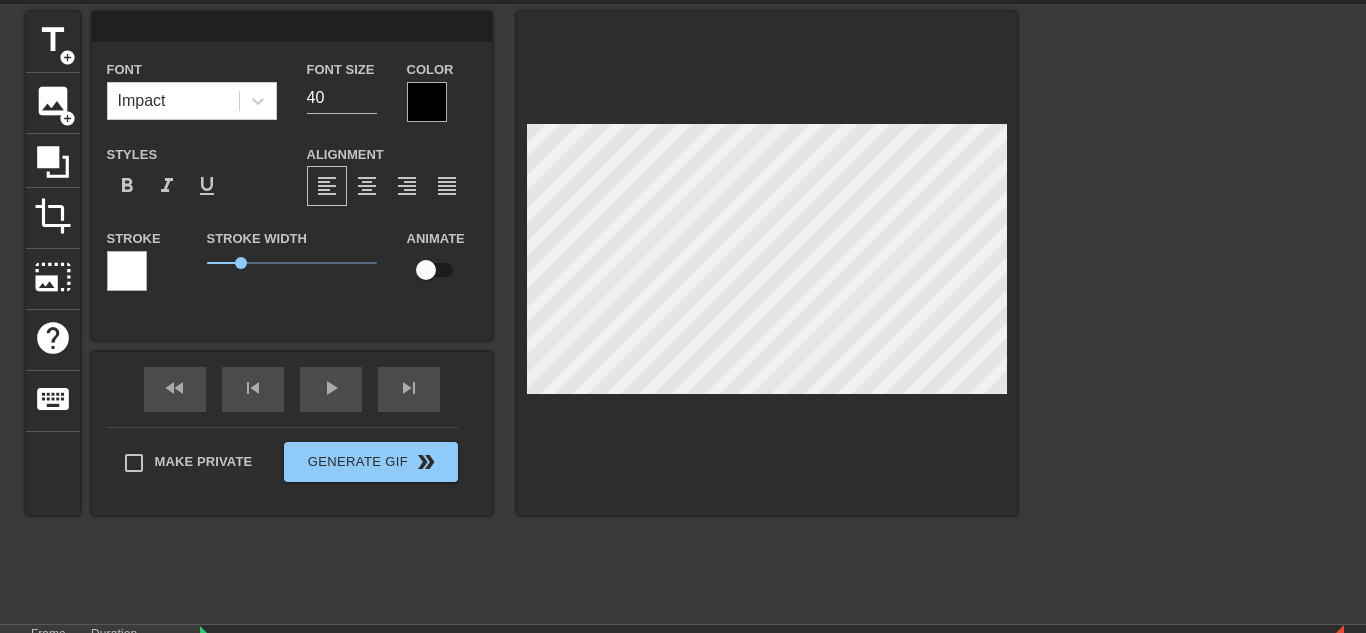 scroll, scrollTop: 0, scrollLeft: 0, axis: both 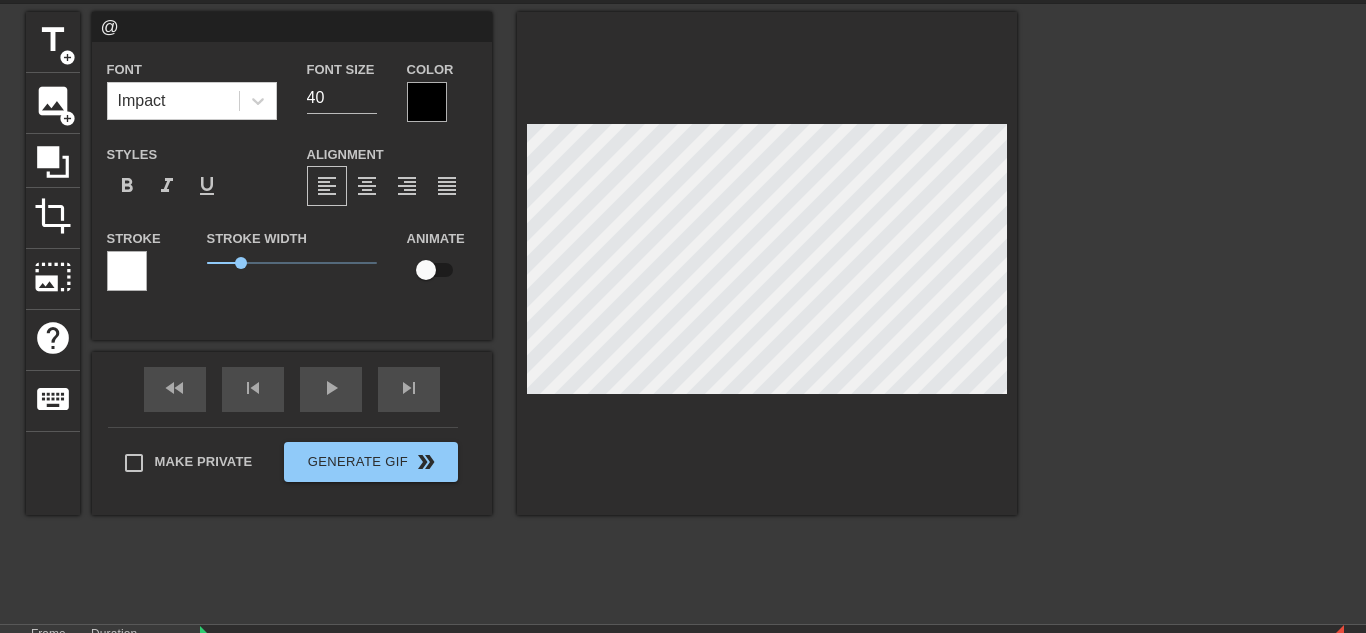 type on "@c" 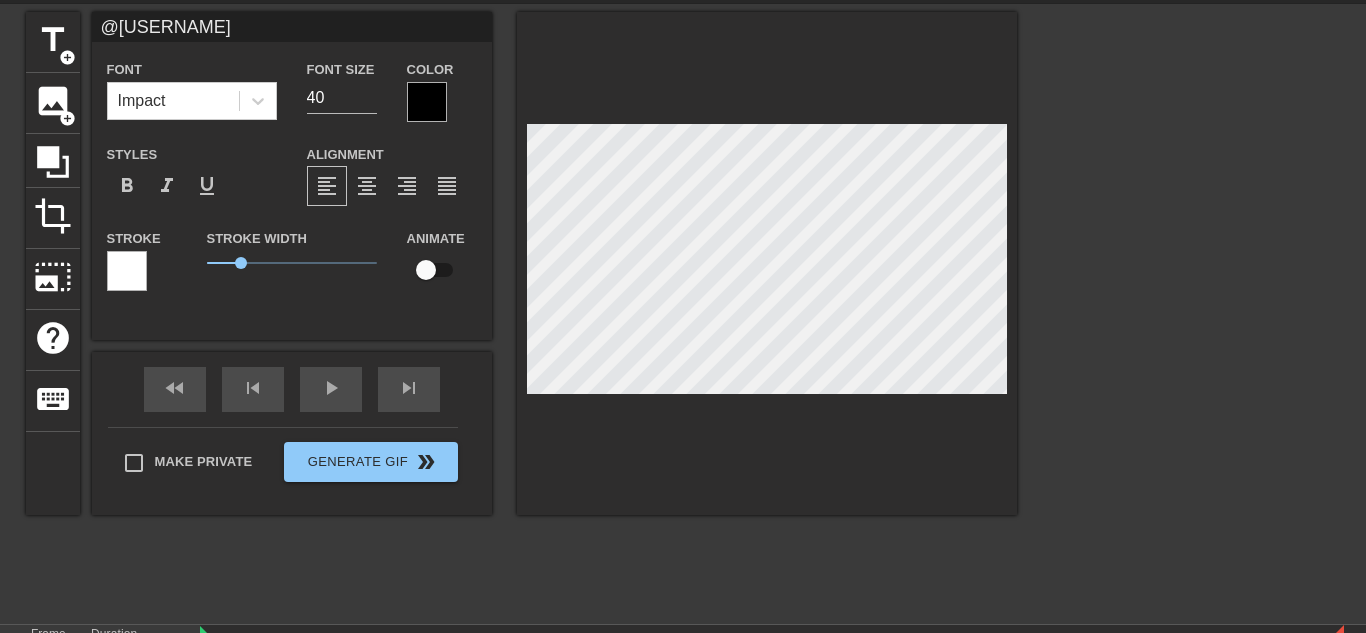 type on "@ch" 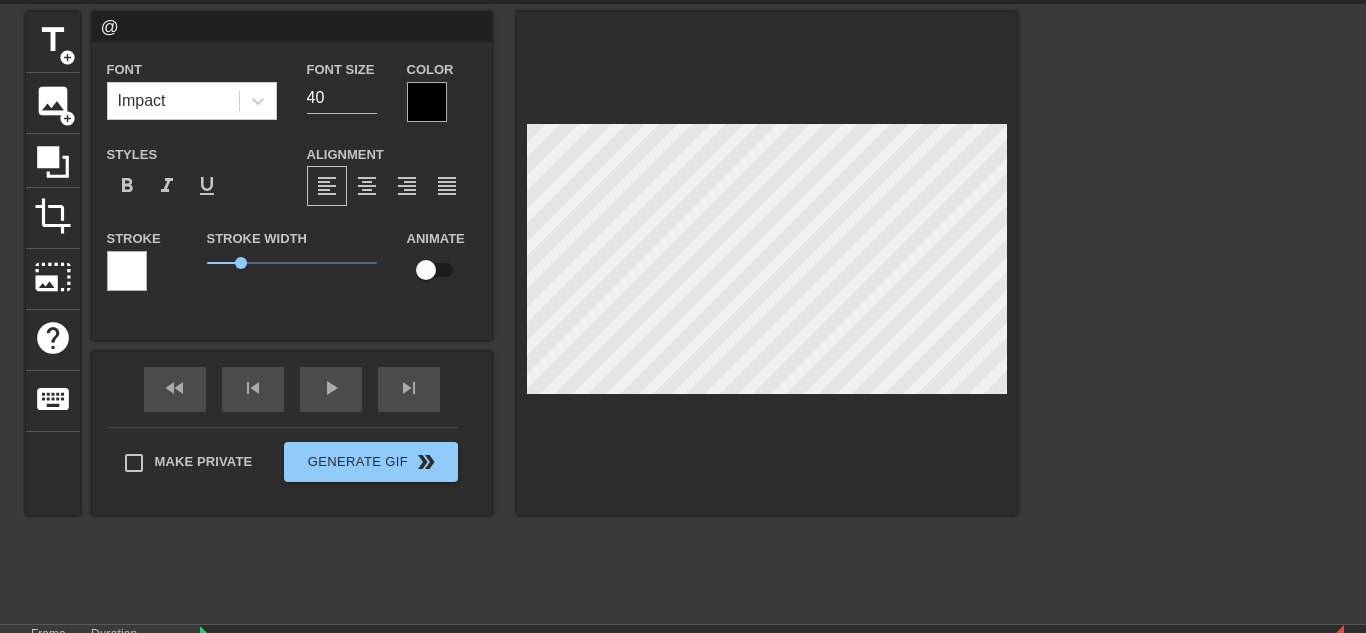 type on "@C" 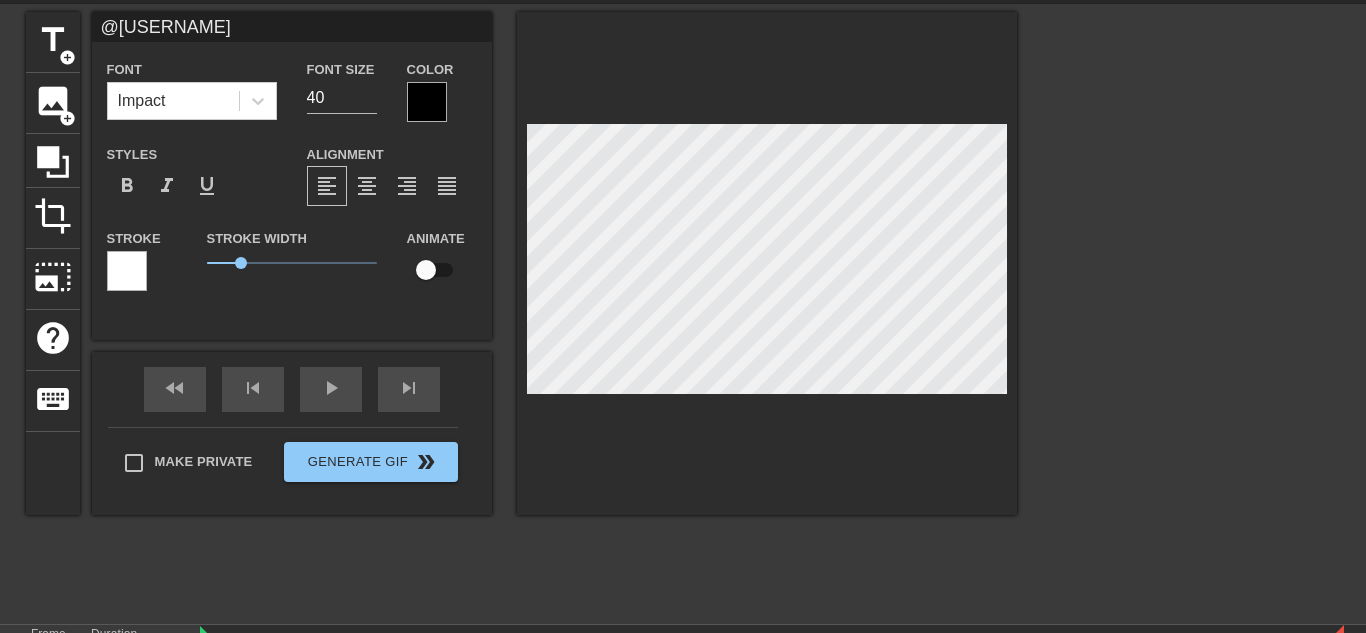type on "@Ch" 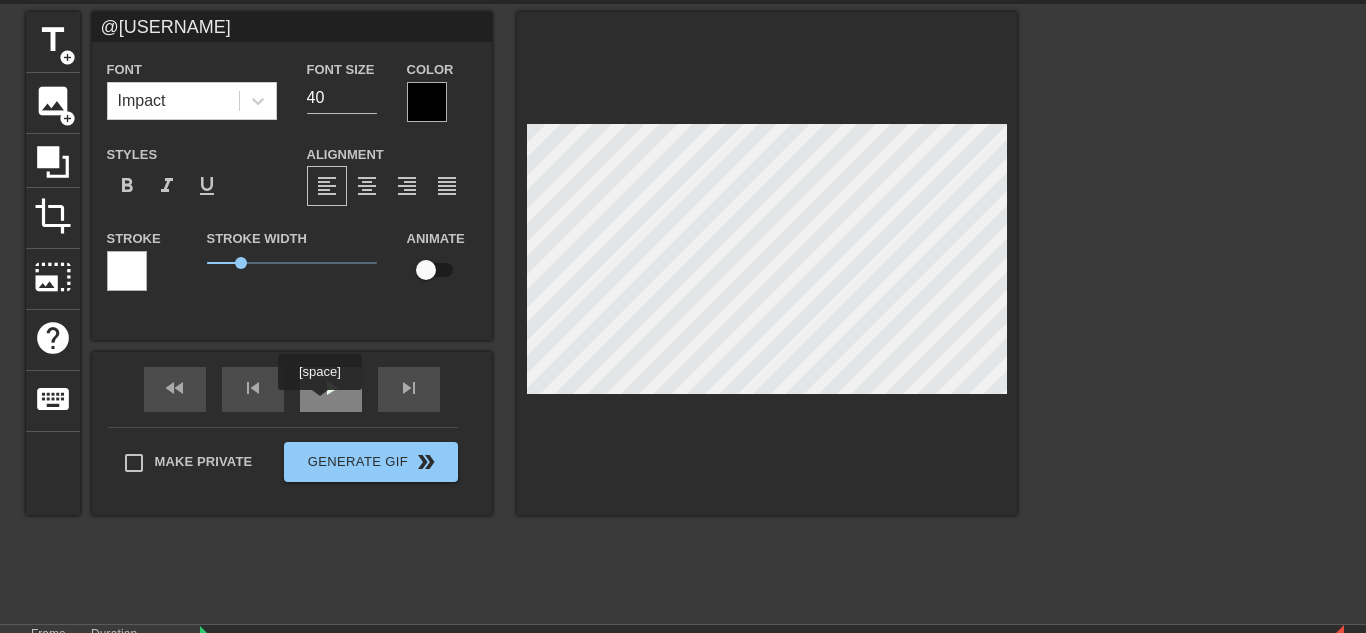 click on "play_arrow" at bounding box center (331, 389) 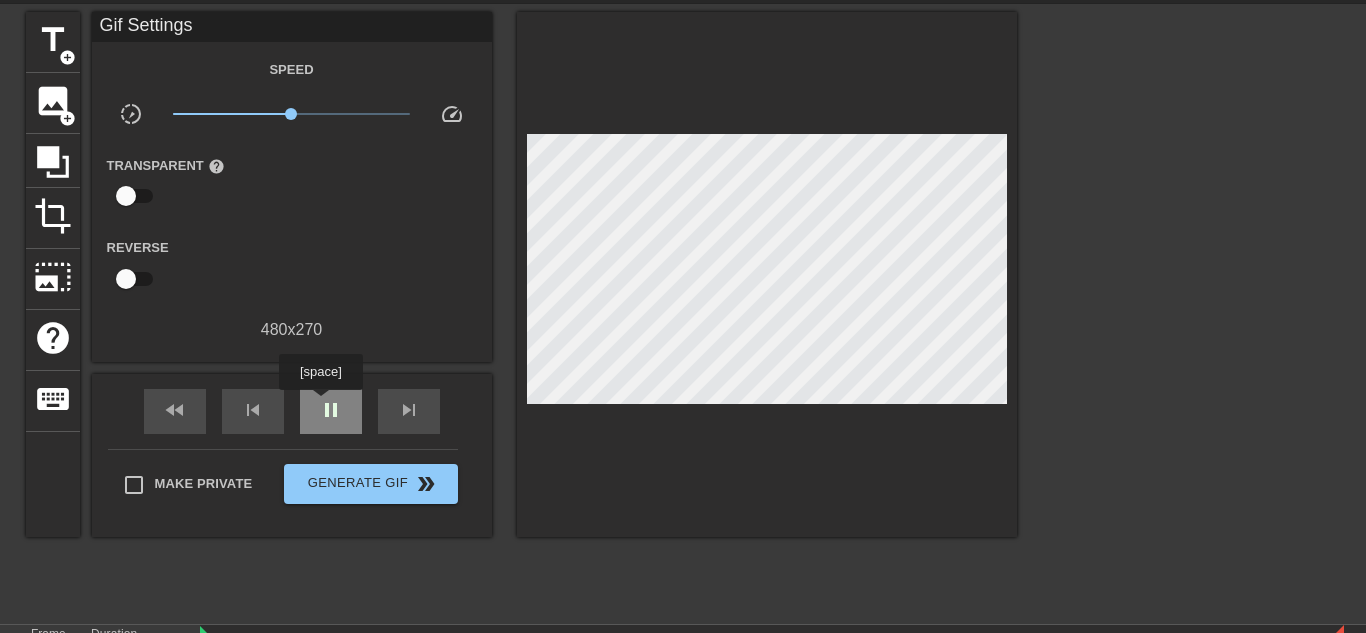 click on "pause" at bounding box center [331, 410] 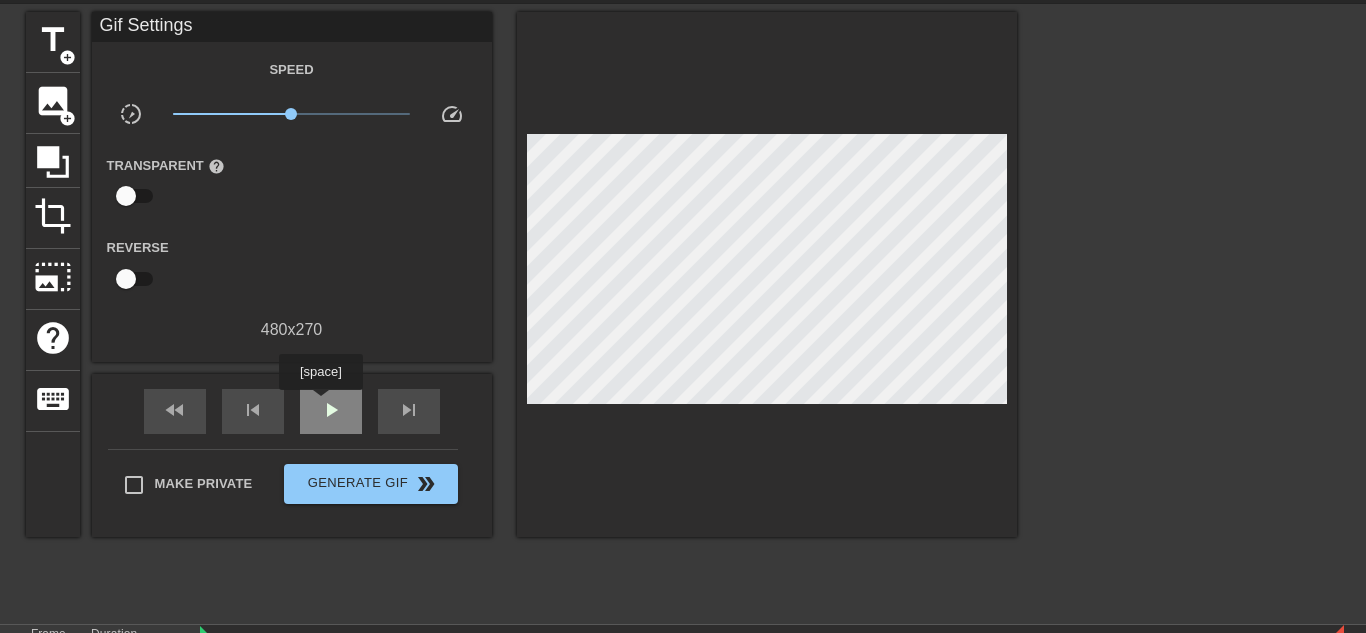 click on "play_arrow" at bounding box center [331, 410] 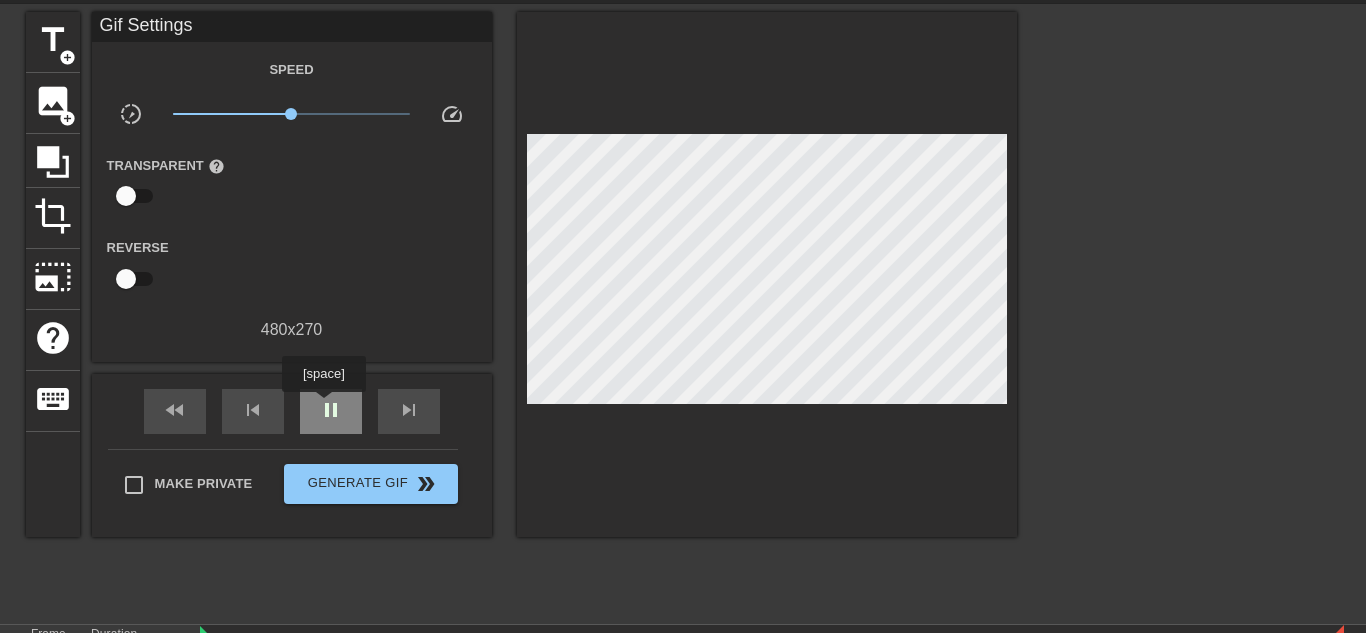 click on "pause" at bounding box center (331, 410) 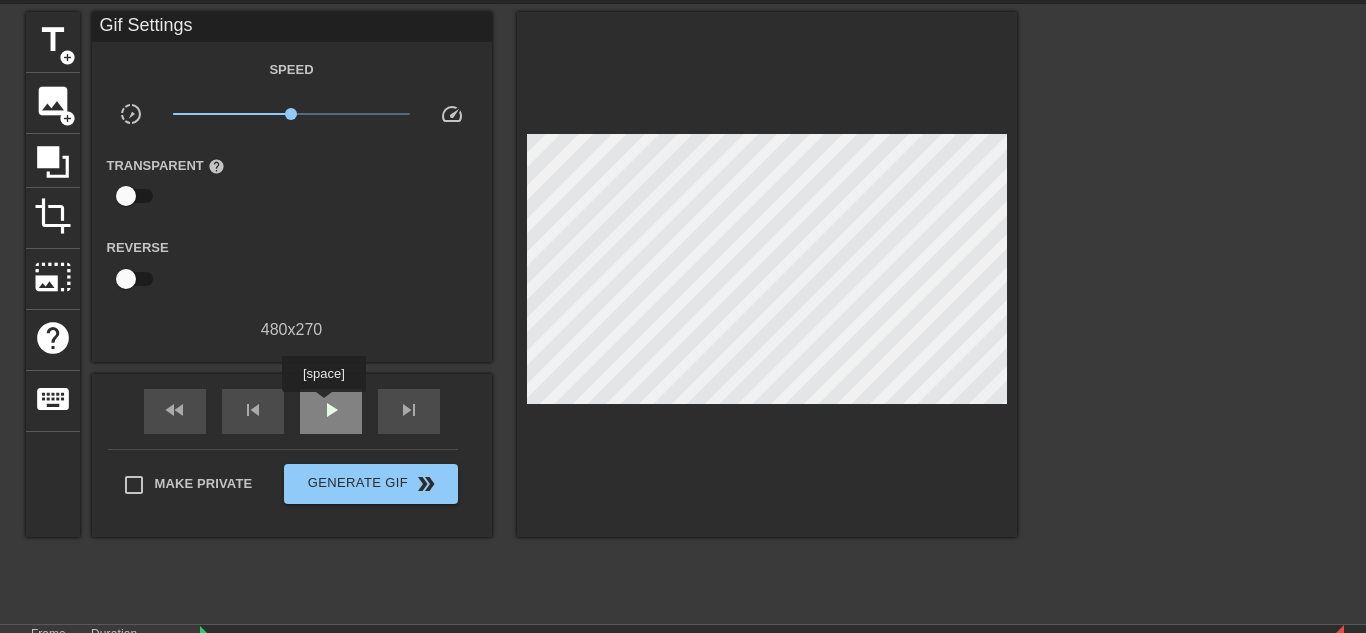 click on "play_arrow" at bounding box center (331, 410) 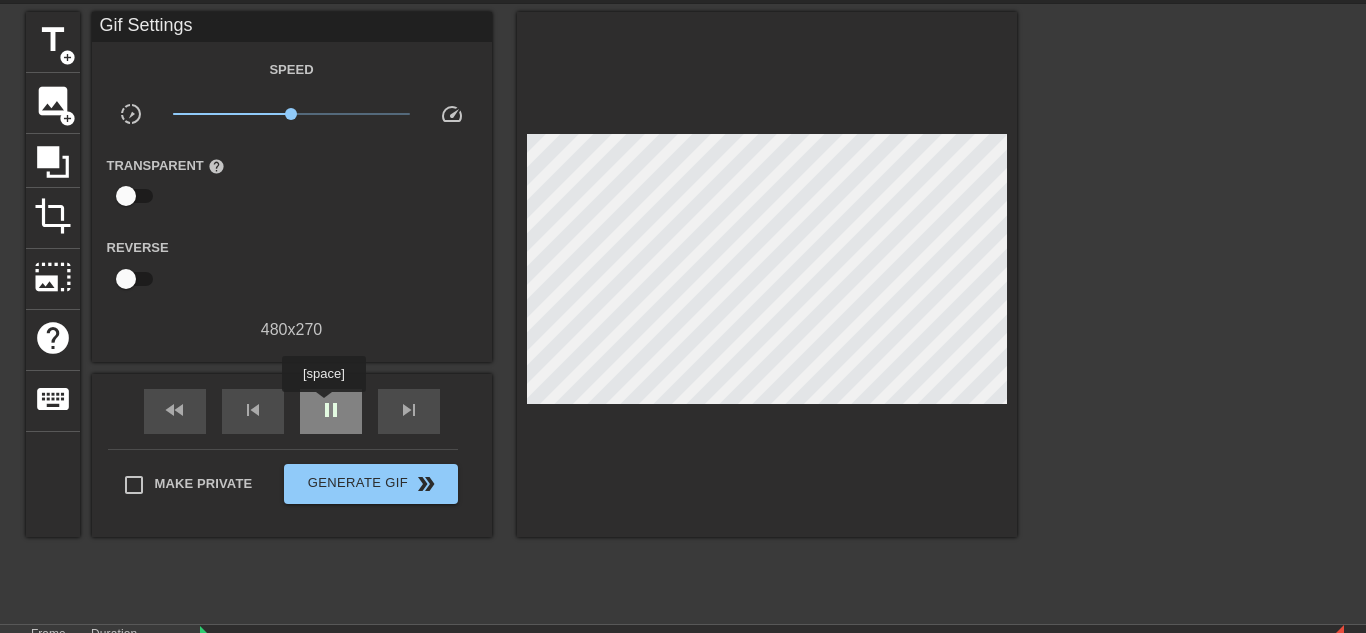 type on "70" 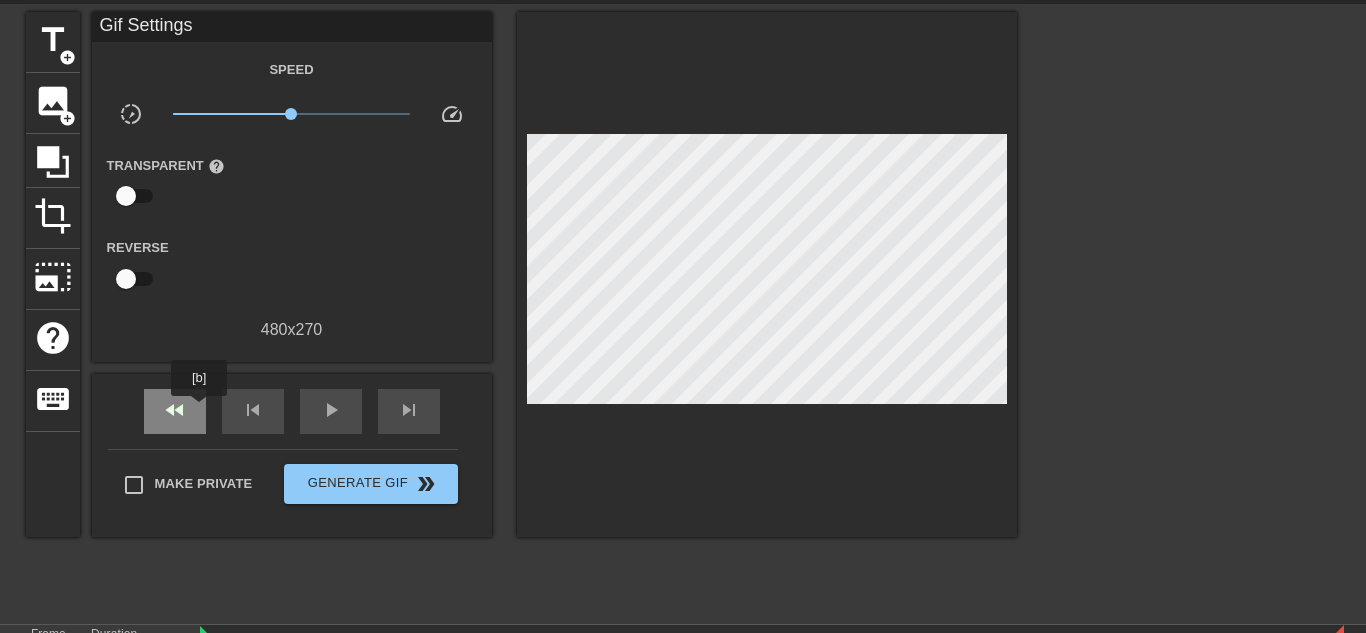 click on "fast_rewind" at bounding box center (175, 411) 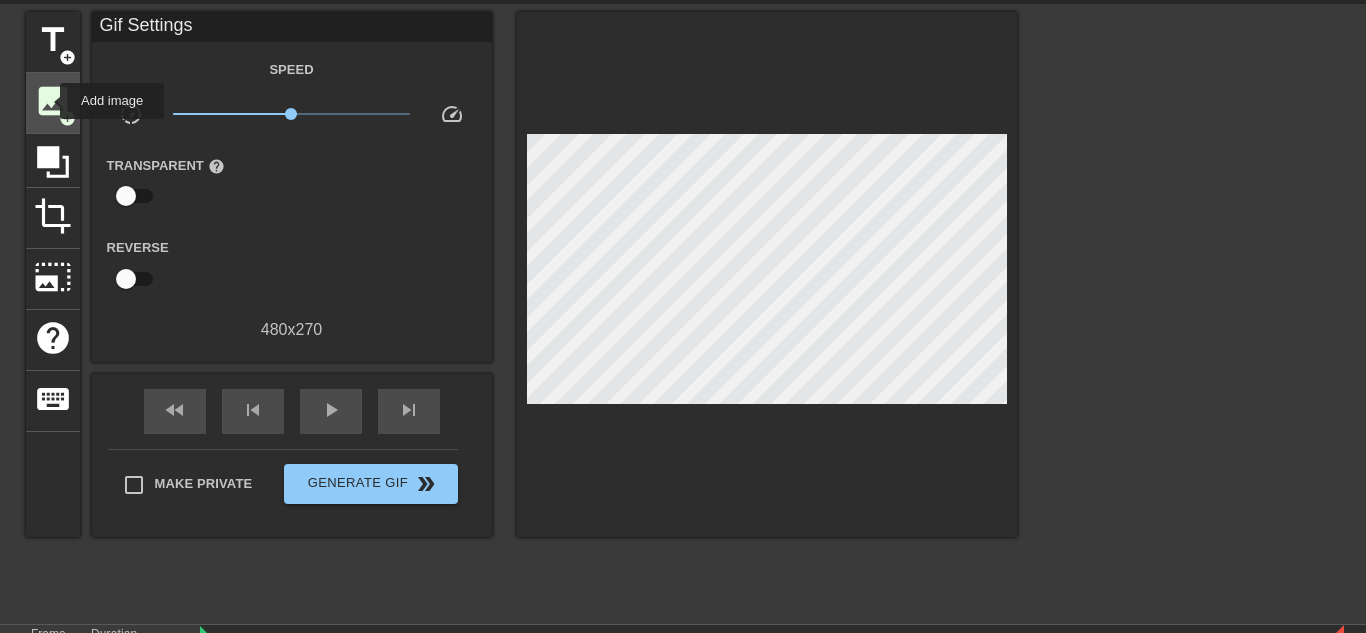 click on "image" at bounding box center (53, 101) 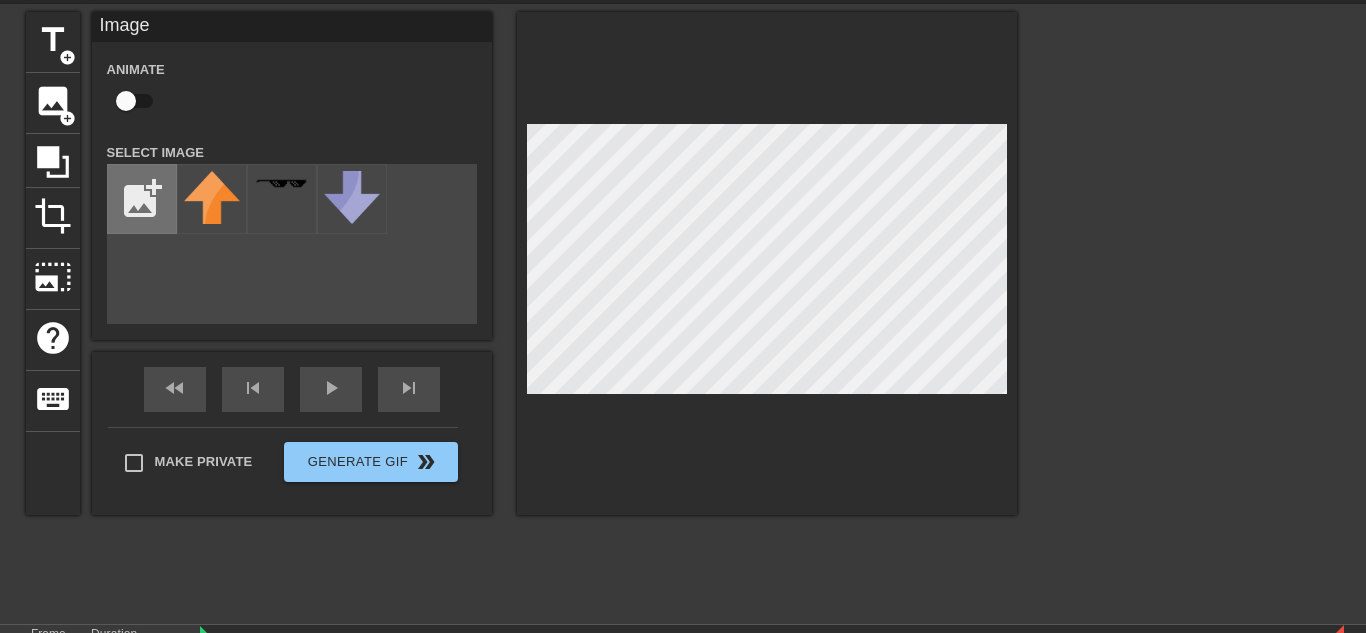 click at bounding box center (142, 199) 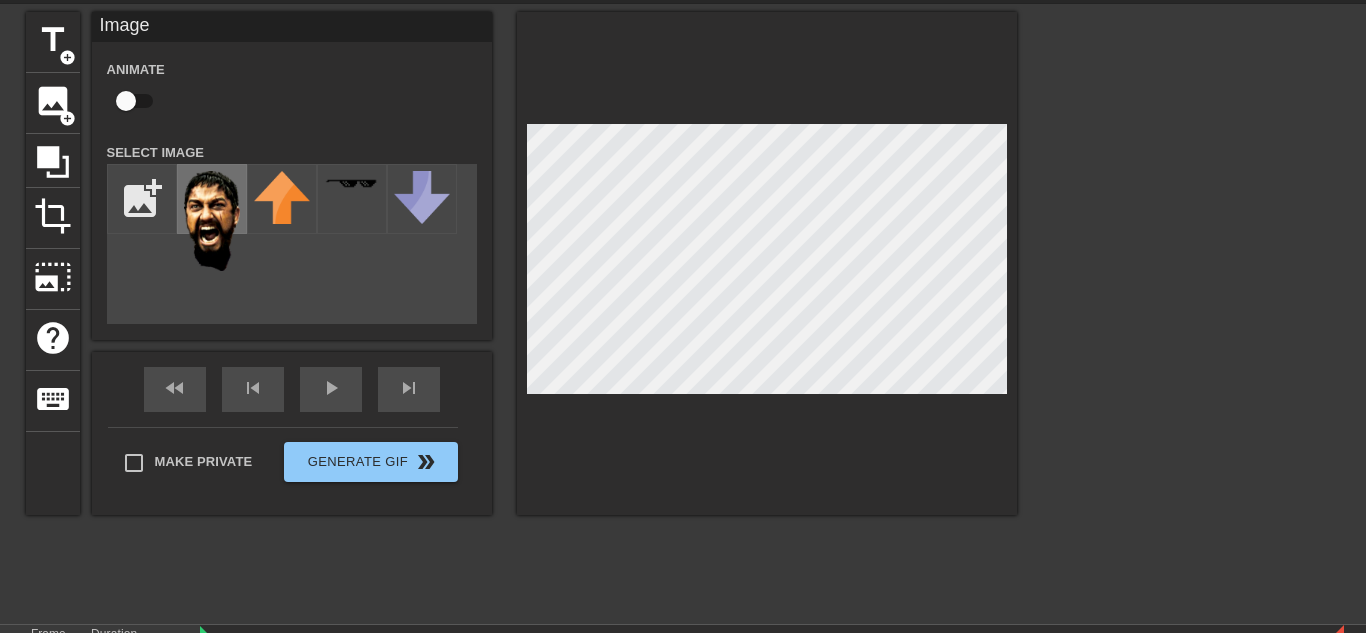 click at bounding box center (212, 221) 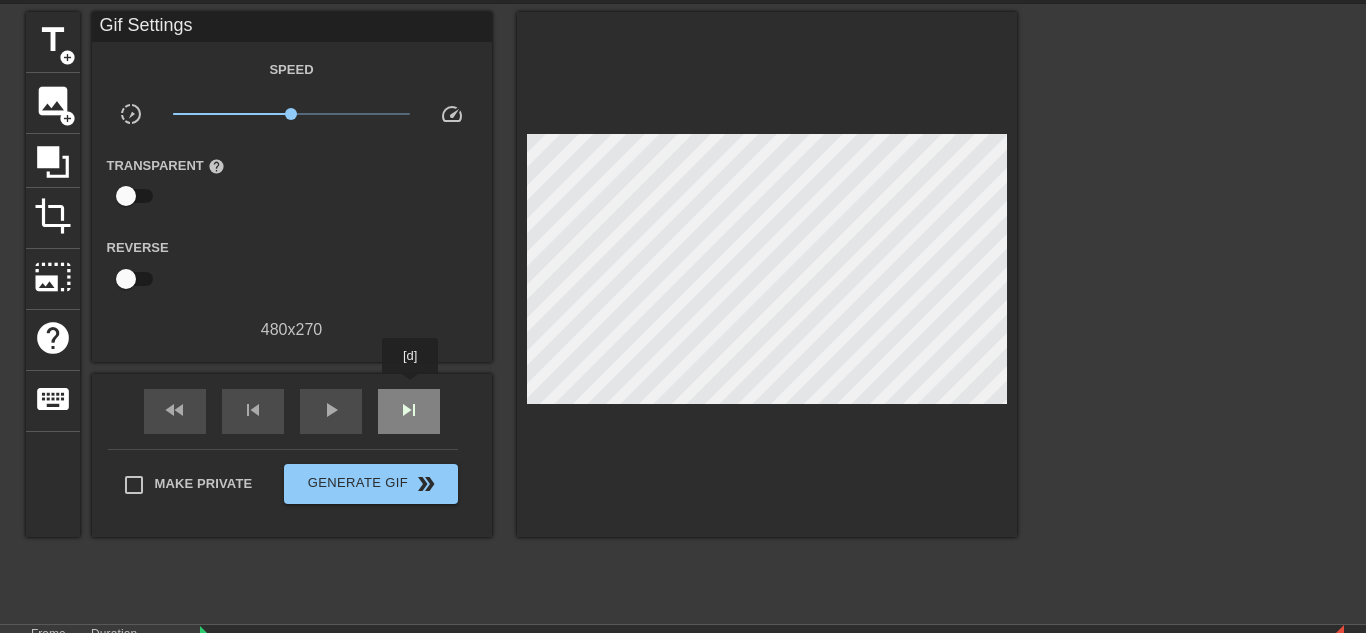 click on "skip_next" at bounding box center [409, 411] 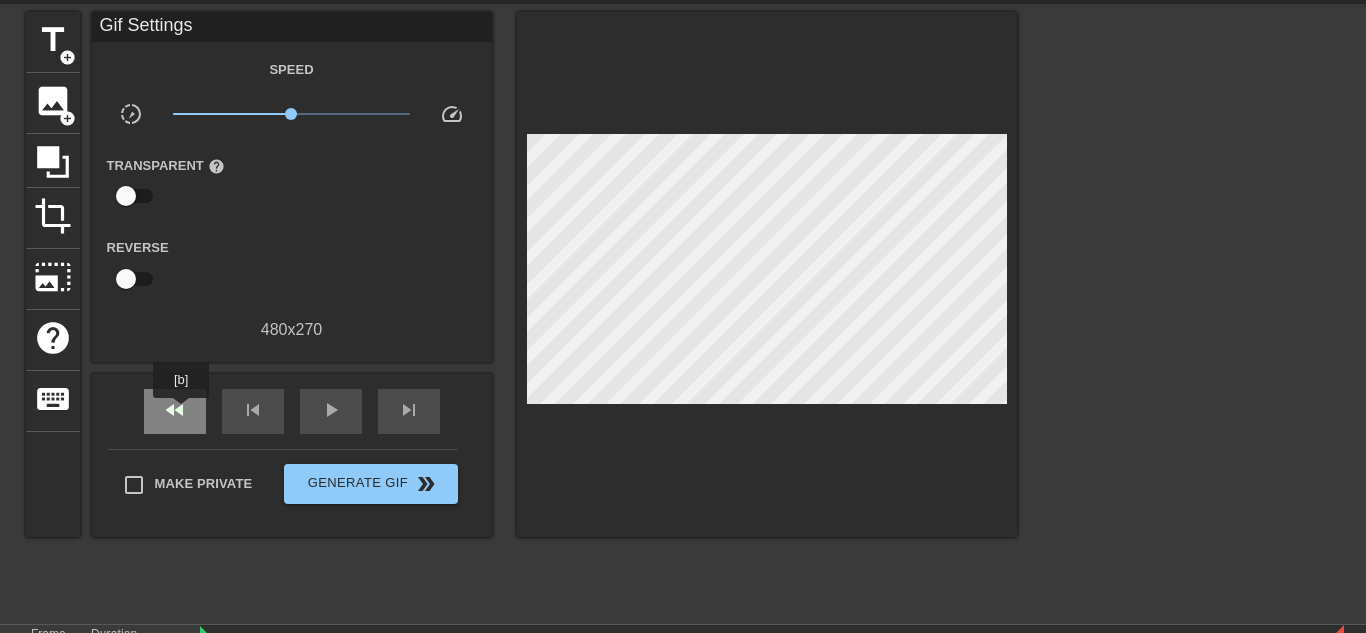 click on "fast_rewind" at bounding box center (175, 410) 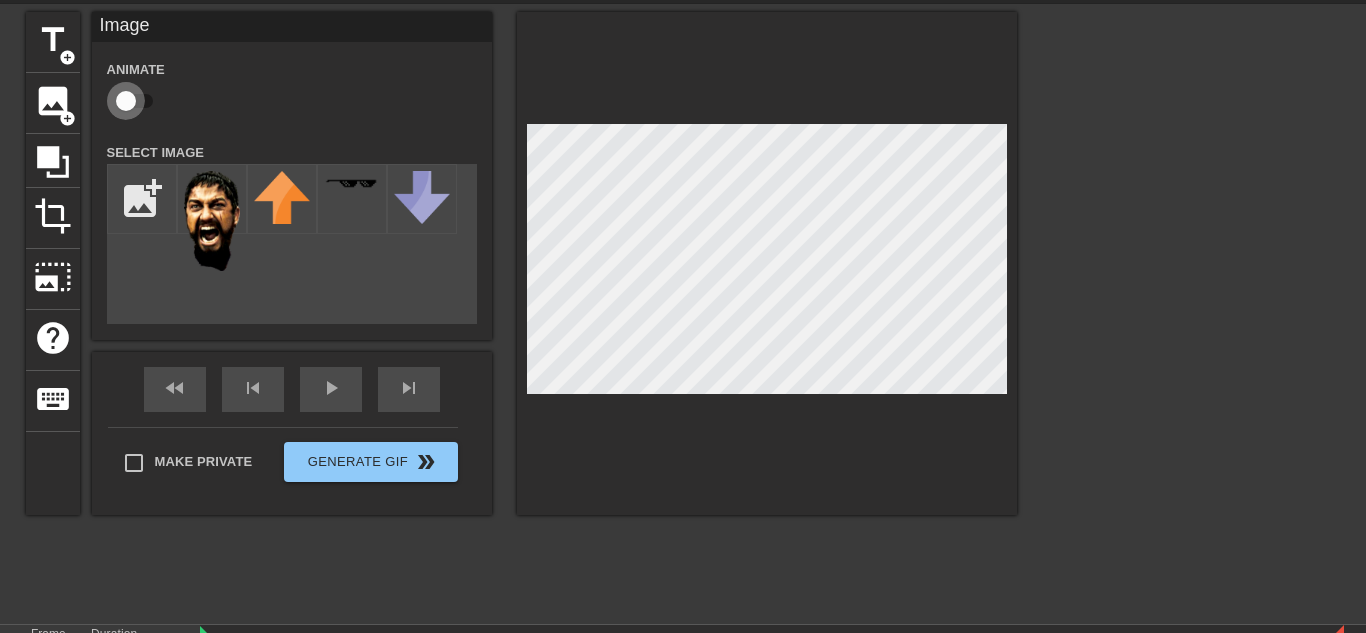 click at bounding box center (126, 101) 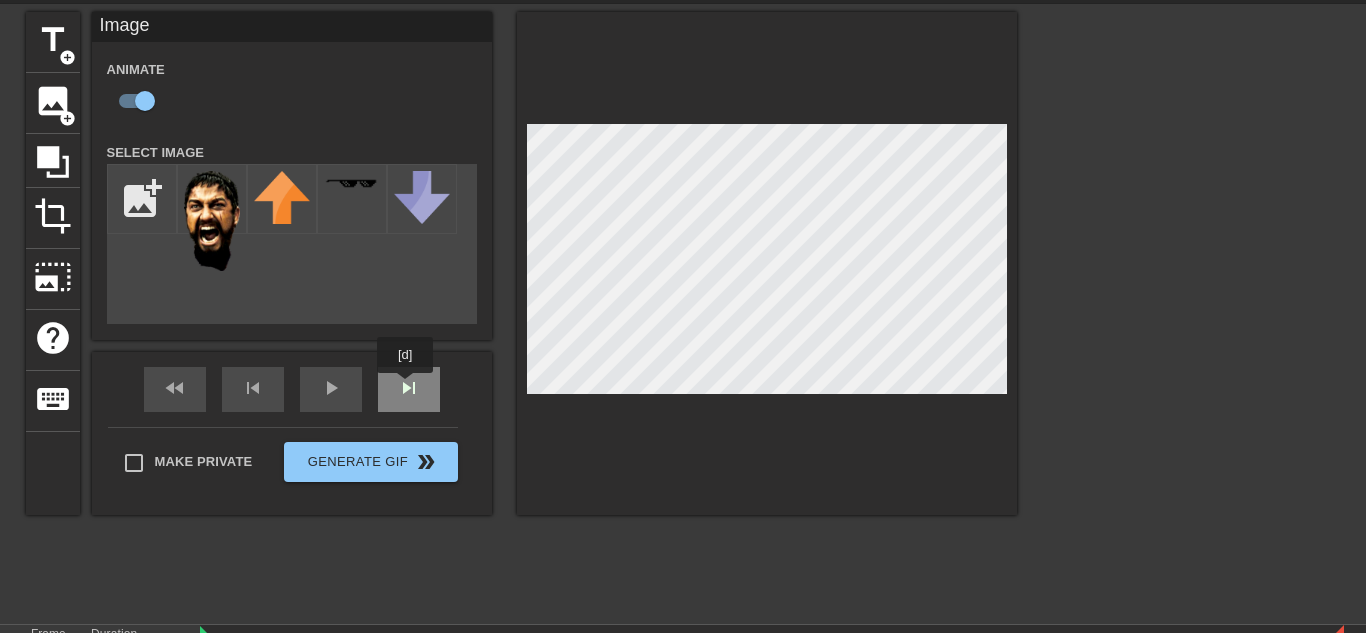 click on "skip_next" at bounding box center (409, 389) 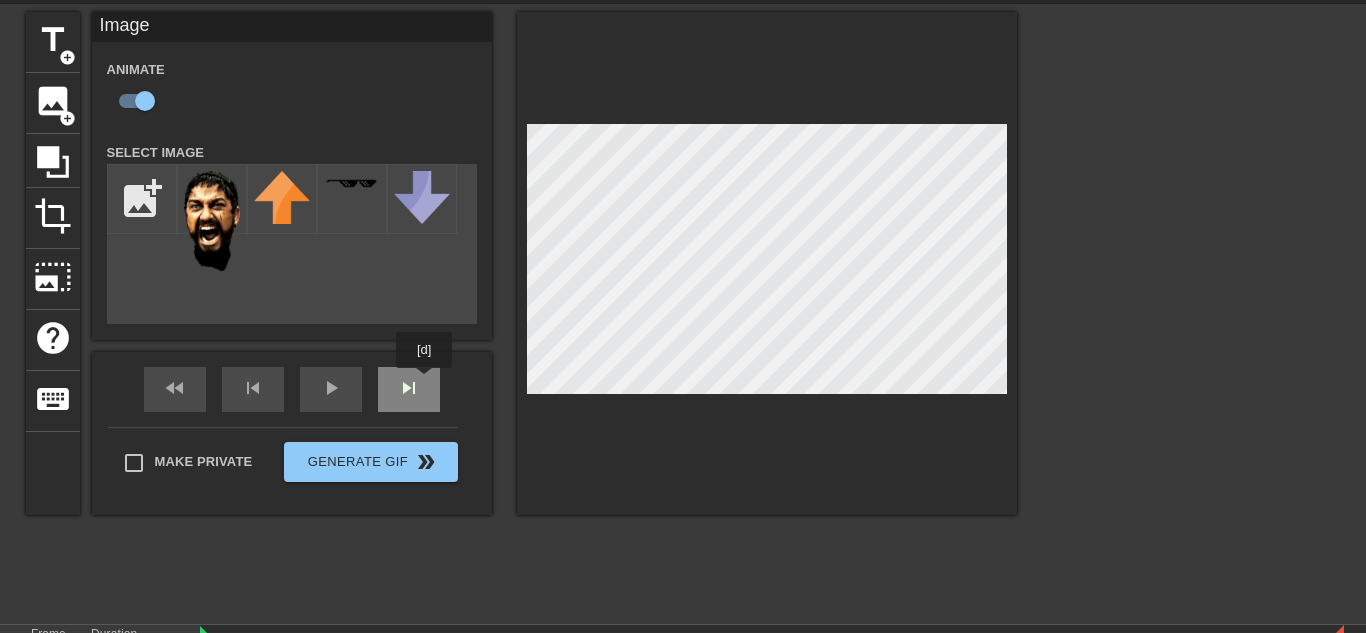 click on "skip_next" at bounding box center [409, 389] 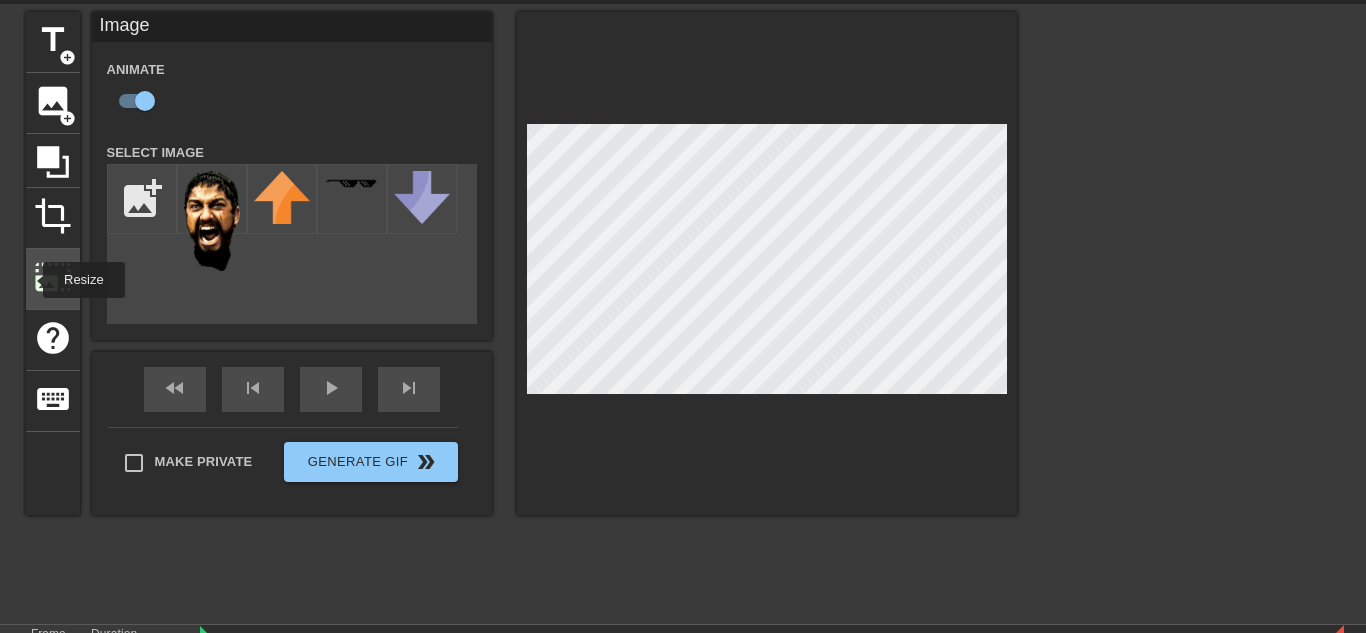 click on "photo_size_select_large" at bounding box center (53, 279) 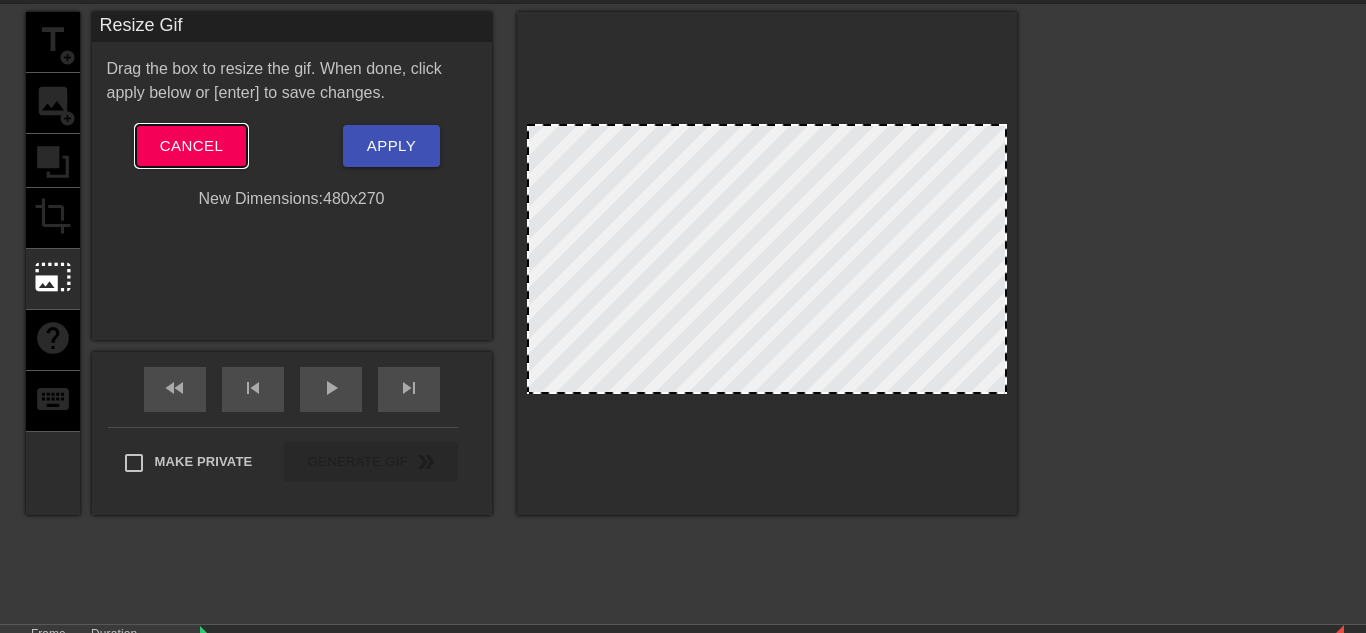 click on "Cancel" at bounding box center [191, 146] 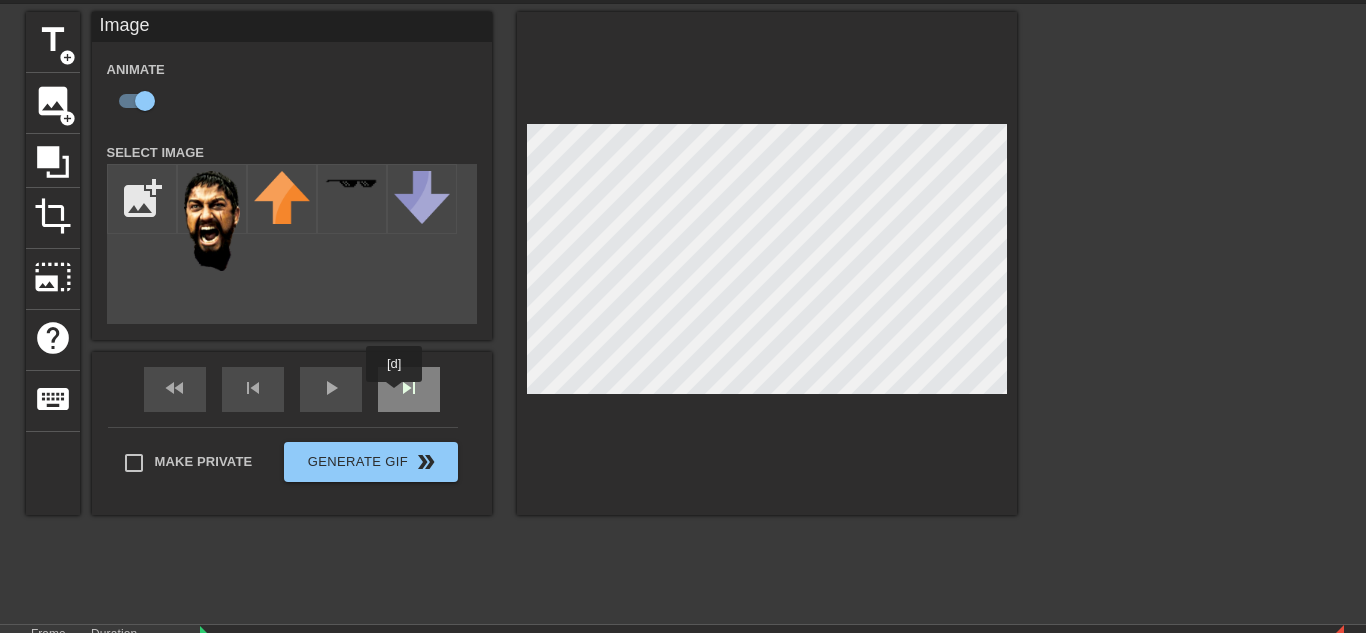 click on "skip_next" at bounding box center (409, 389) 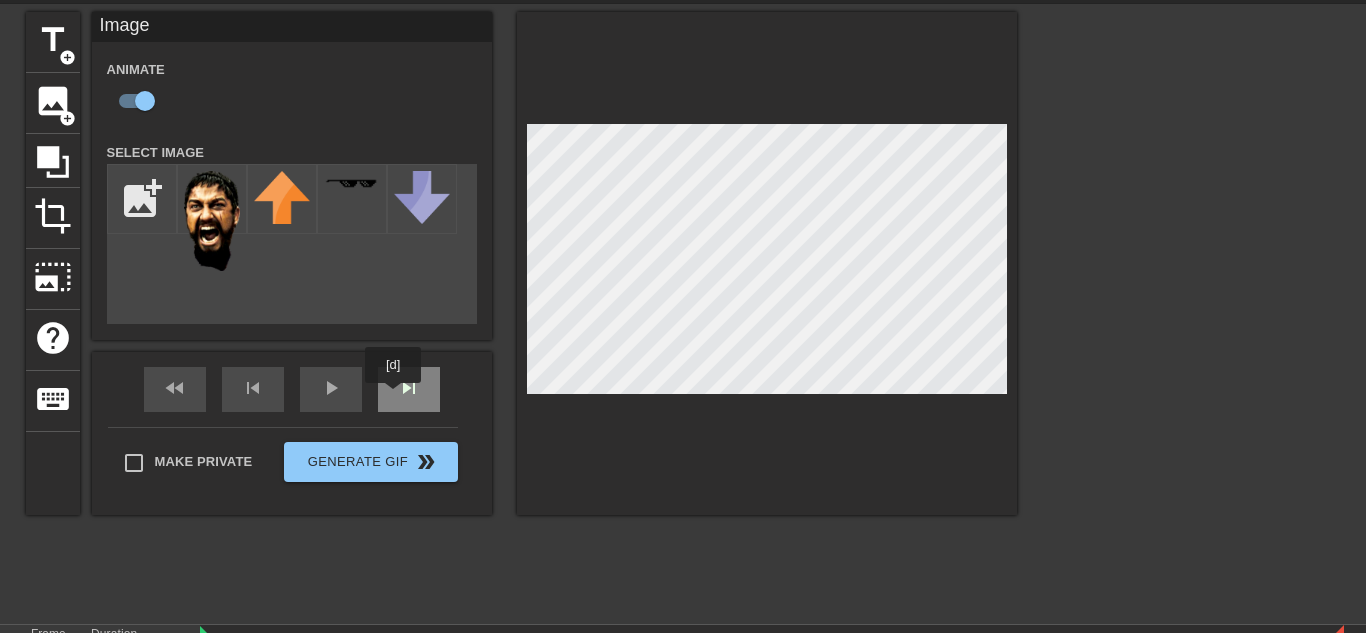 click on "skip_next" at bounding box center (409, 389) 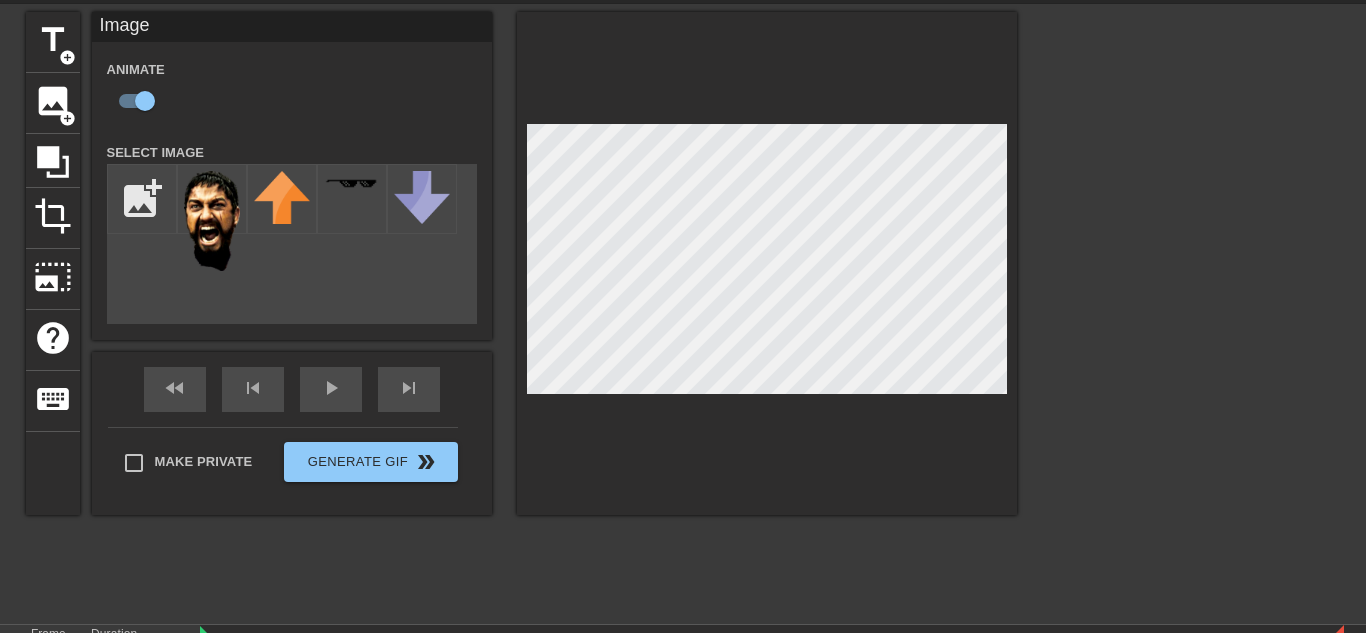 click on "title add_circle image add_circle crop photo_size_select_large help keyboard Image Animate Select Image add_photo_alternate fast_rewind skip_previous play_arrow skip_next Make Private Generate Gif double_arrow" at bounding box center (683, 312) 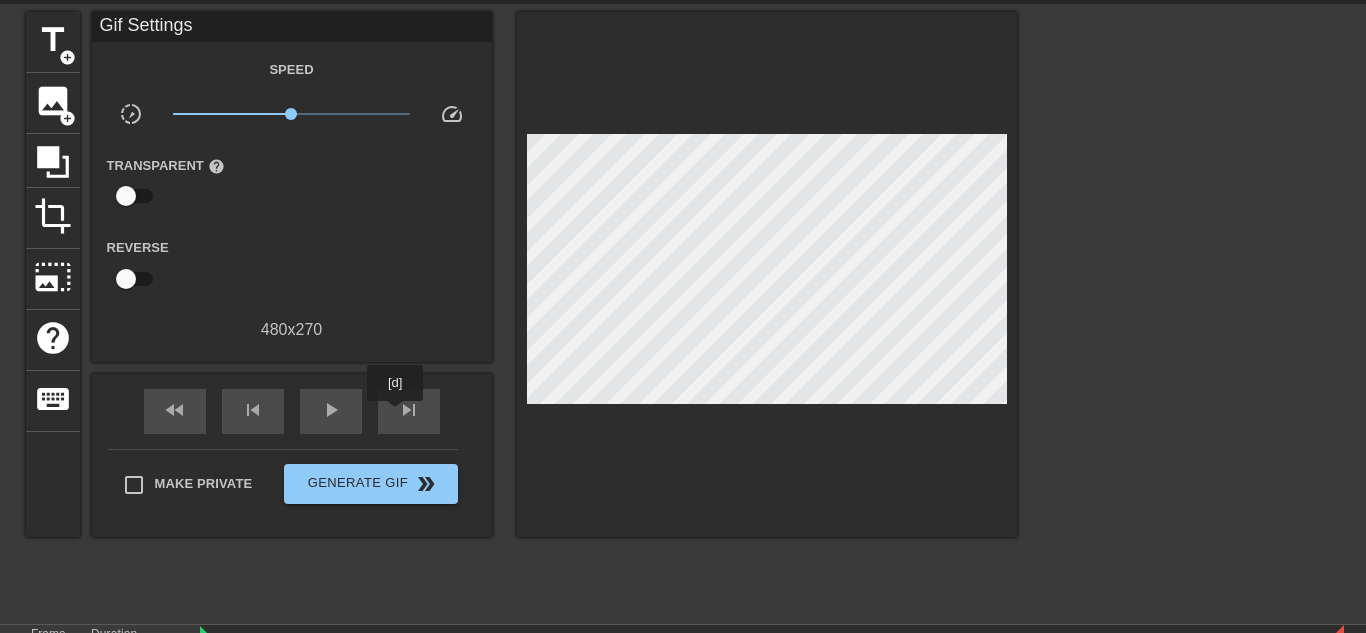 click on "fast_rewind skip_previous play_arrow skip_next" at bounding box center (292, 411) 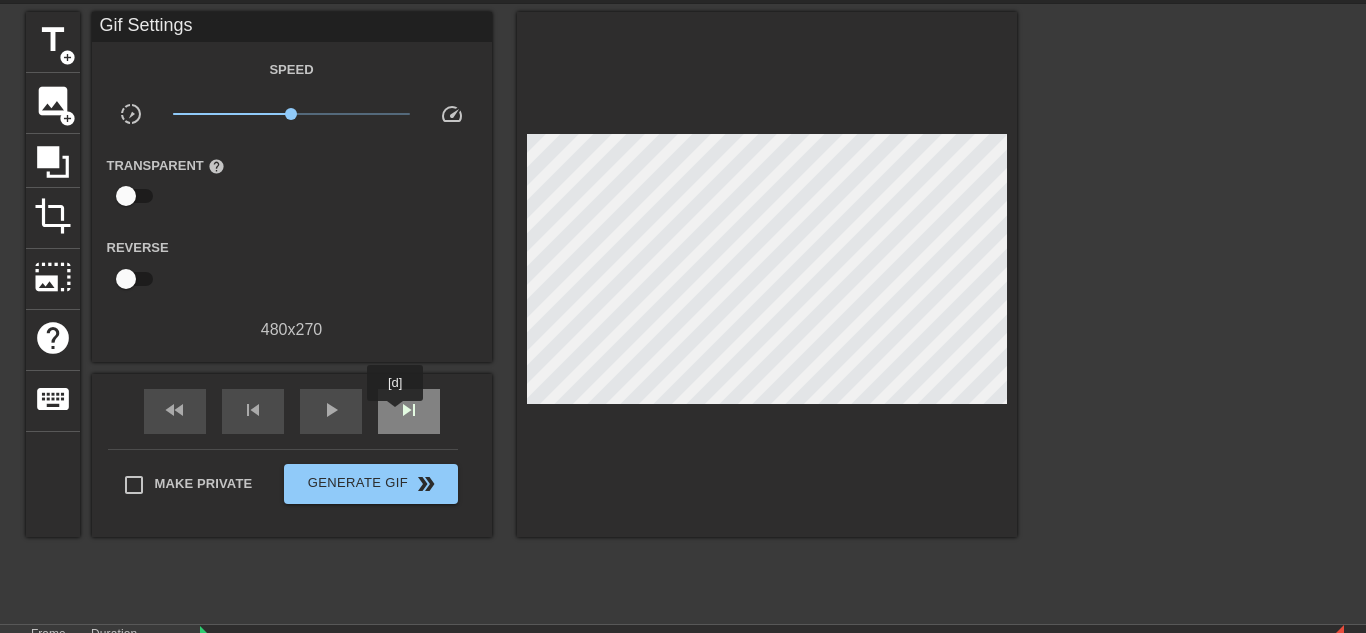 click on "skip_next" at bounding box center [409, 411] 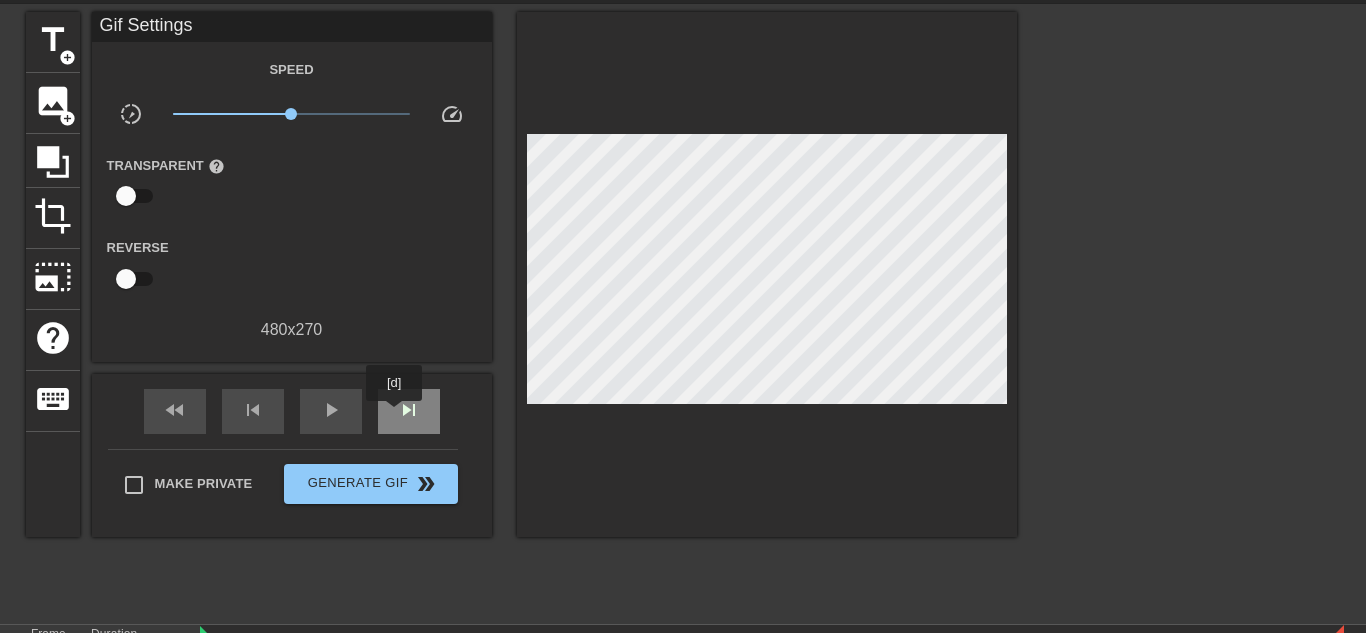click on "skip_next" at bounding box center [409, 411] 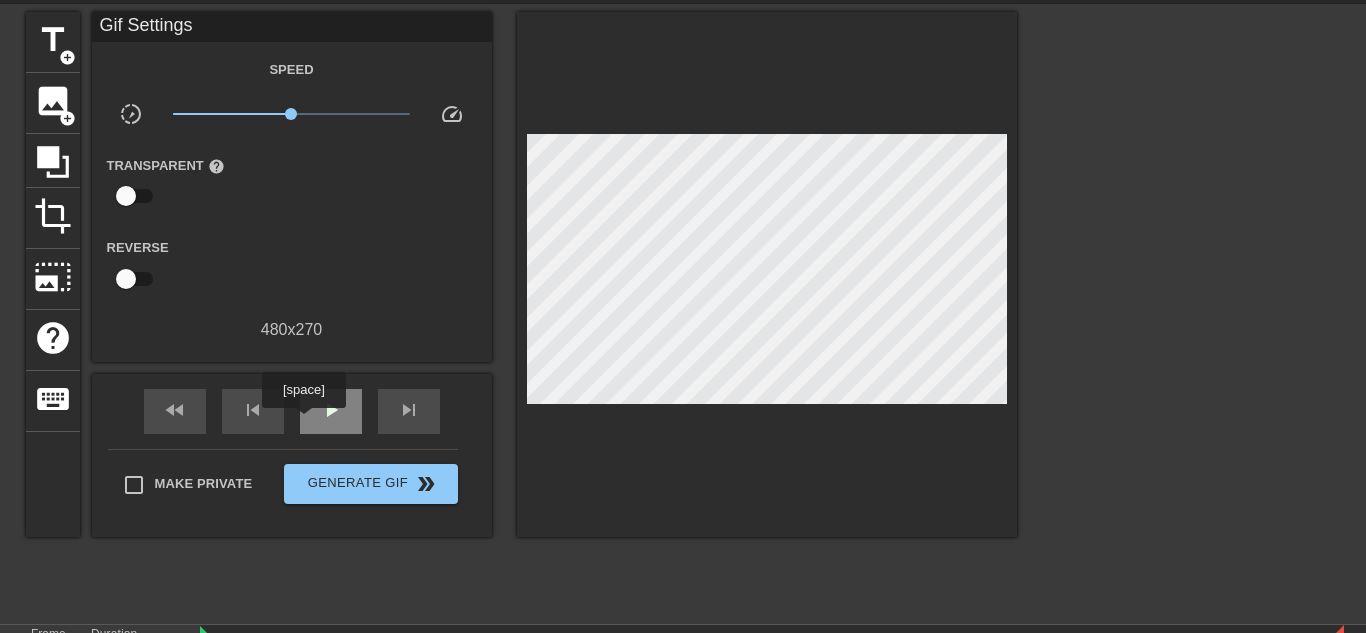 click on "play_arrow" at bounding box center (331, 411) 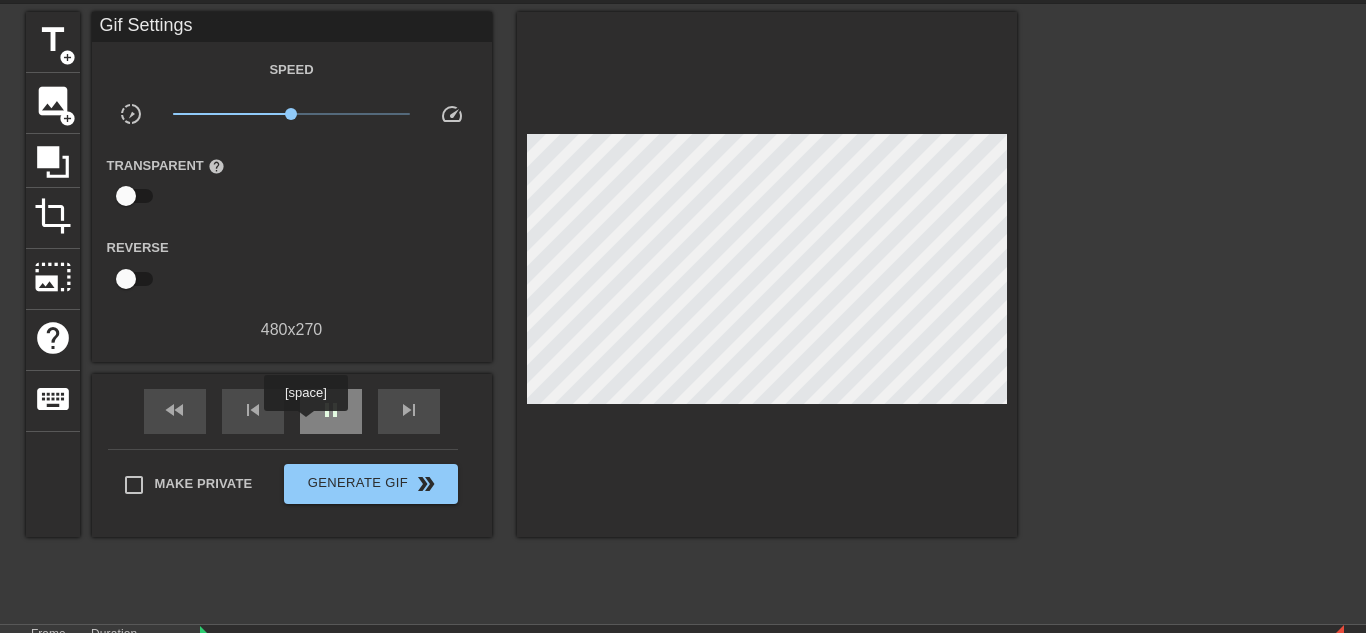 click on "pause" at bounding box center (331, 411) 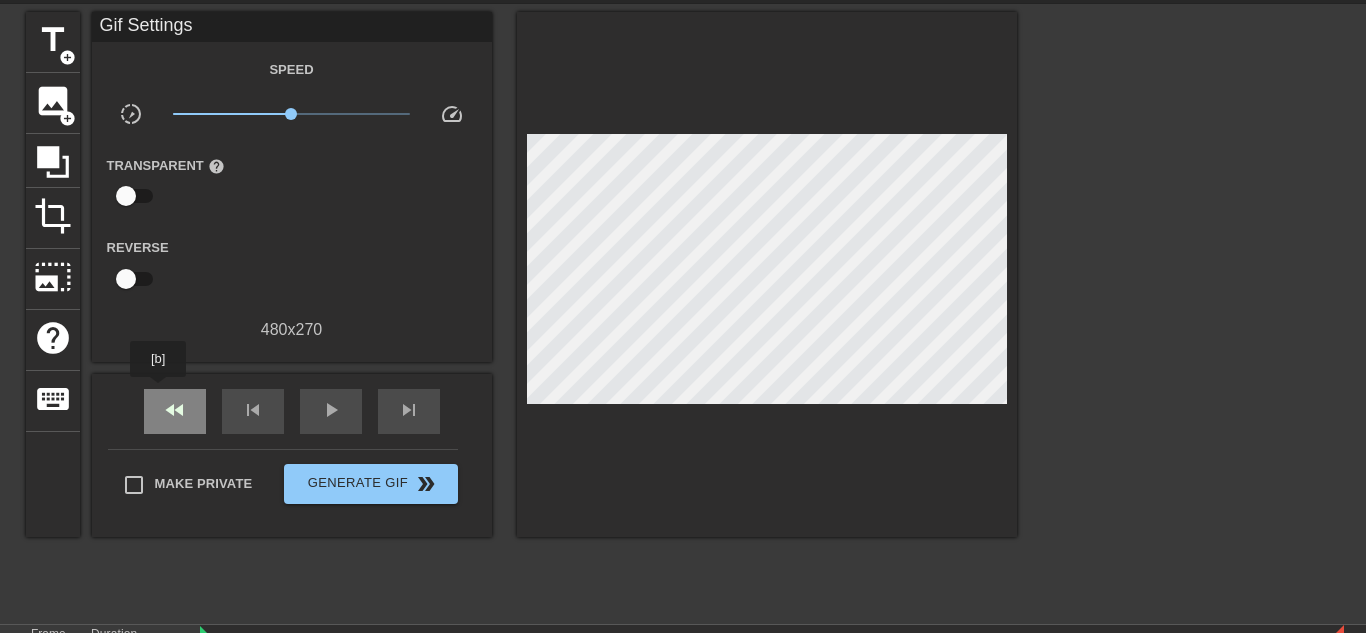 click on "fast_rewind" at bounding box center [175, 410] 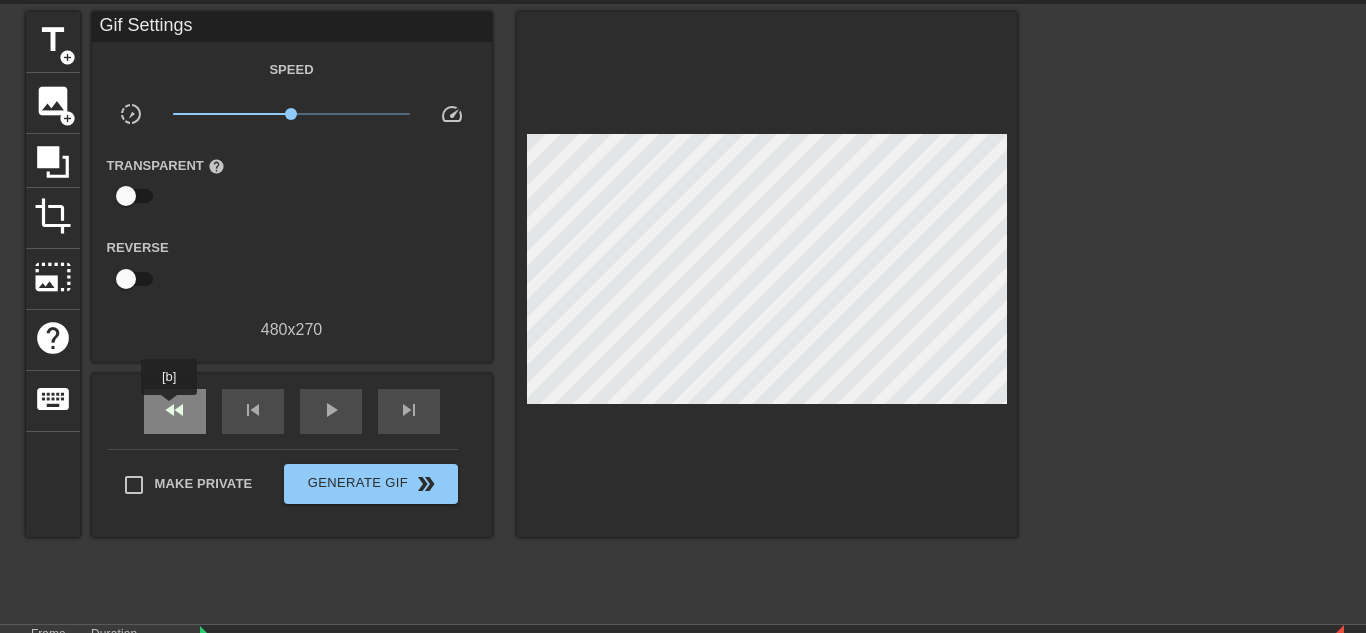 click on "fast_rewind" at bounding box center (175, 410) 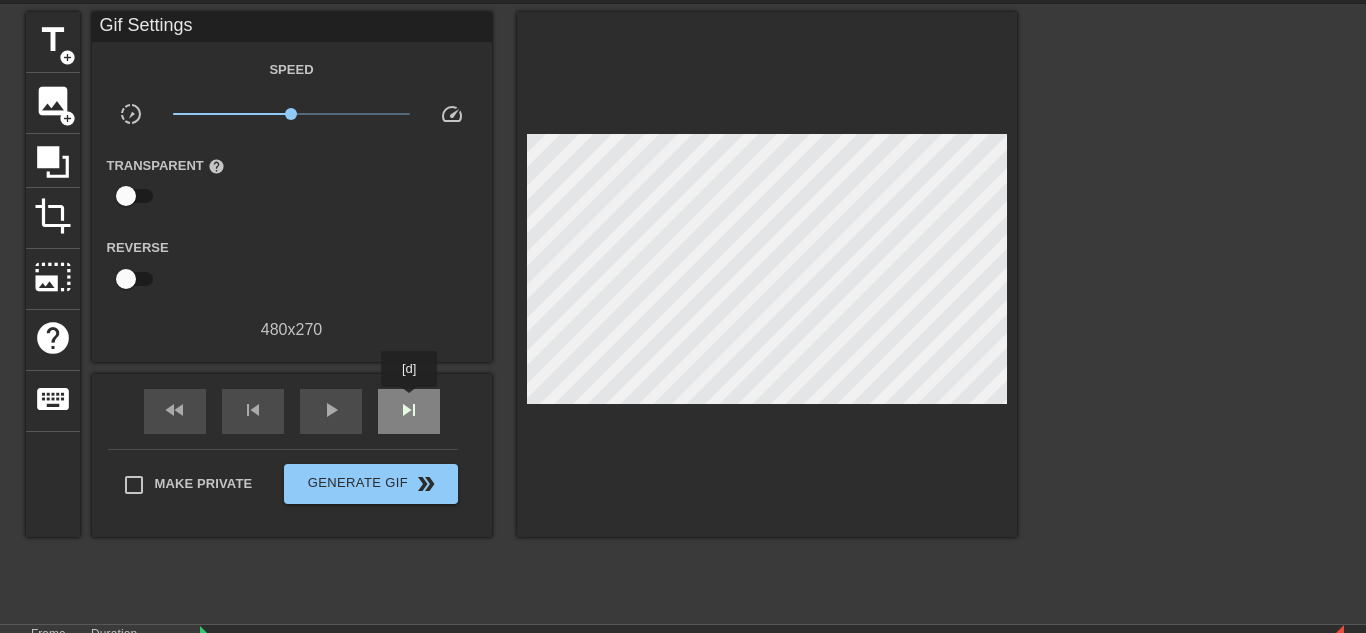 click on "skip_next" at bounding box center [409, 410] 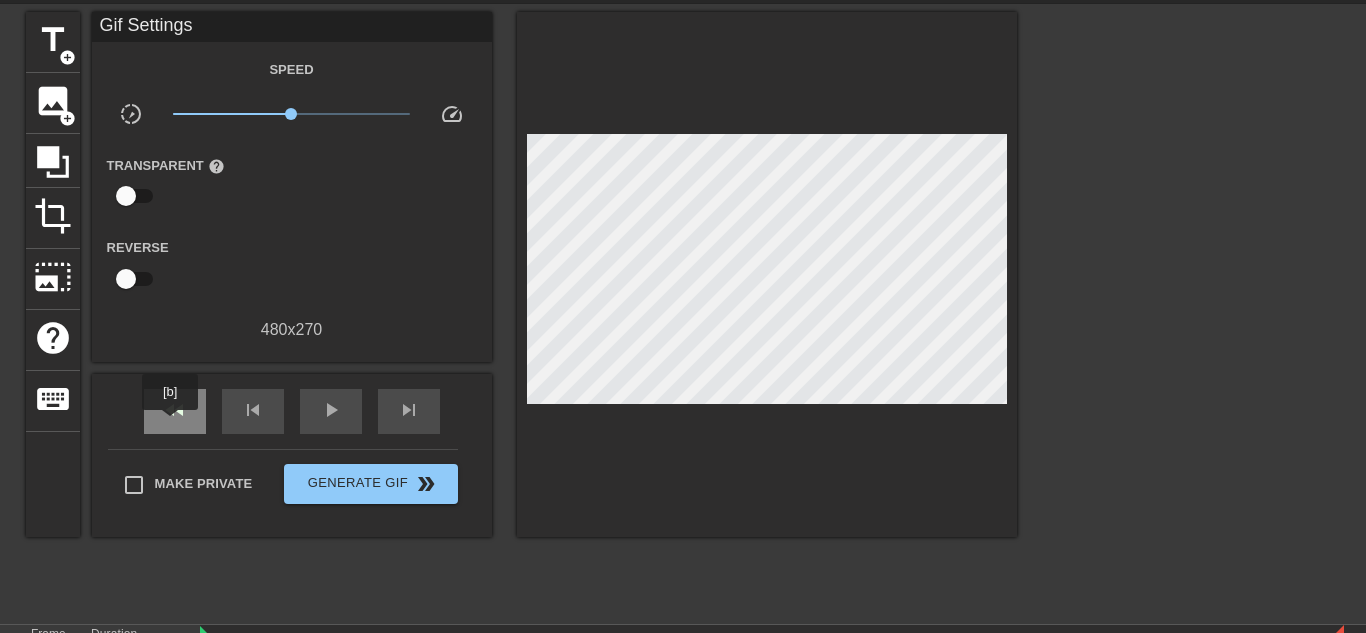 click on "fast_rewind" at bounding box center (175, 411) 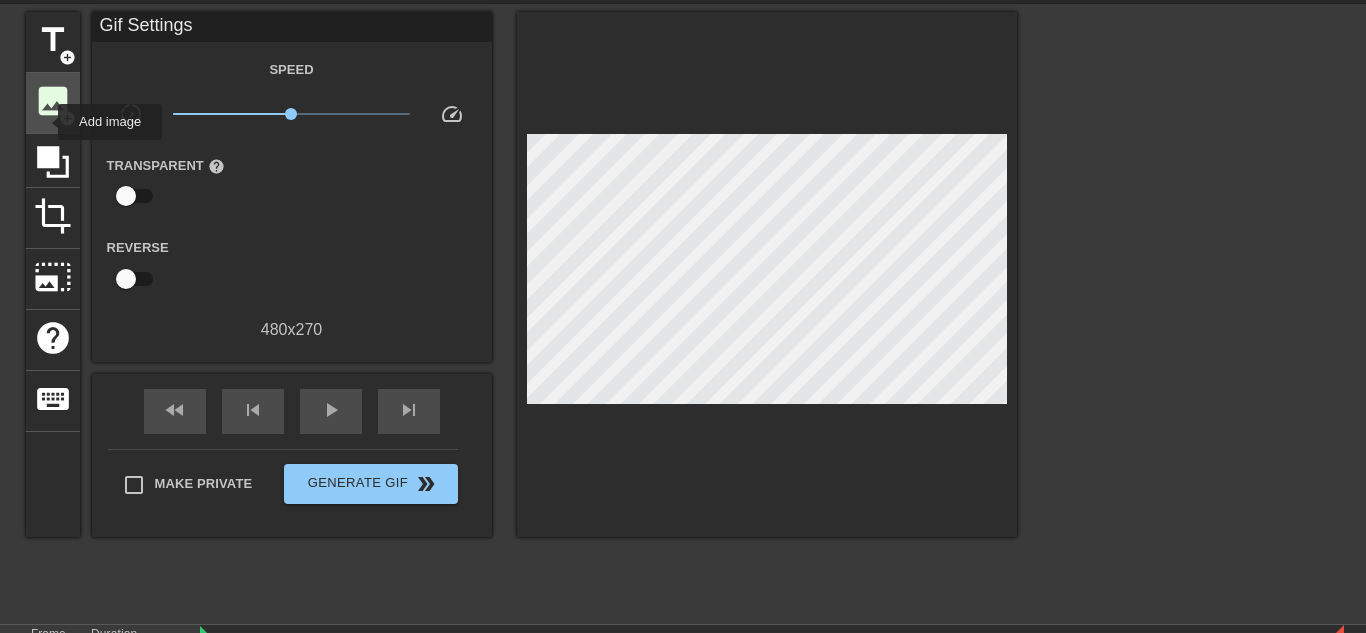 click on "image add_circle" at bounding box center [53, 103] 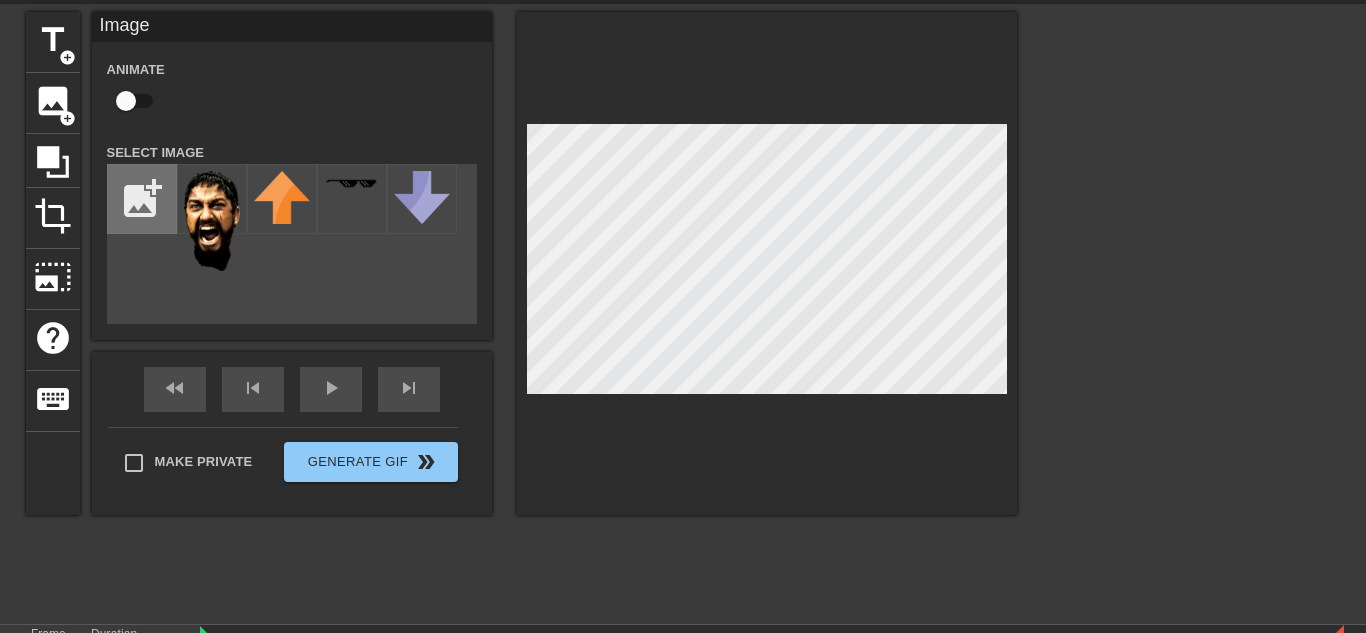 click at bounding box center (142, 199) 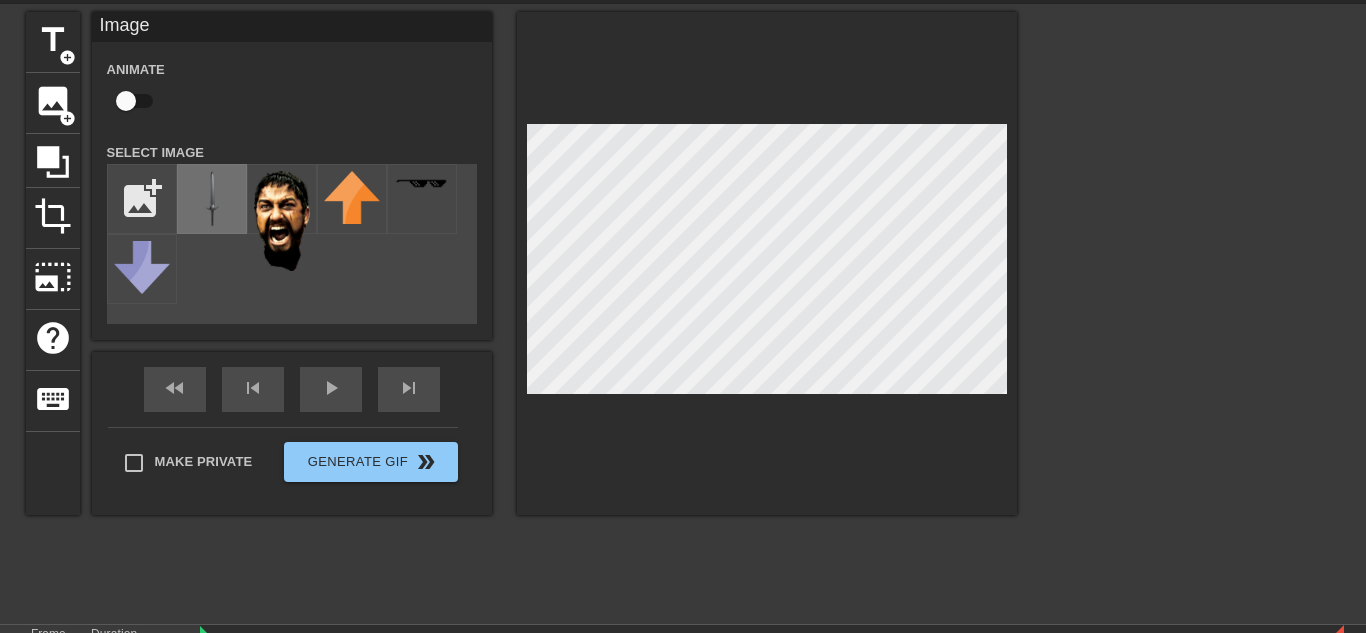 click at bounding box center (212, 199) 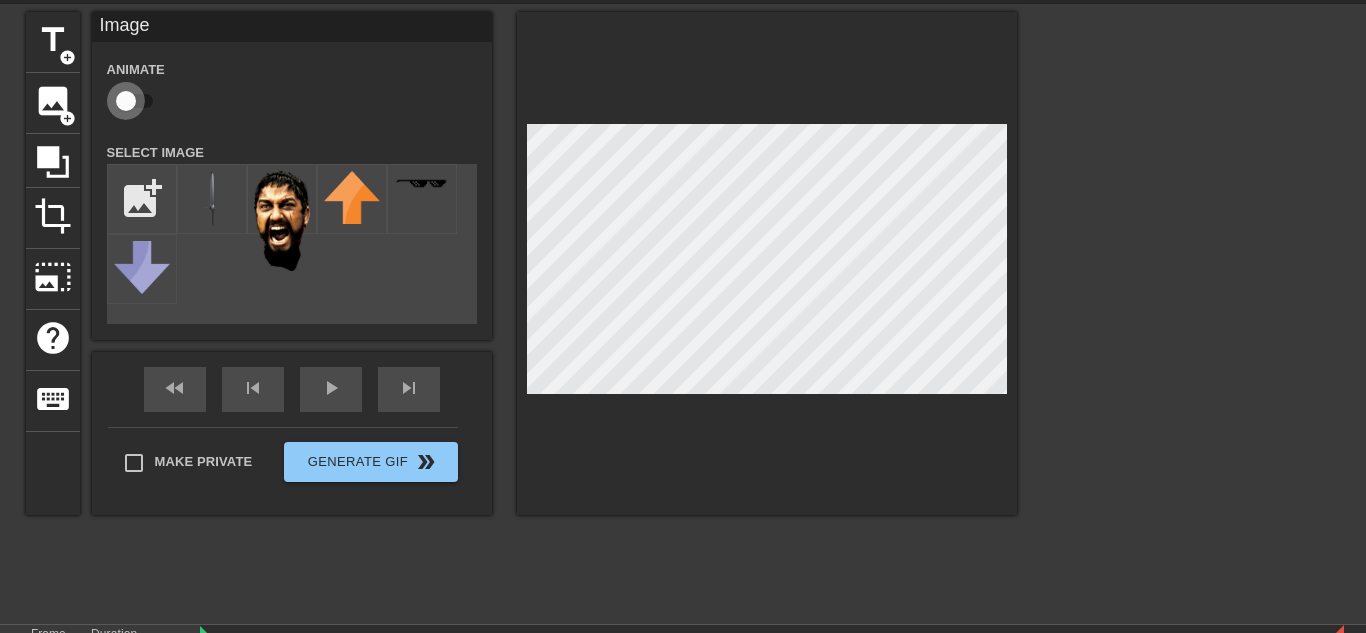 click at bounding box center [126, 101] 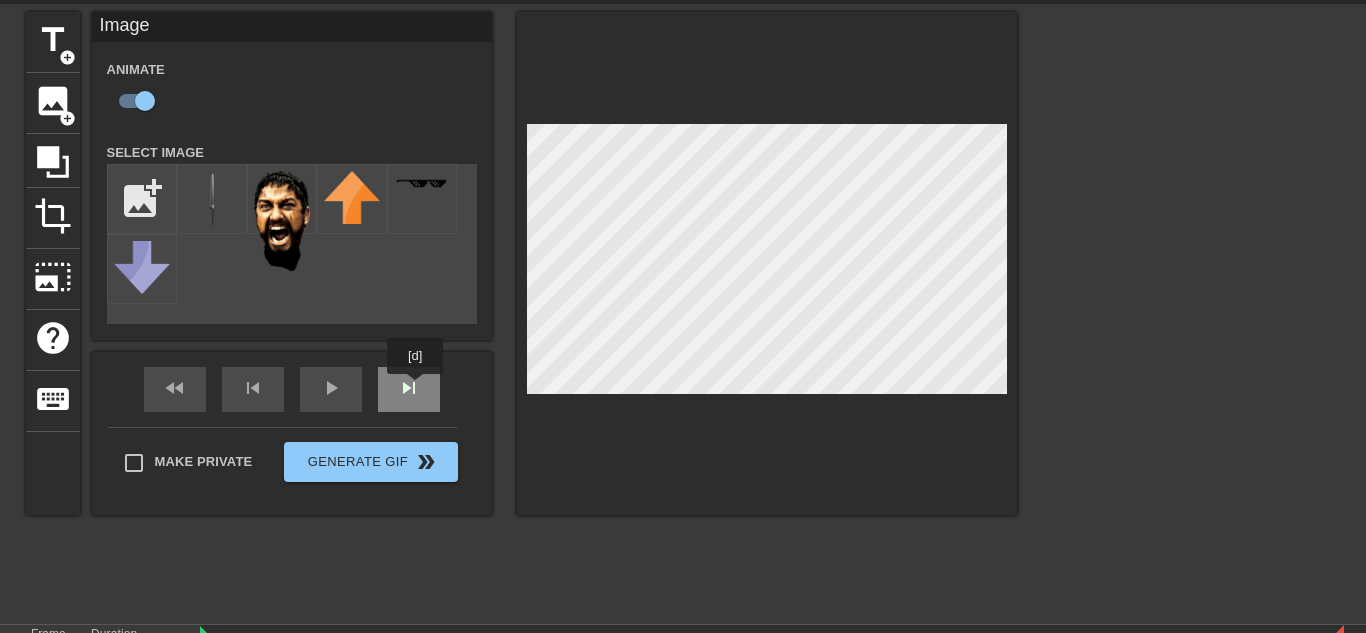 click on "skip_next" at bounding box center (409, 389) 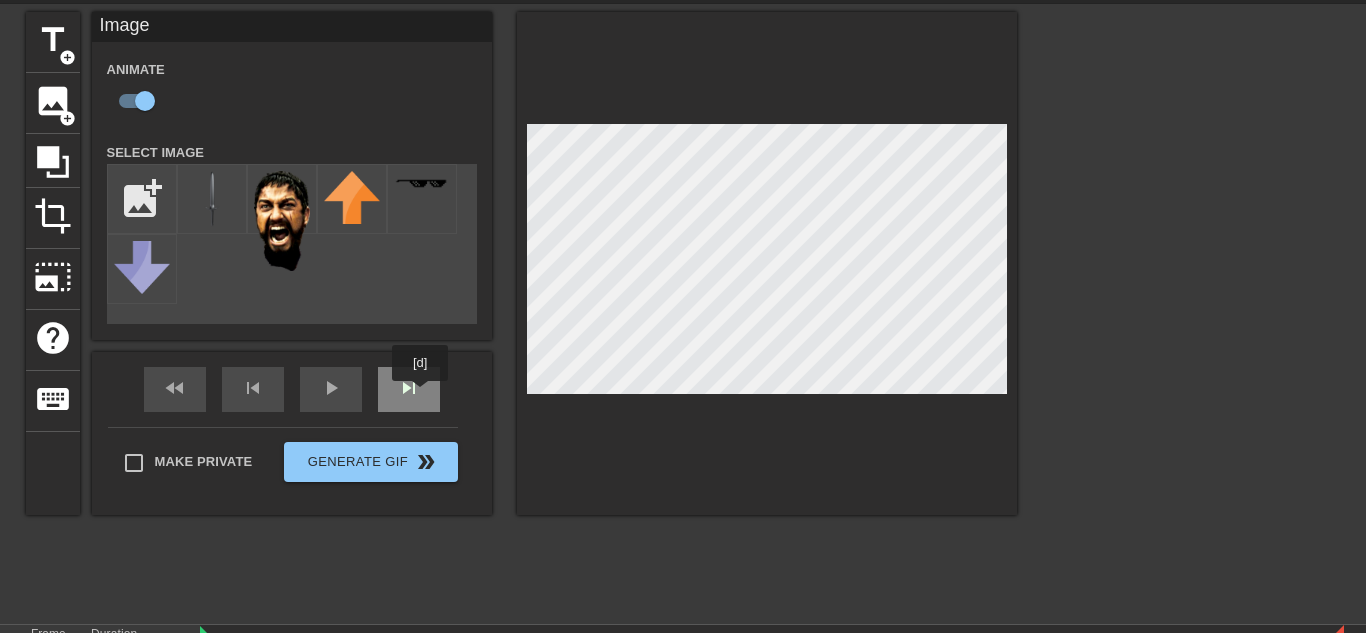 click on "skip_next" at bounding box center [409, 389] 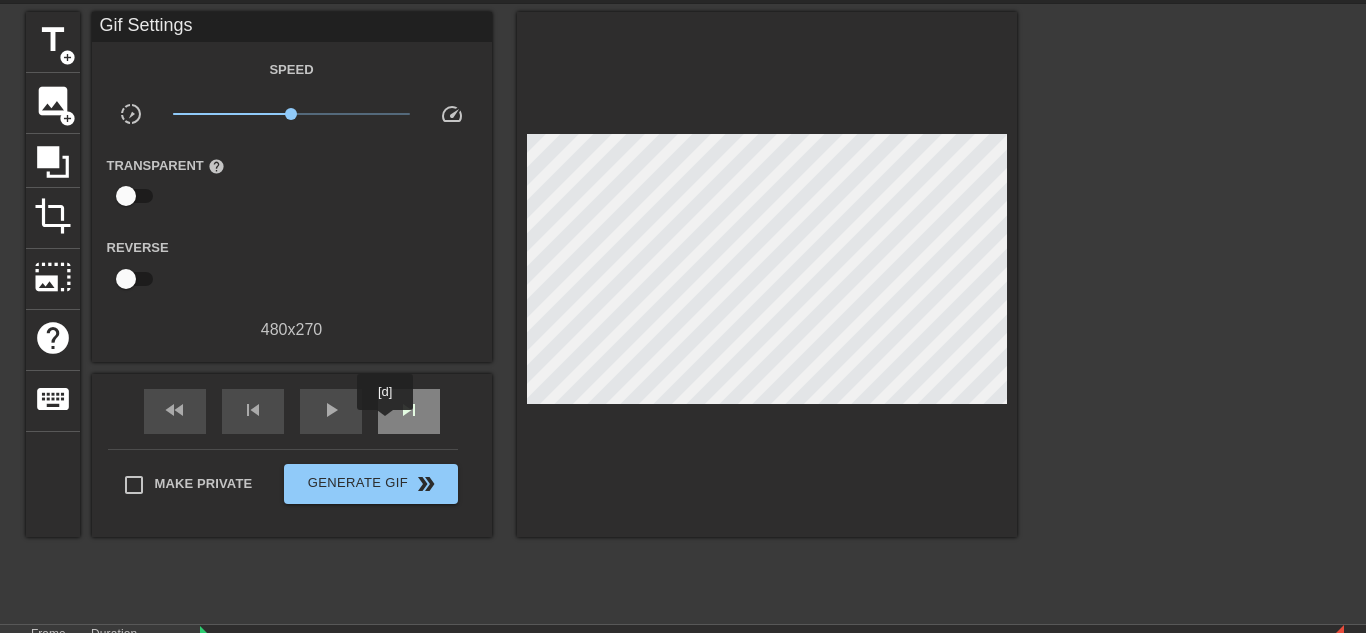 click on "skip_next" at bounding box center (409, 411) 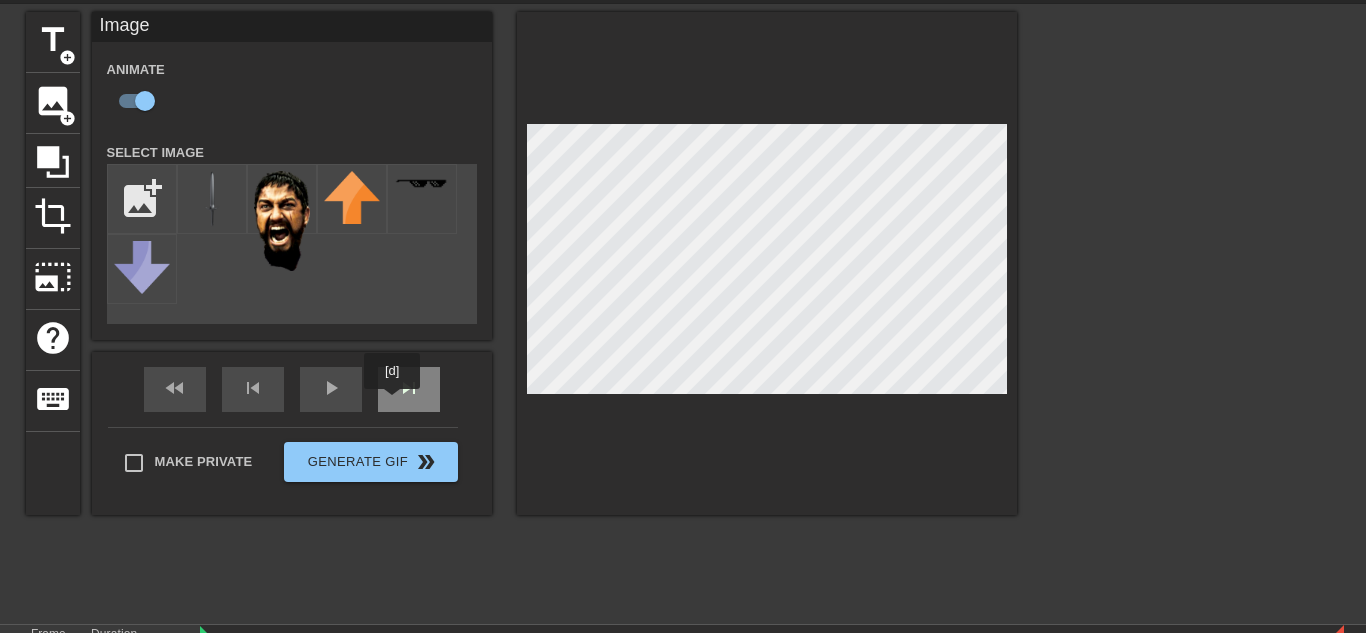 click on "skip_next" at bounding box center (409, 389) 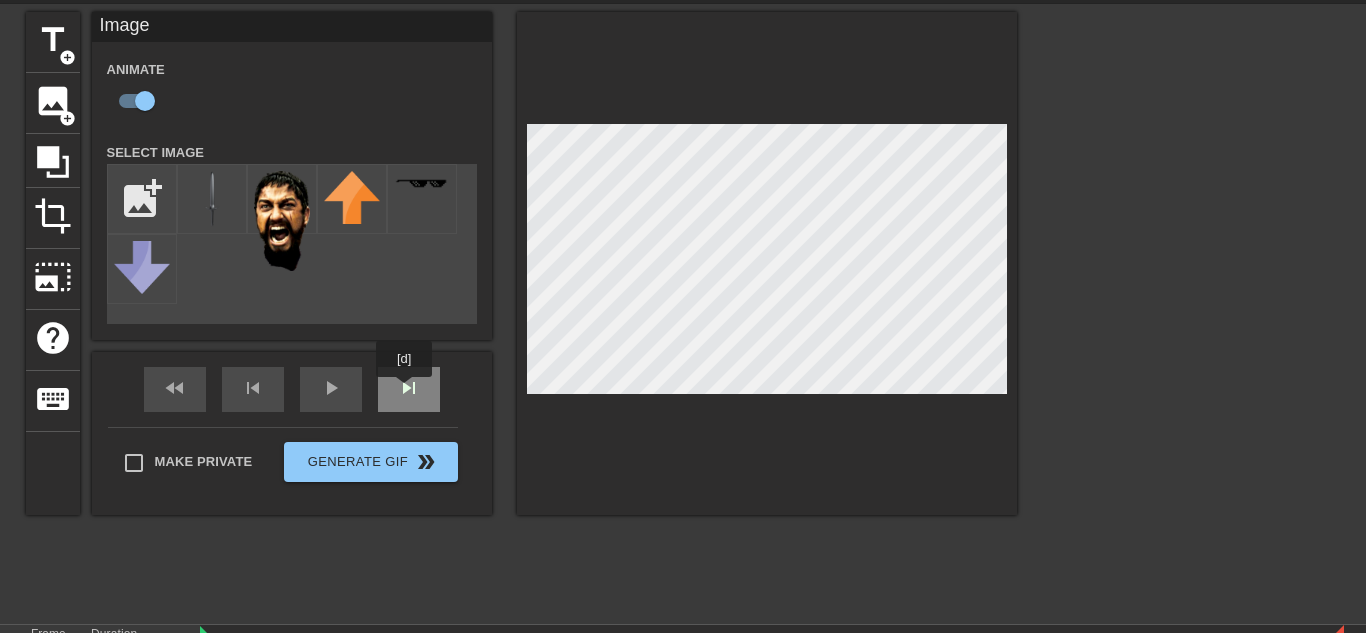 click on "skip_next" at bounding box center [409, 389] 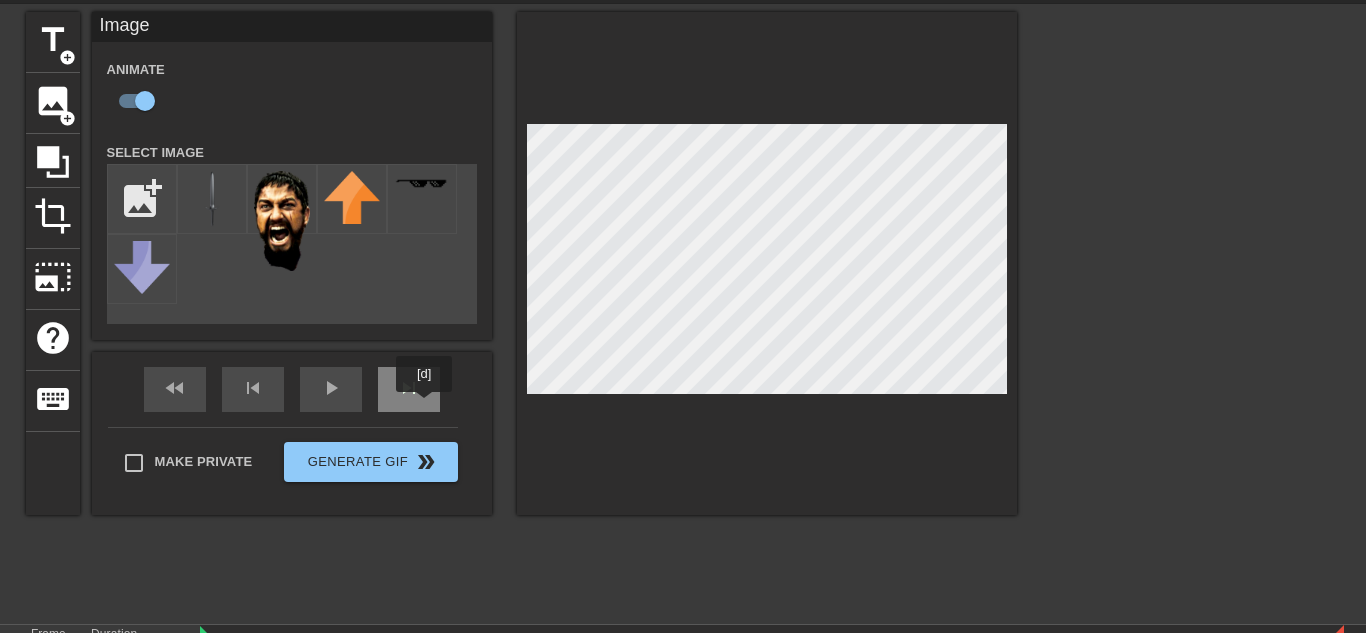 click on "skip_next" at bounding box center (409, 389) 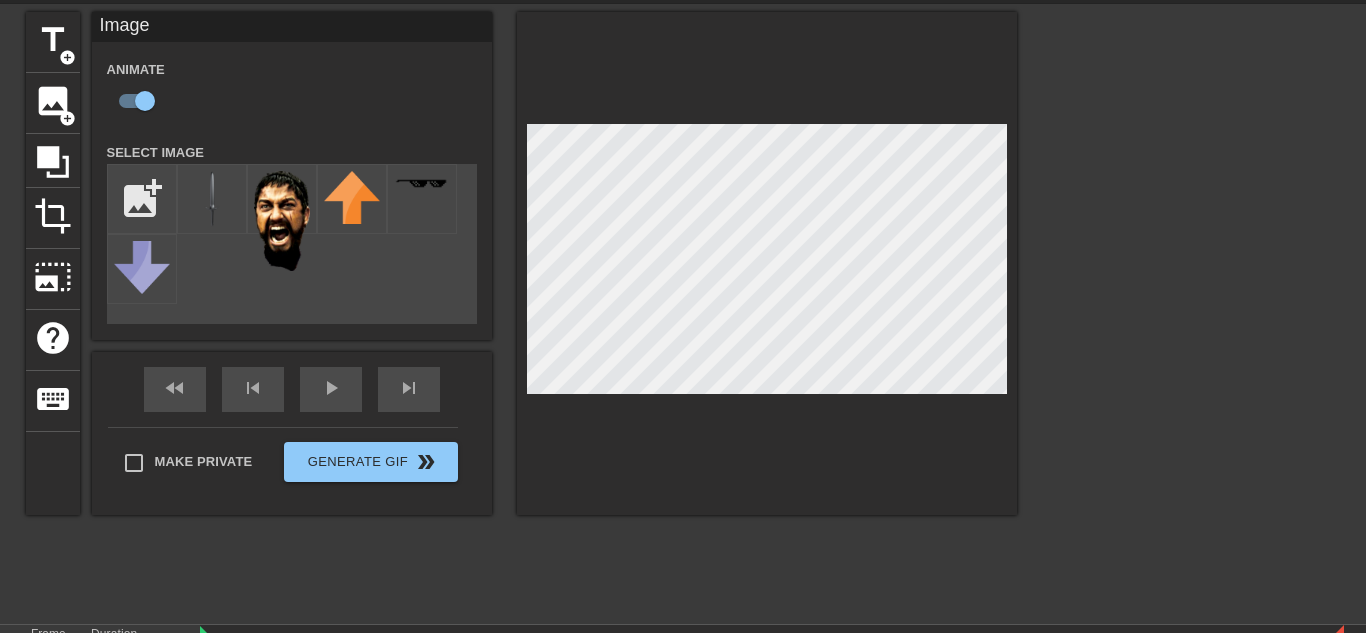 click on "Animate Select Image add_photo_alternate" at bounding box center [292, 190] 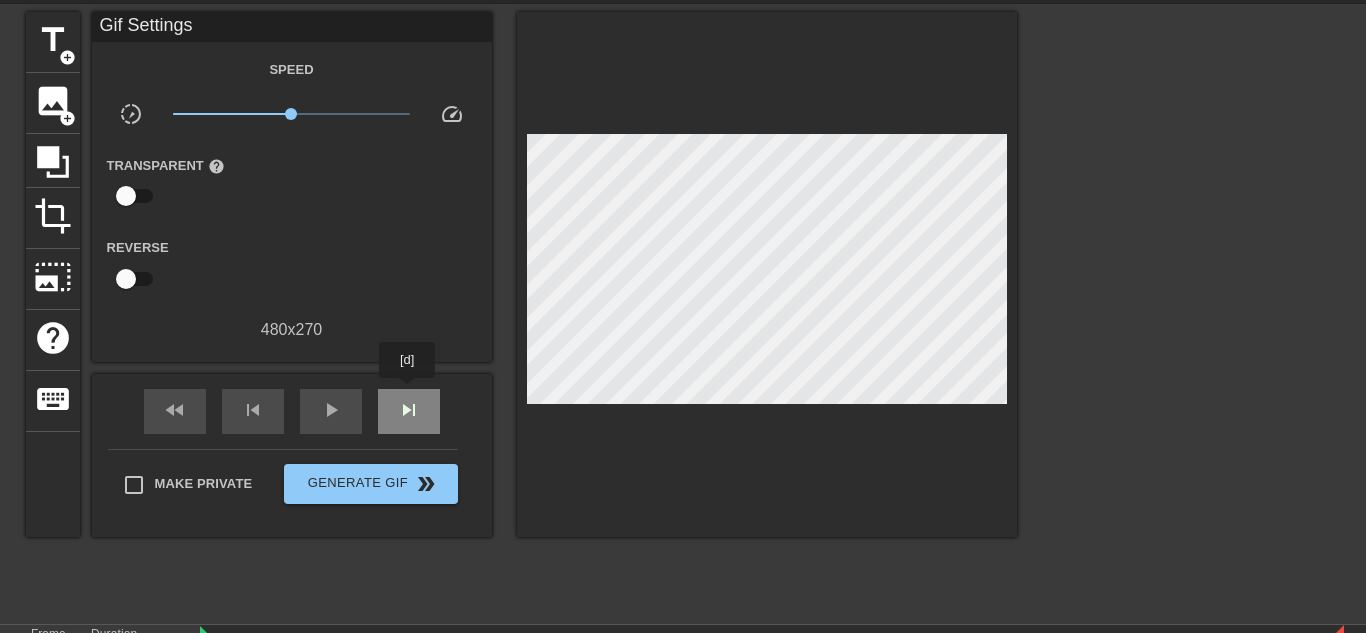 click on "skip_next" at bounding box center [409, 411] 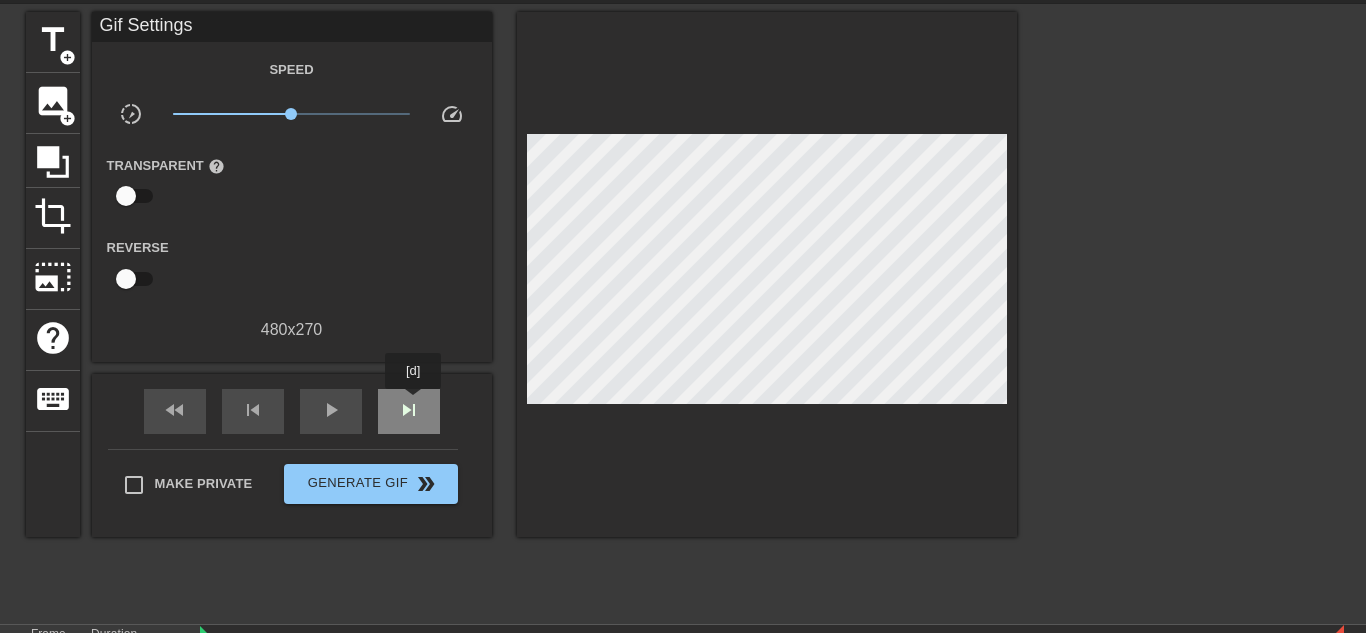 click on "skip_next" at bounding box center (409, 410) 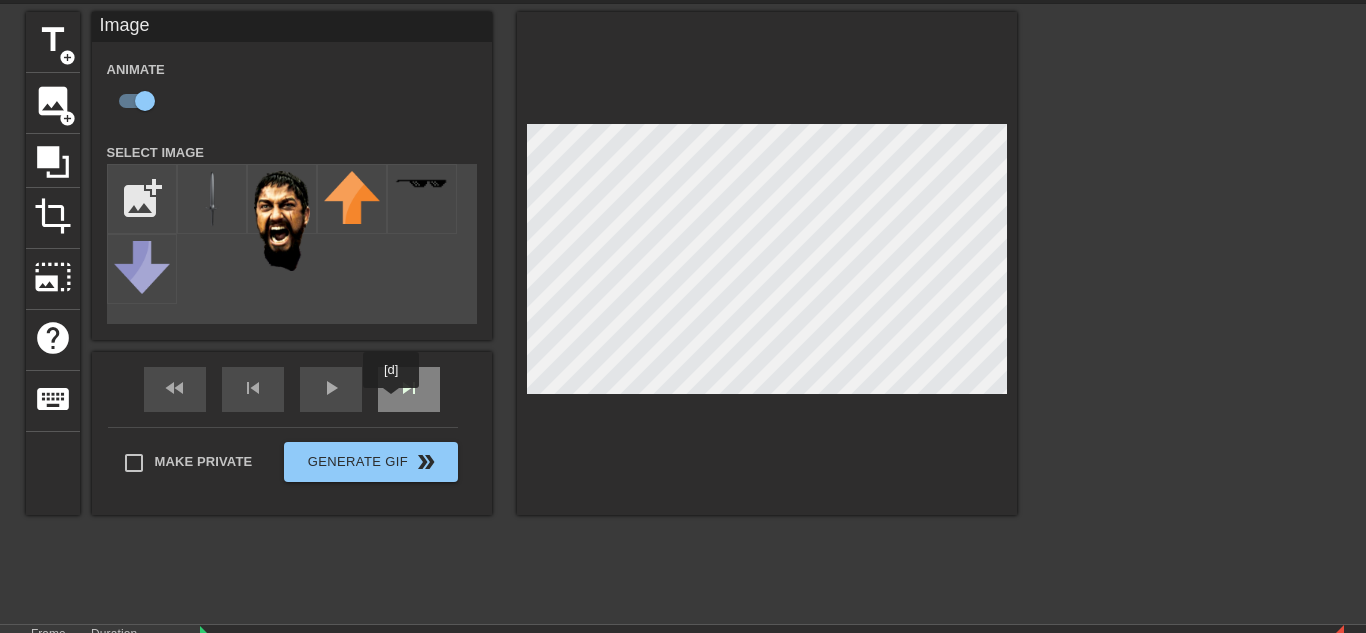 click on "skip_next" at bounding box center [409, 389] 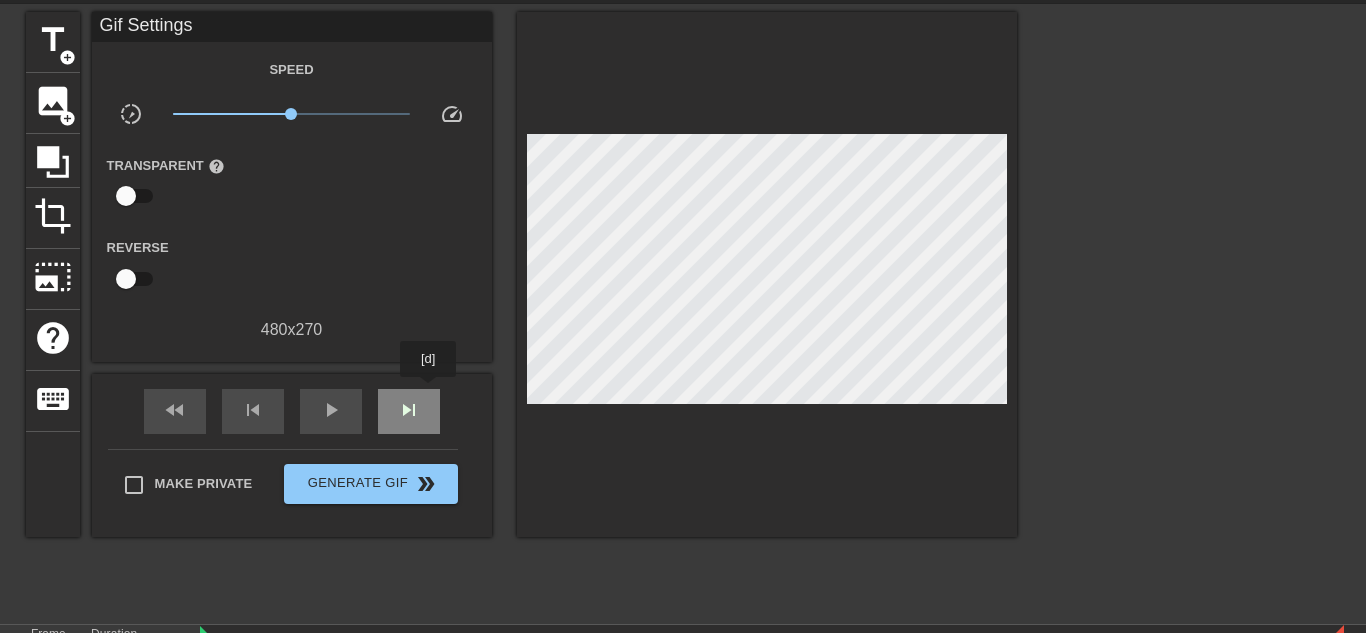 click on "skip_next" at bounding box center (409, 411) 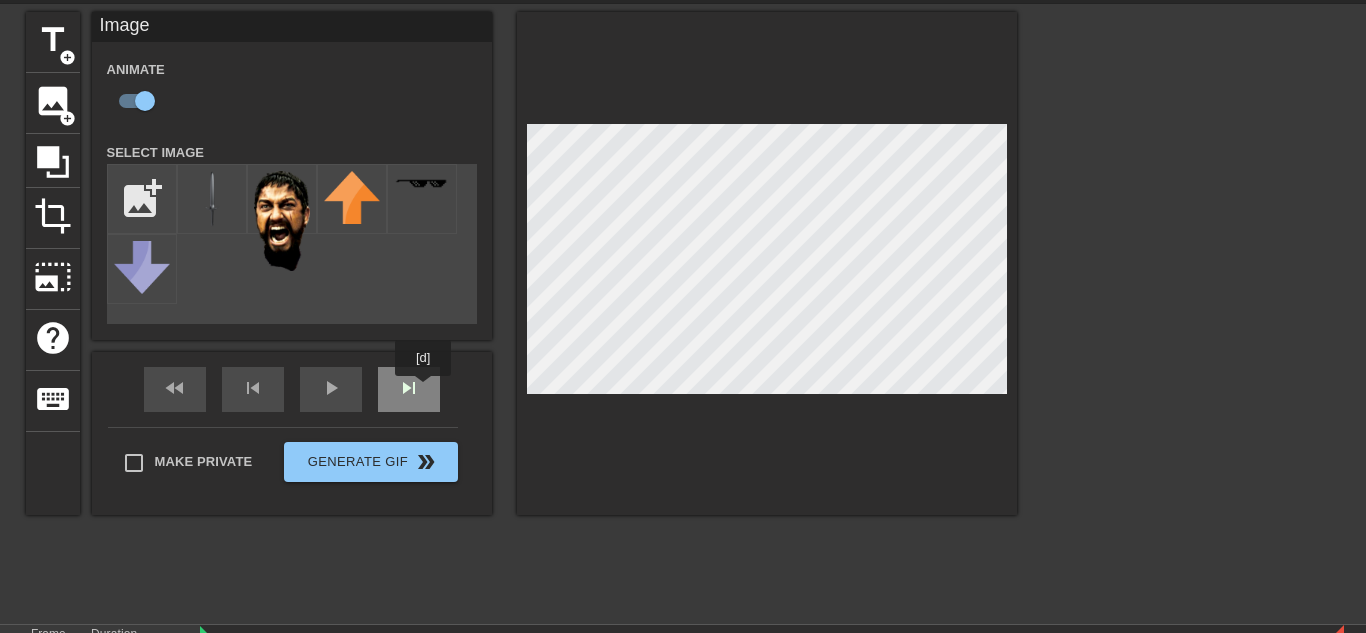 click on "skip_next" at bounding box center (409, 389) 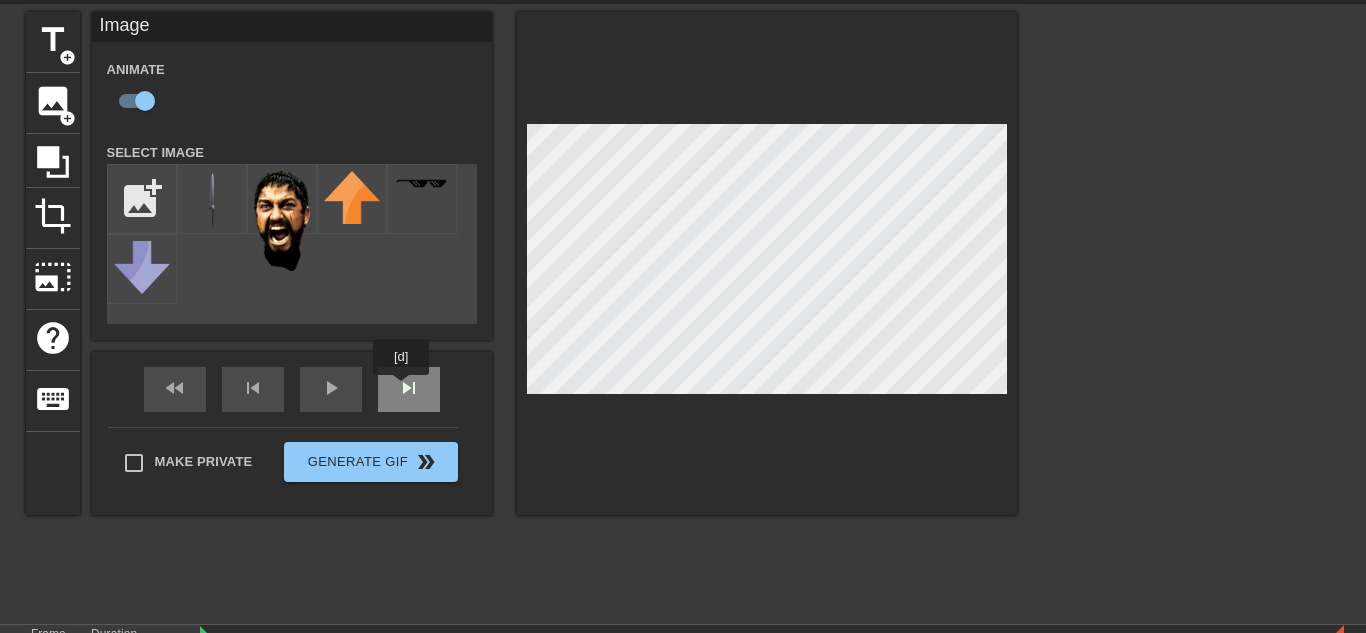 click on "skip_next" at bounding box center (409, 389) 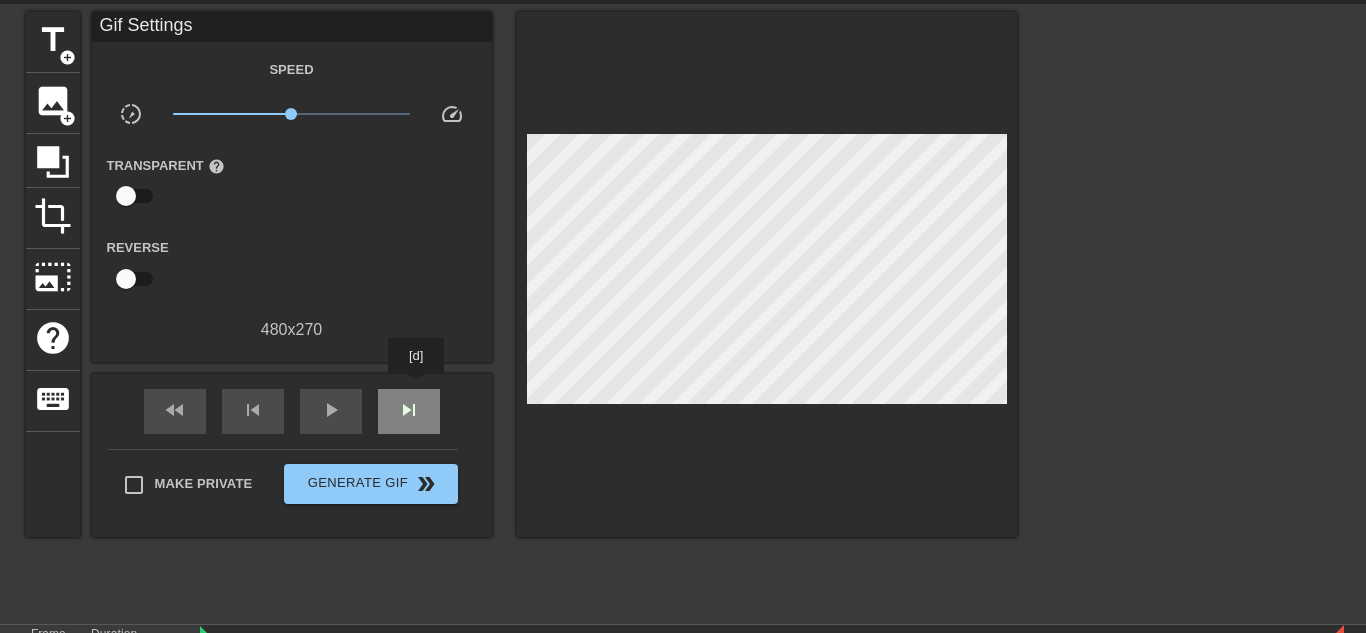 click on "skip_next" at bounding box center (409, 411) 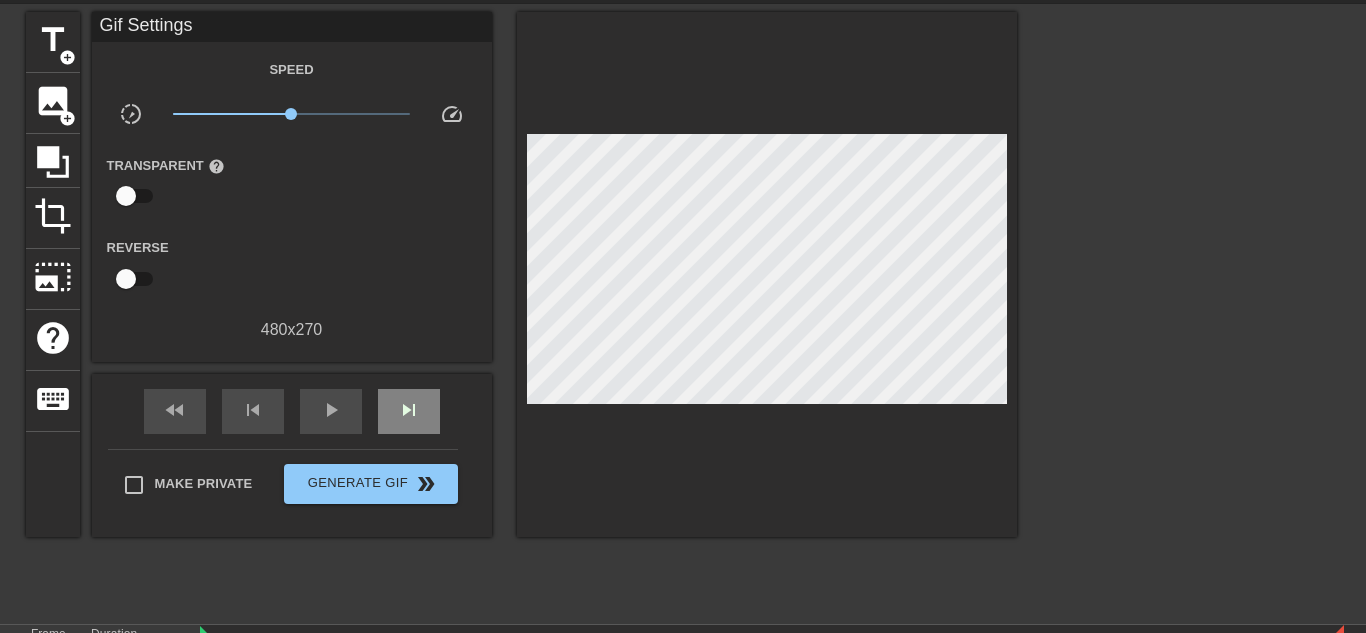 click on "fast_rewind skip_previous play_arrow skip_next" at bounding box center [292, 411] 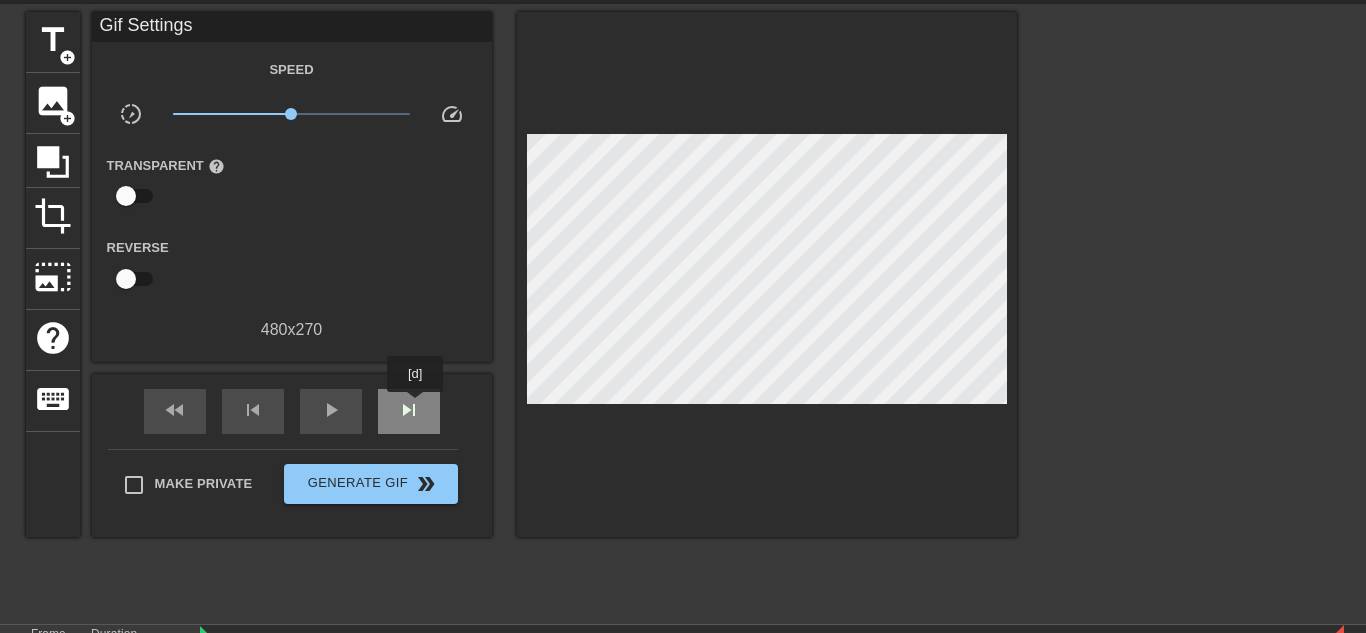 click on "skip_next" at bounding box center [409, 410] 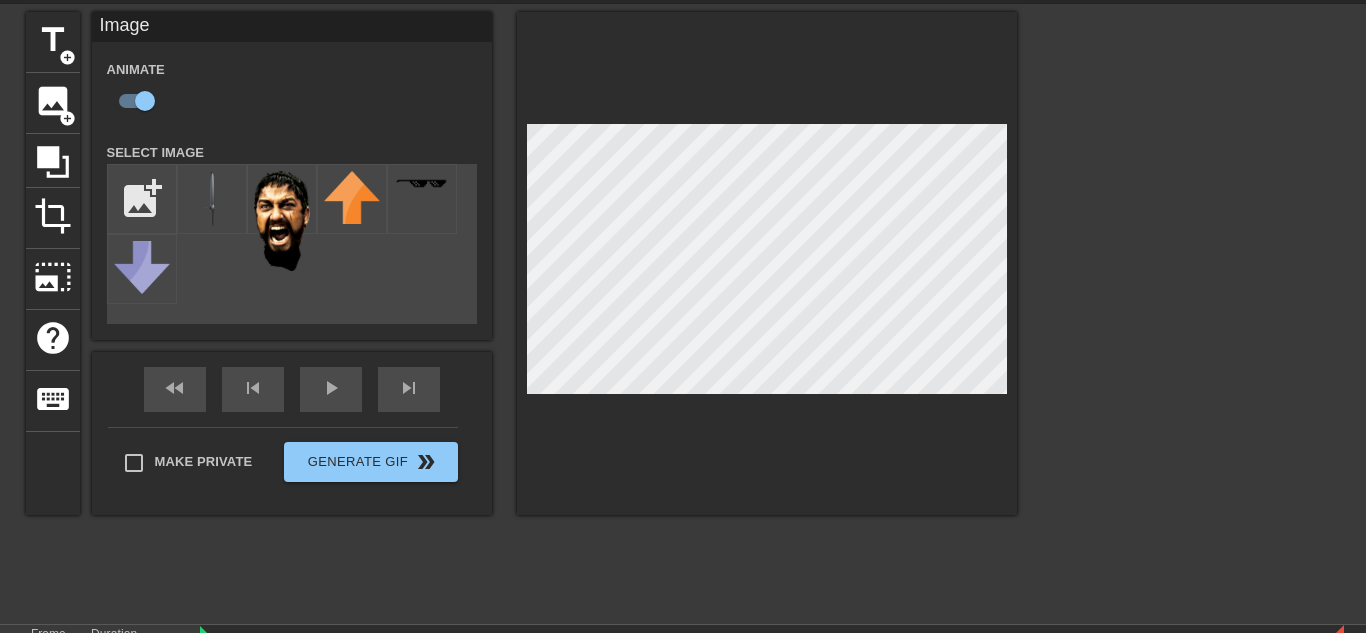 click at bounding box center [767, 263] 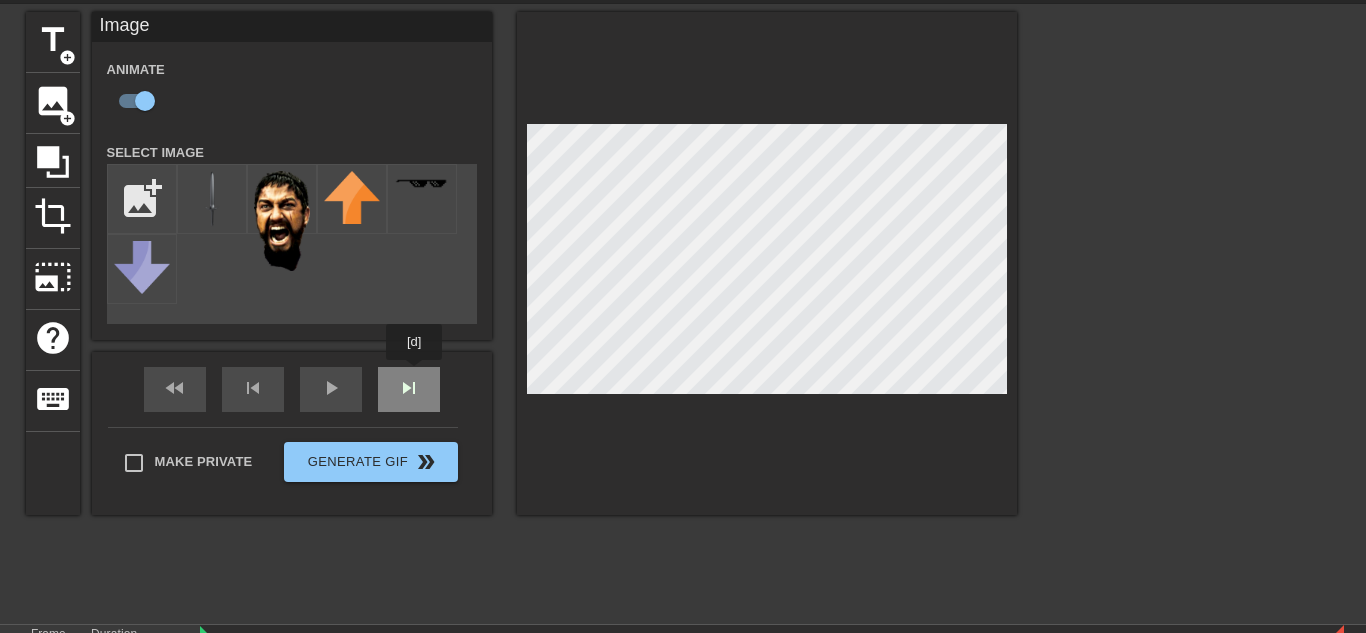 click on "fast_rewind skip_previous play_arrow skip_next" at bounding box center (292, 389) 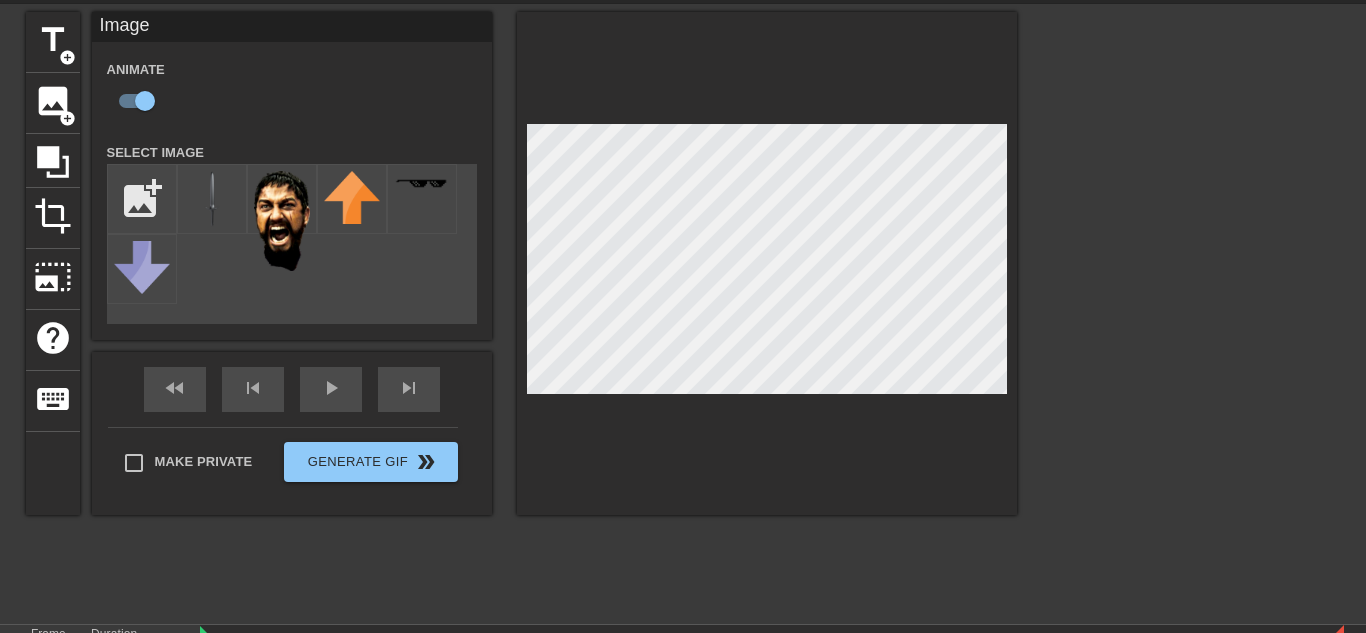 click at bounding box center (767, 263) 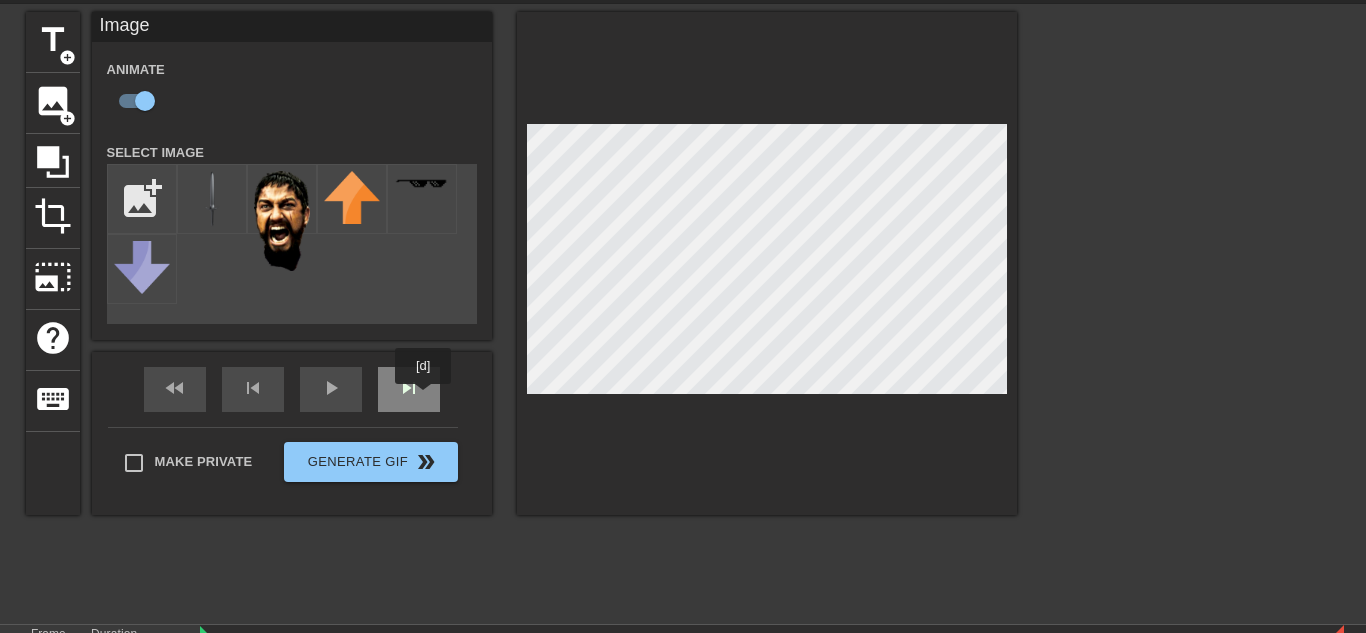 click on "skip_next" at bounding box center [409, 389] 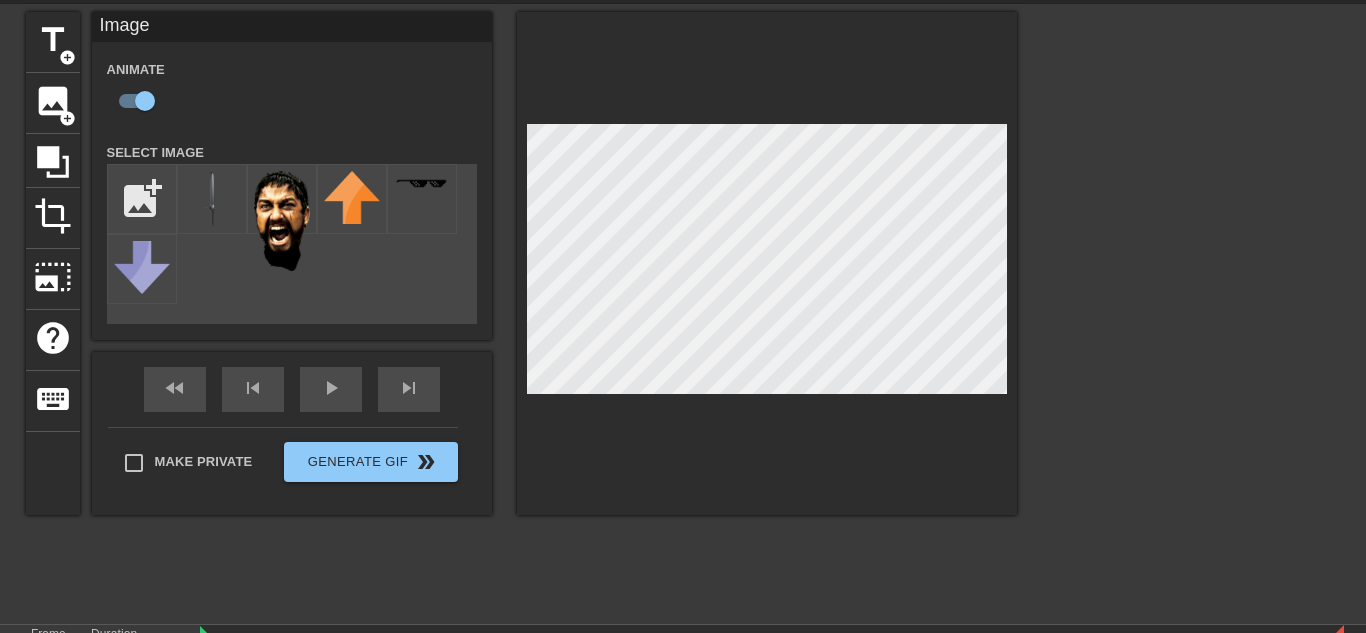 click at bounding box center [767, 263] 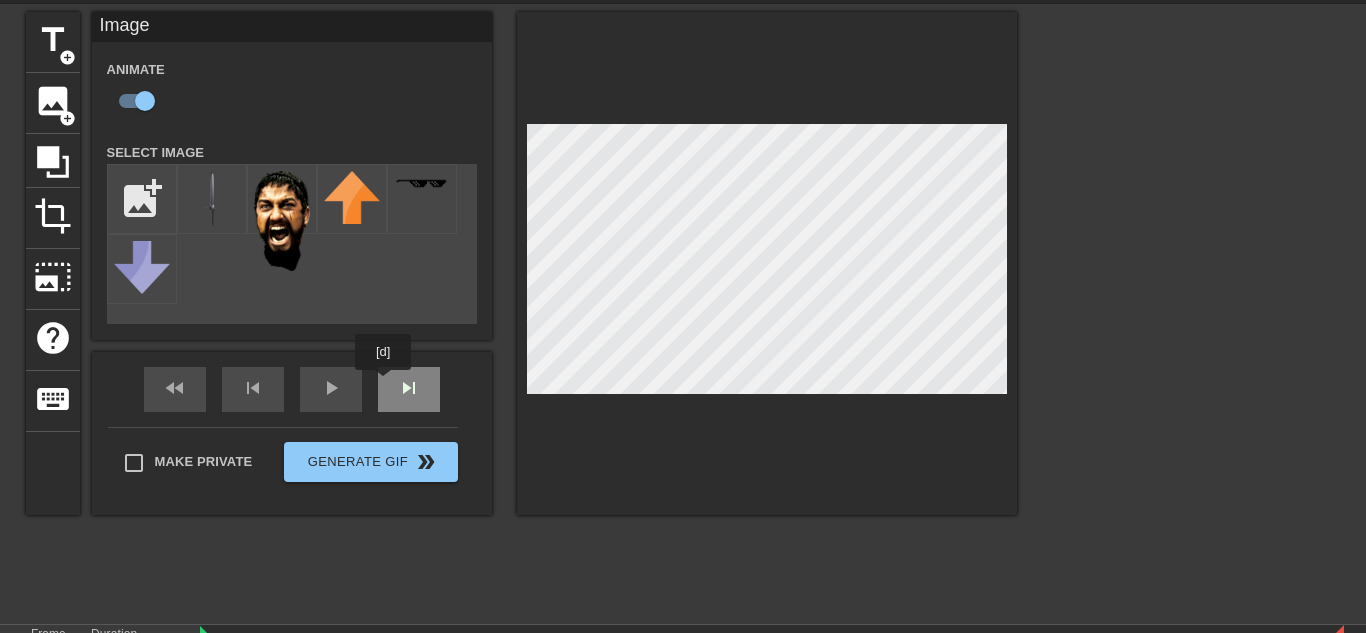 click on "fast_rewind skip_previous play_arrow skip_next" at bounding box center (292, 389) 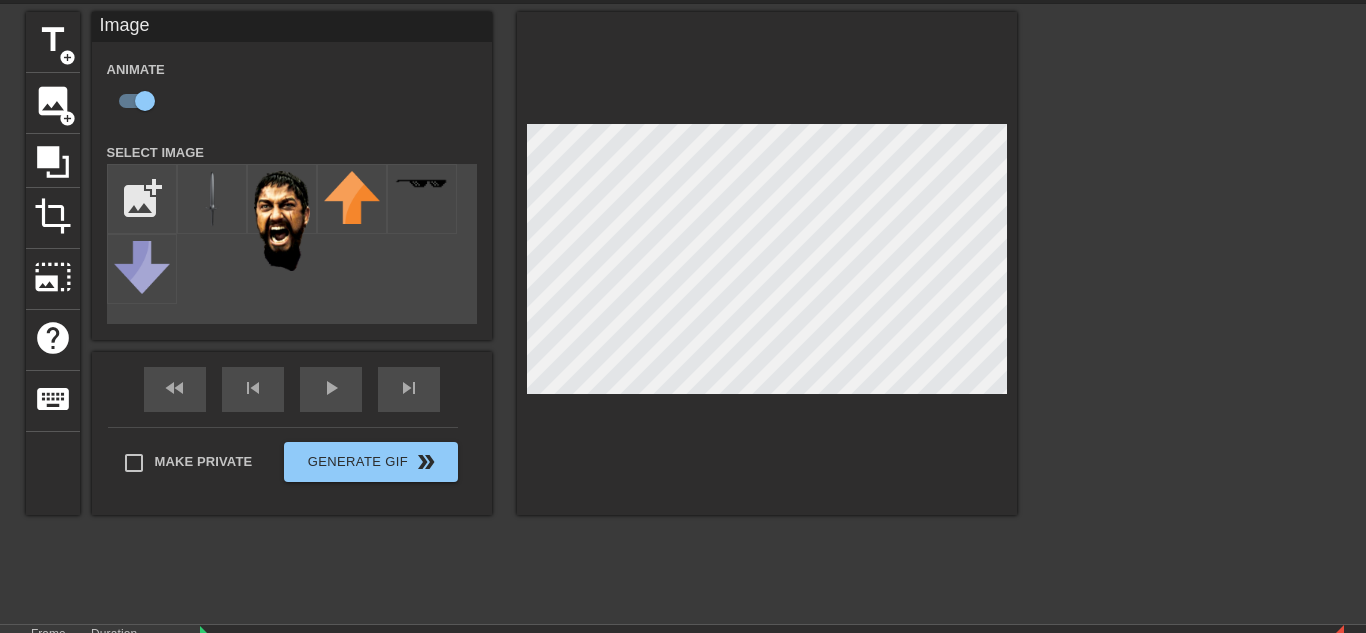 click at bounding box center (767, 263) 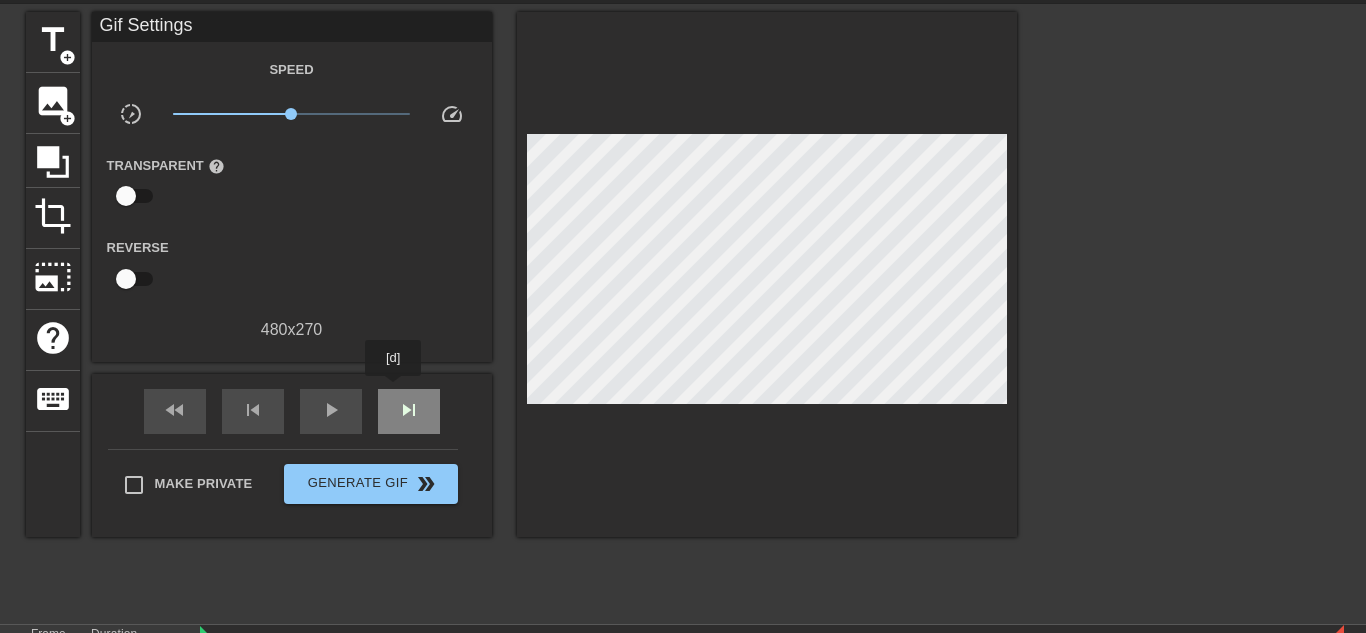 click on "skip_next" at bounding box center [409, 411] 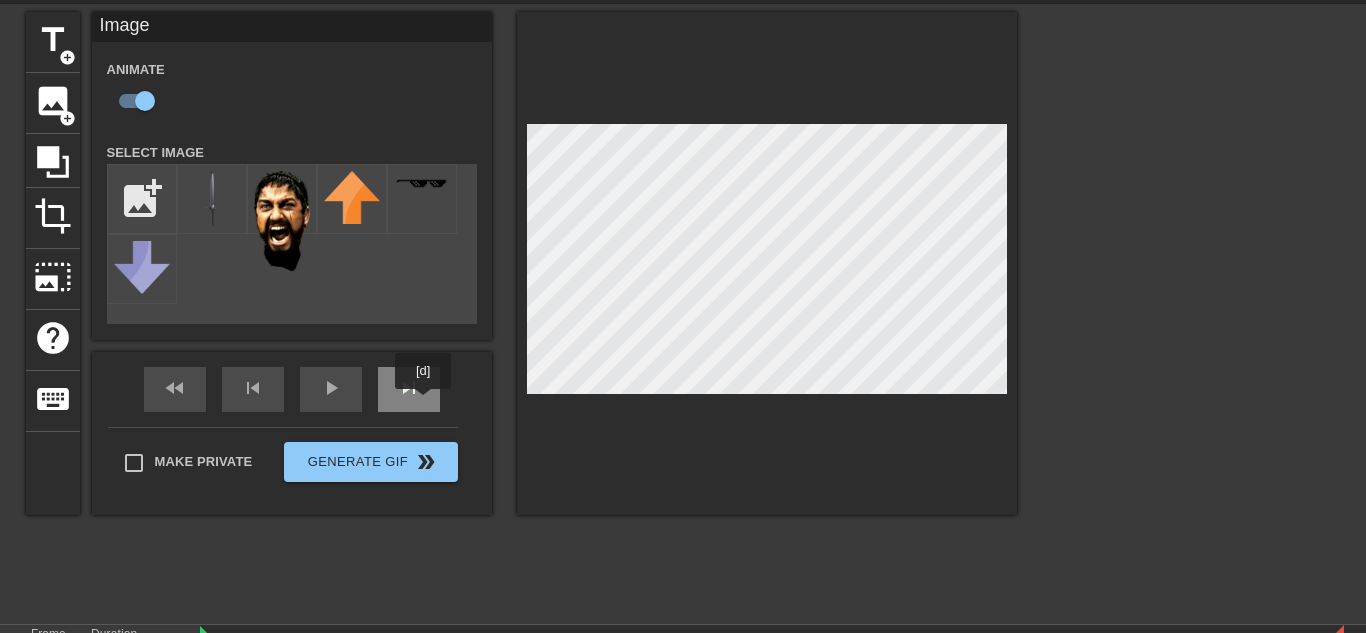 click on "skip_next" at bounding box center (409, 389) 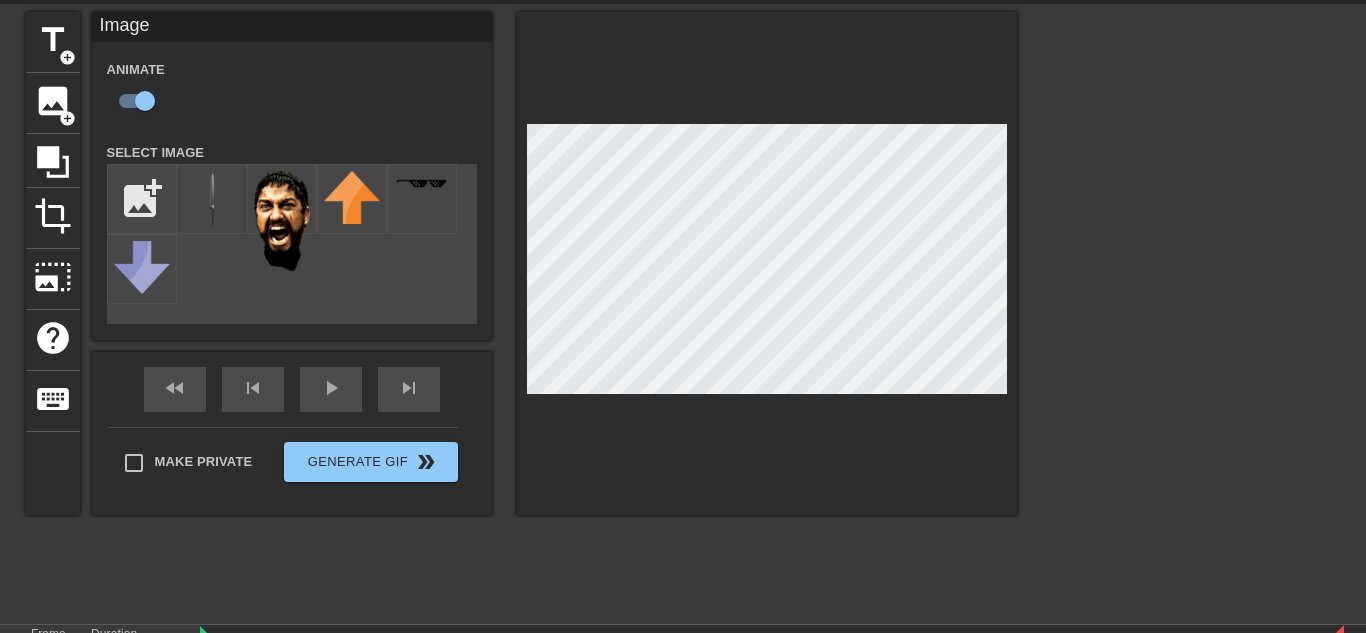 click at bounding box center [767, 263] 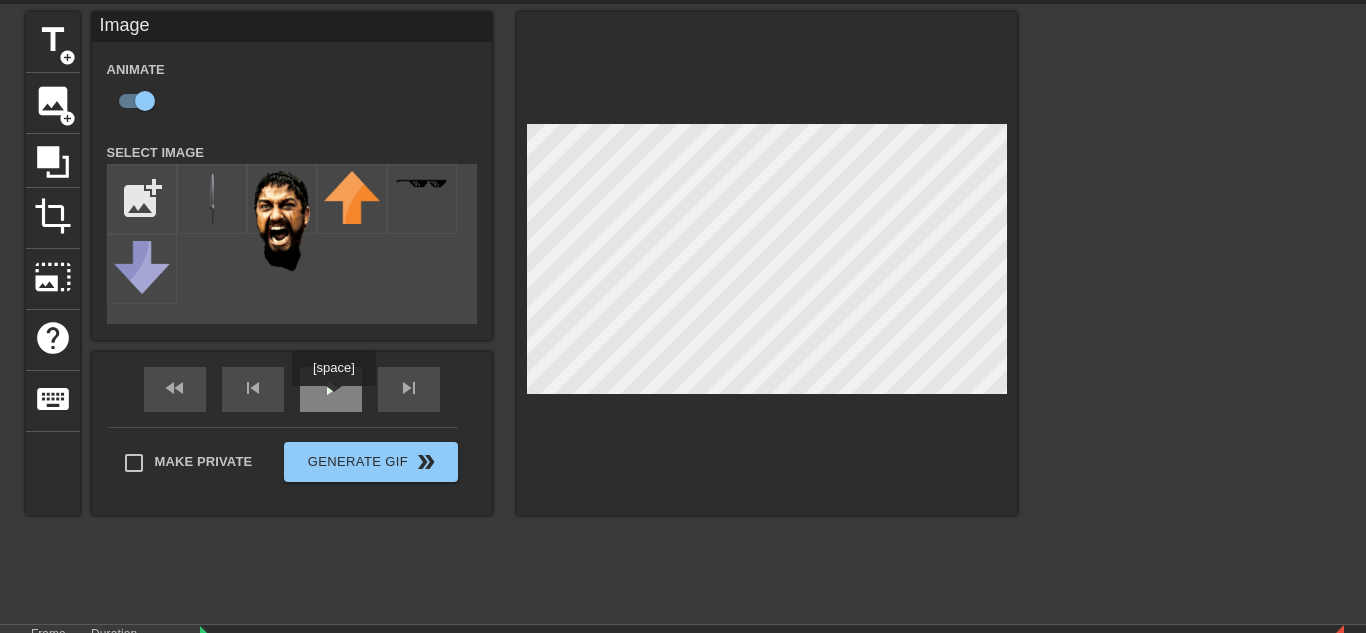 click on "play_arrow" at bounding box center [331, 388] 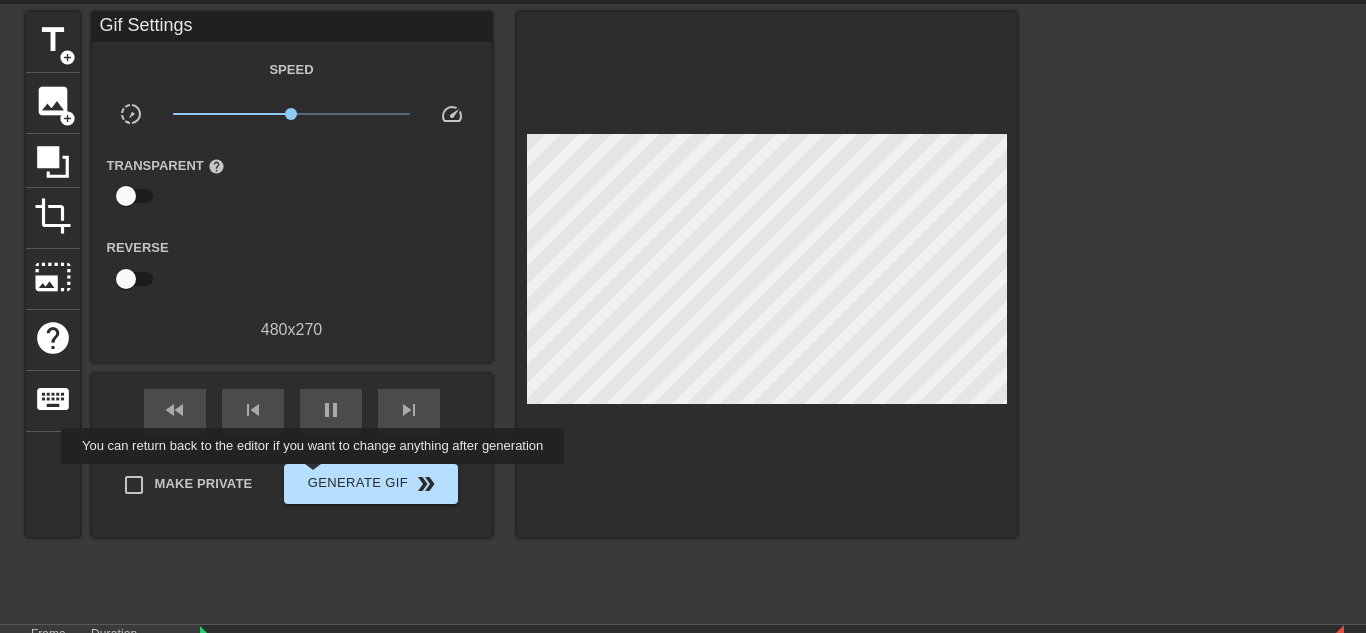 type on "70" 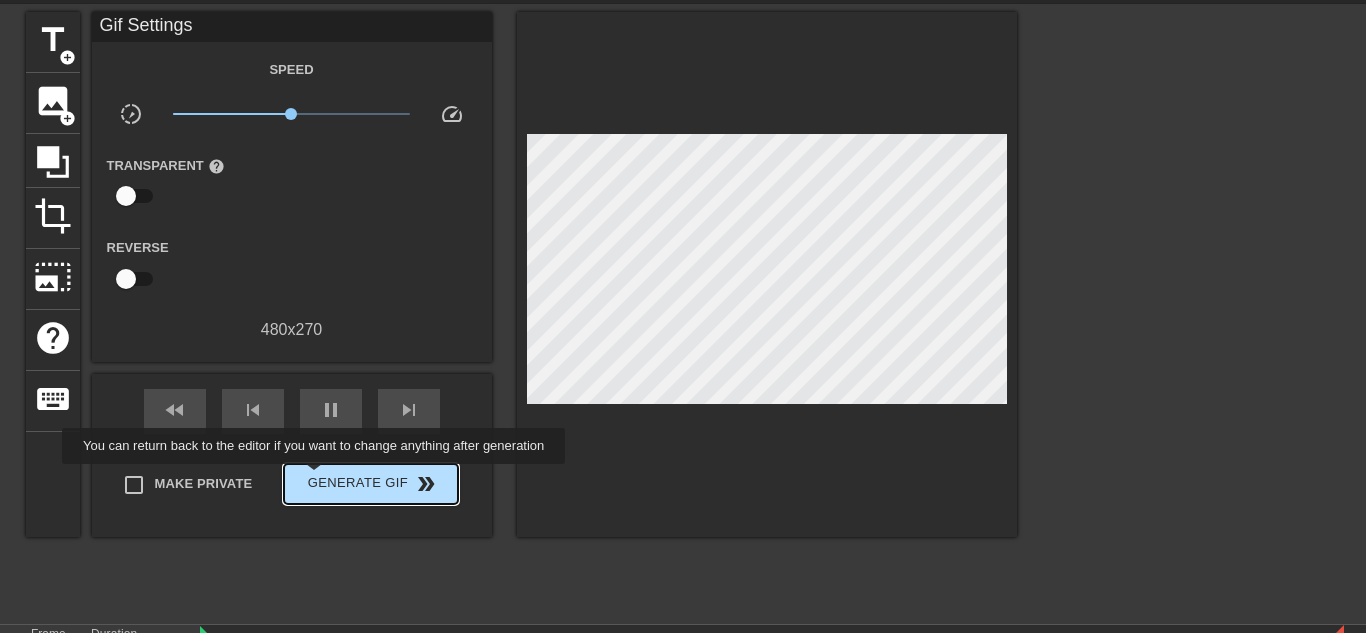 click on "Generate Gif double_arrow" at bounding box center (370, 484) 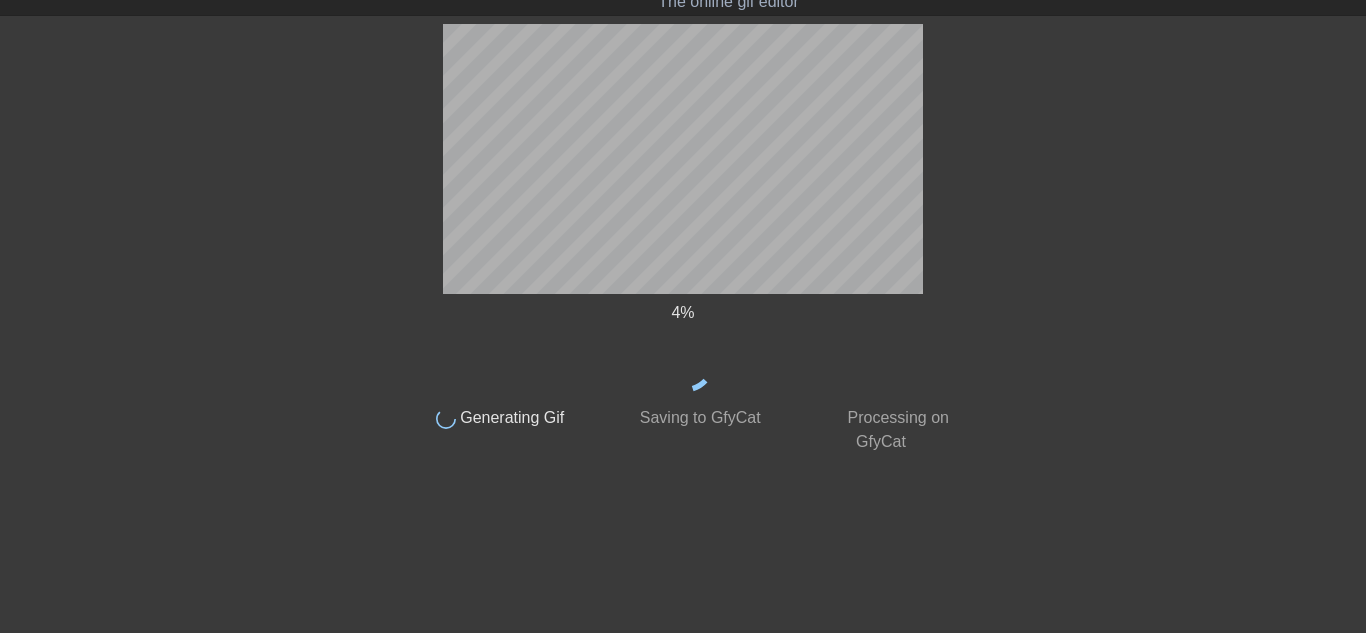 scroll, scrollTop: 55, scrollLeft: 0, axis: vertical 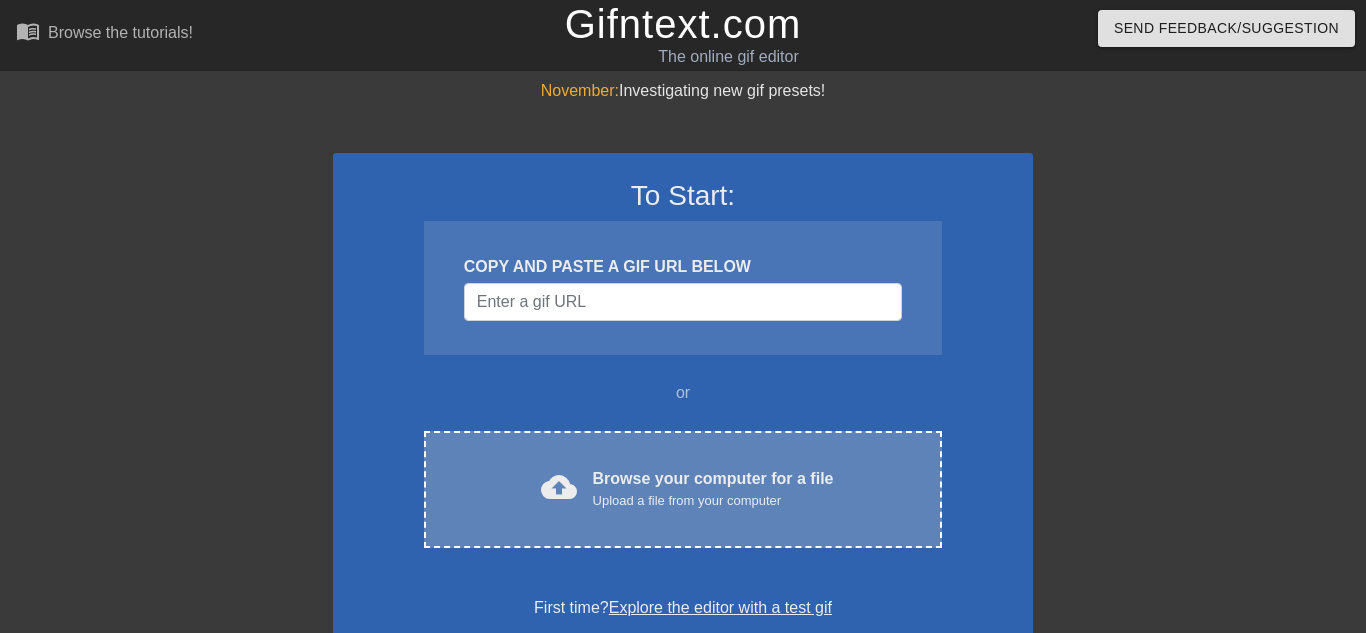 click on "cloud_upload Browse your computer for a file Upload a file from your computer Choose files" at bounding box center (683, 489) 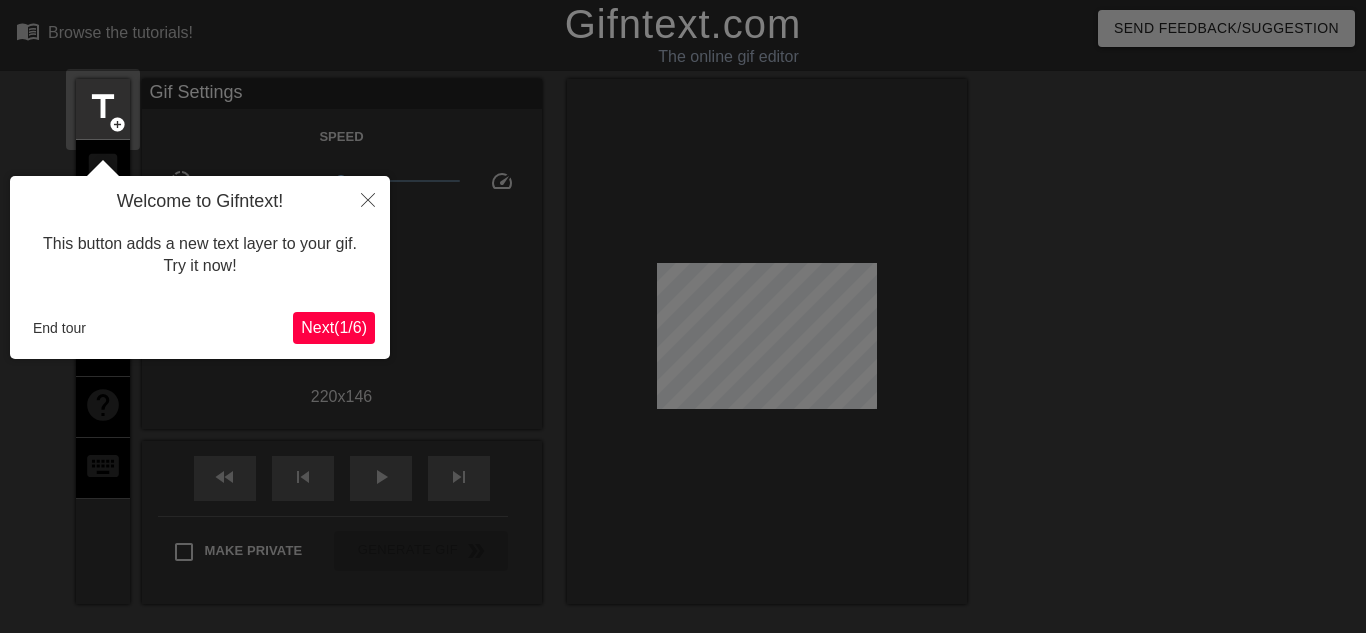 scroll, scrollTop: 49, scrollLeft: 0, axis: vertical 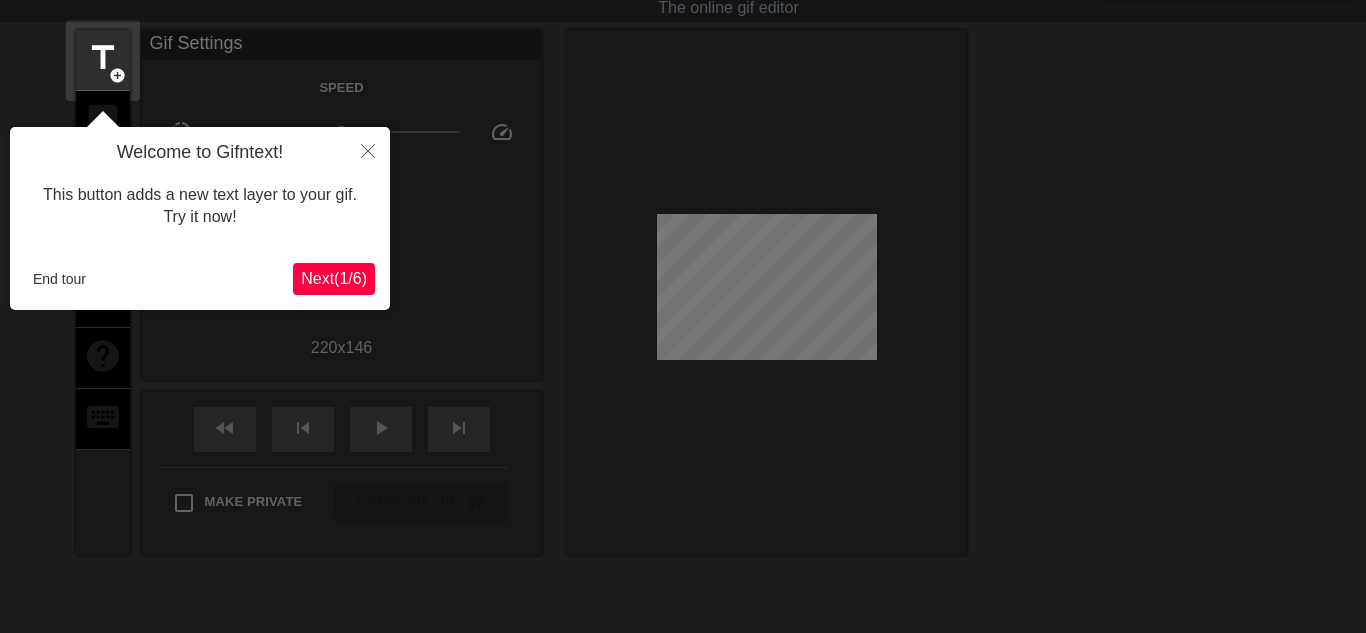 click on "Next  ( 1 / 6 )" at bounding box center (334, 278) 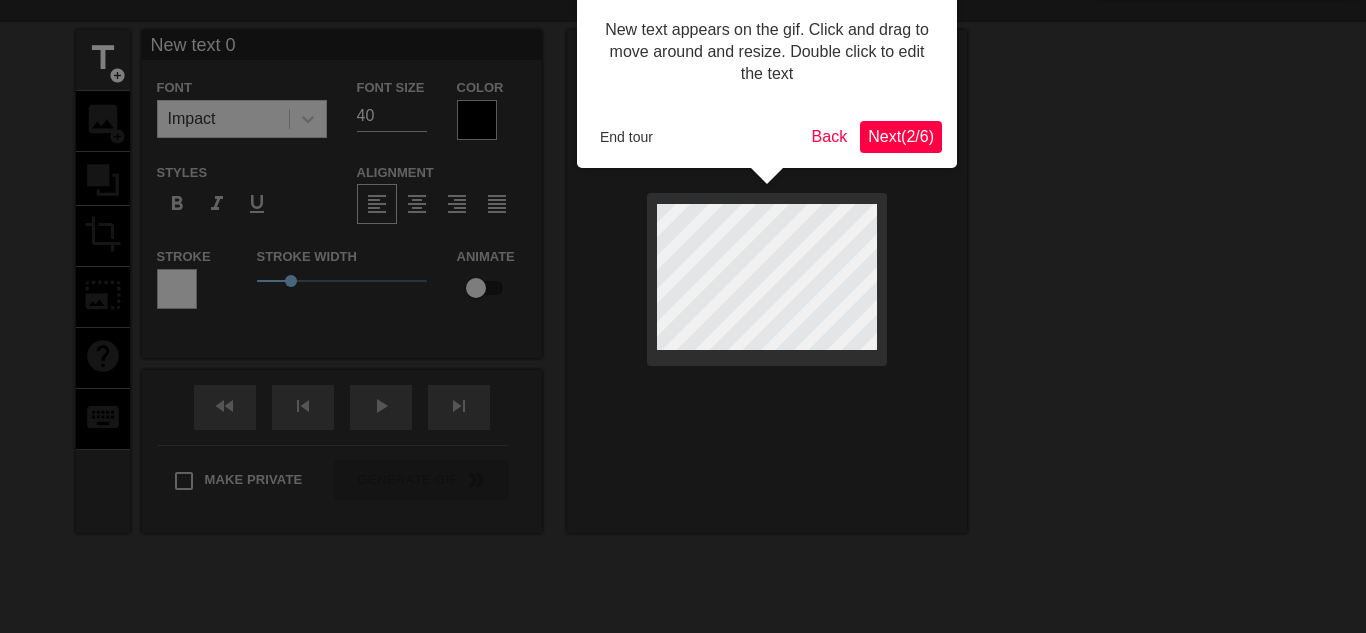 scroll, scrollTop: 0, scrollLeft: 0, axis: both 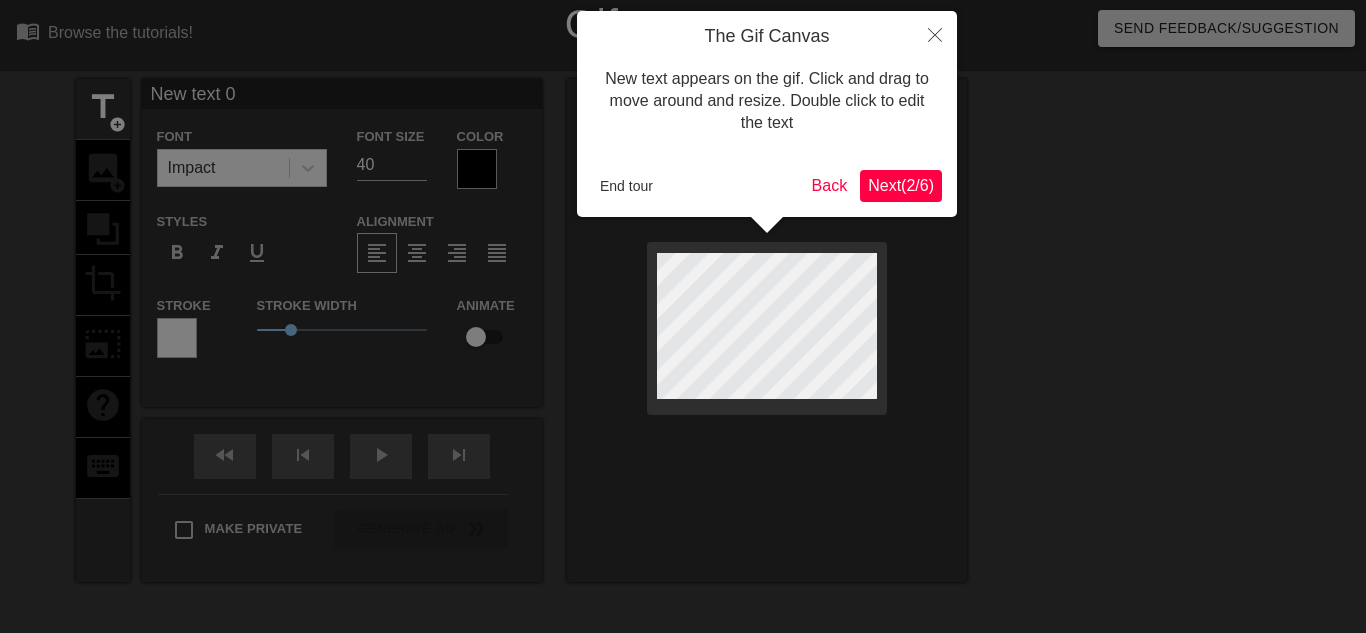 click on "Next  ( 2 / 6 )" at bounding box center (901, 185) 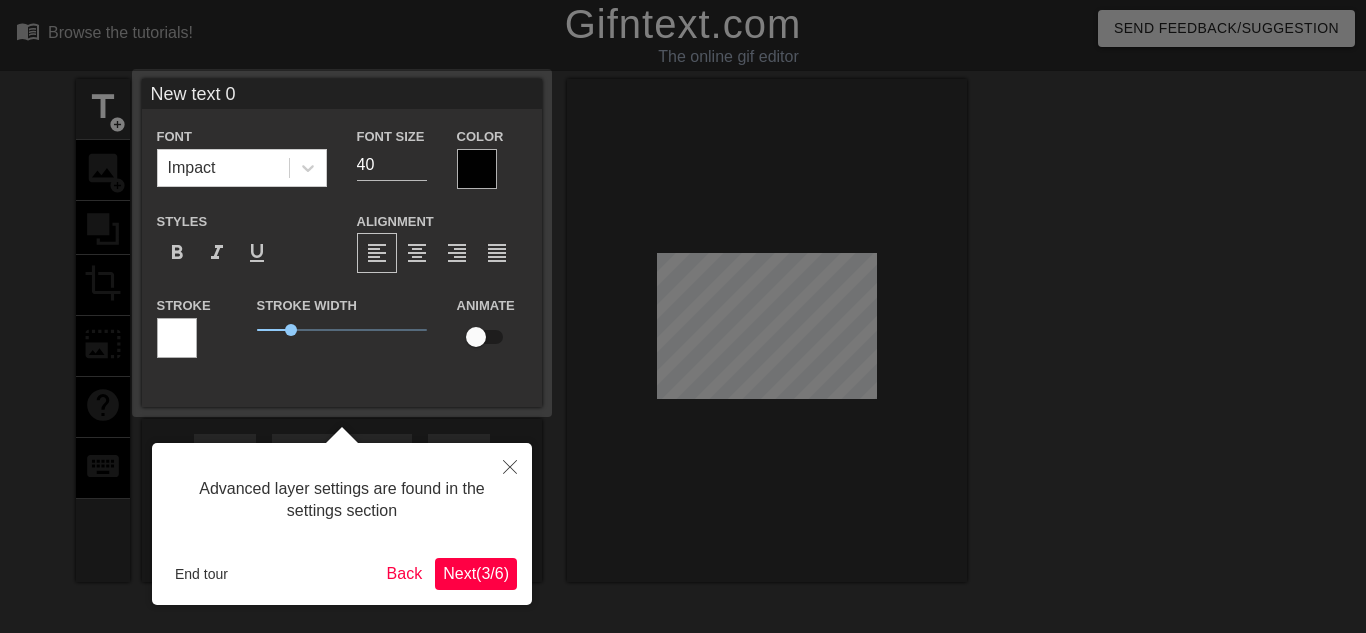 scroll, scrollTop: 49, scrollLeft: 0, axis: vertical 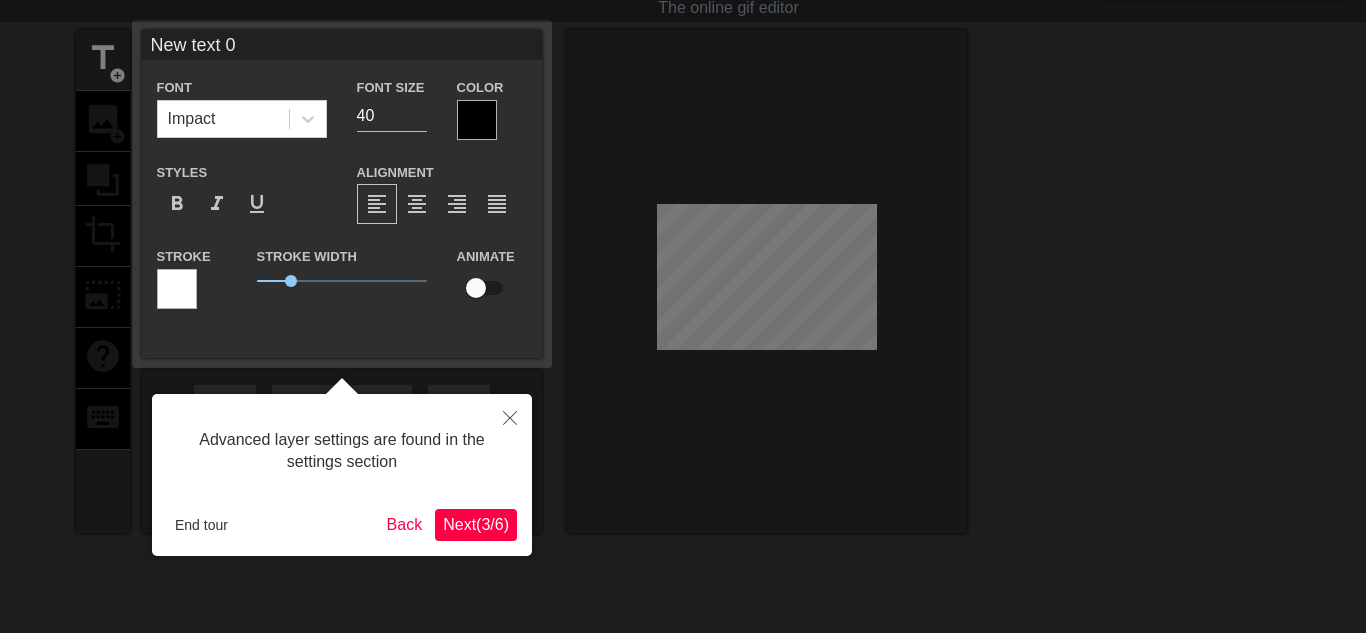 click on "Next  ( 3 / 6 )" at bounding box center [476, 524] 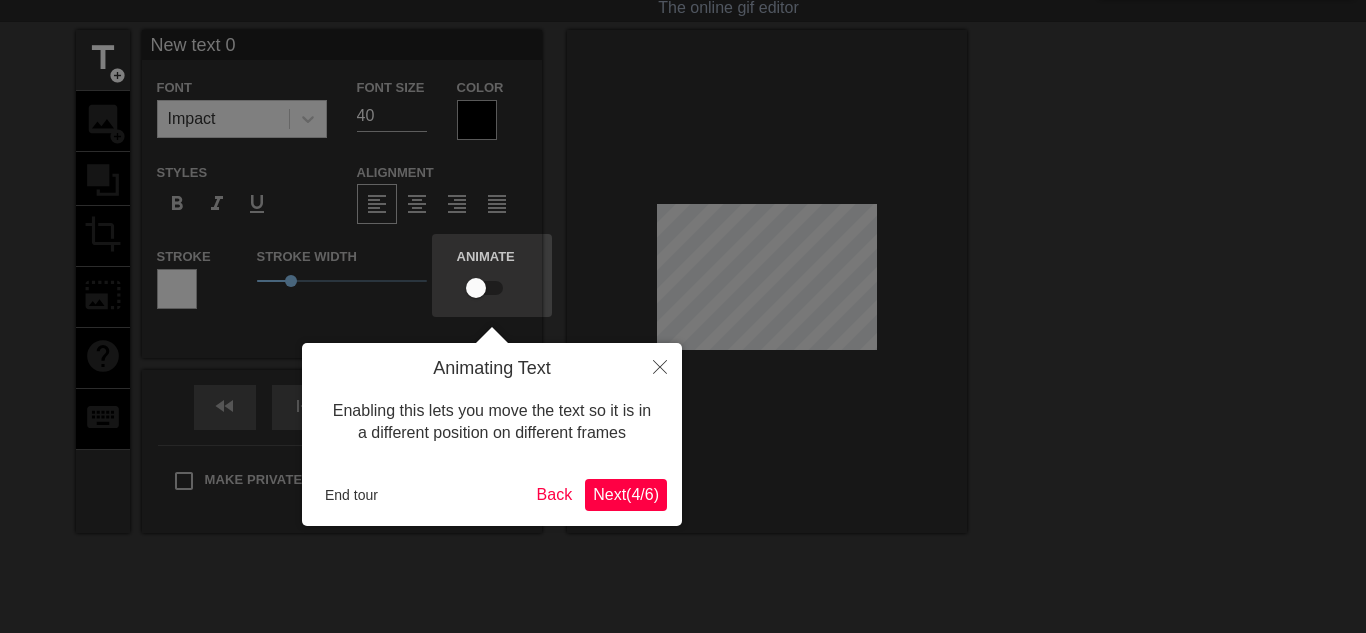 scroll, scrollTop: 0, scrollLeft: 0, axis: both 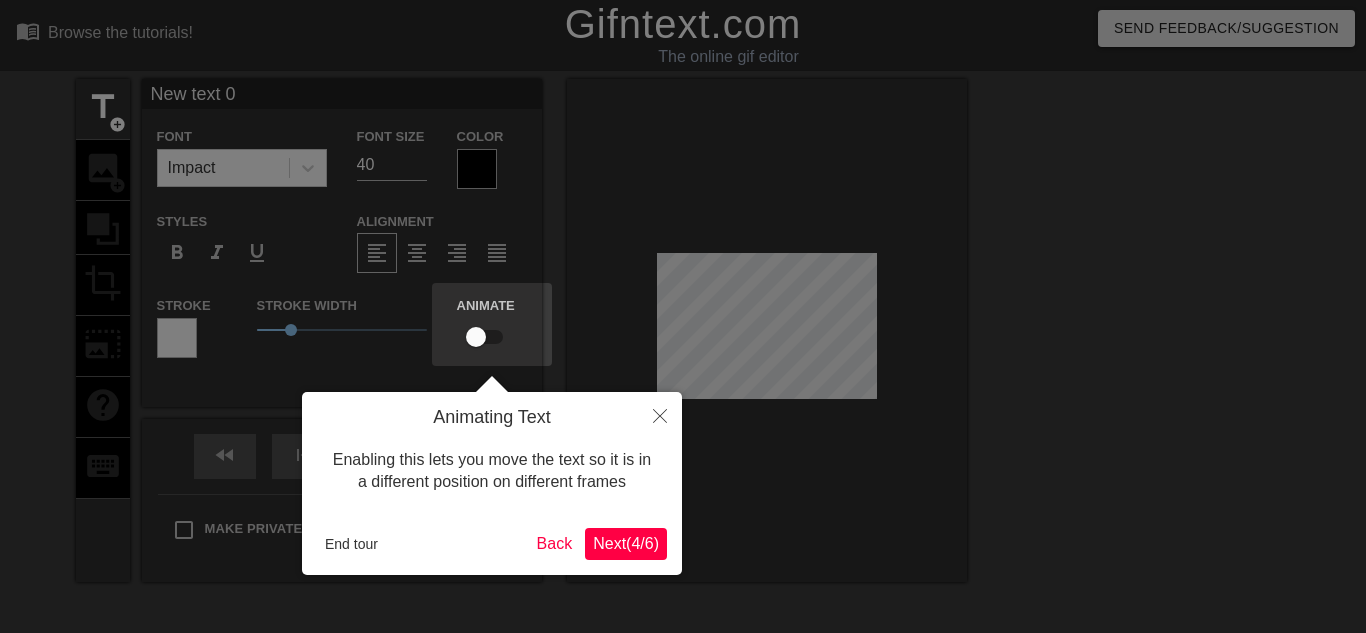 click on "Next  ( 4 / 6 )" at bounding box center (626, 543) 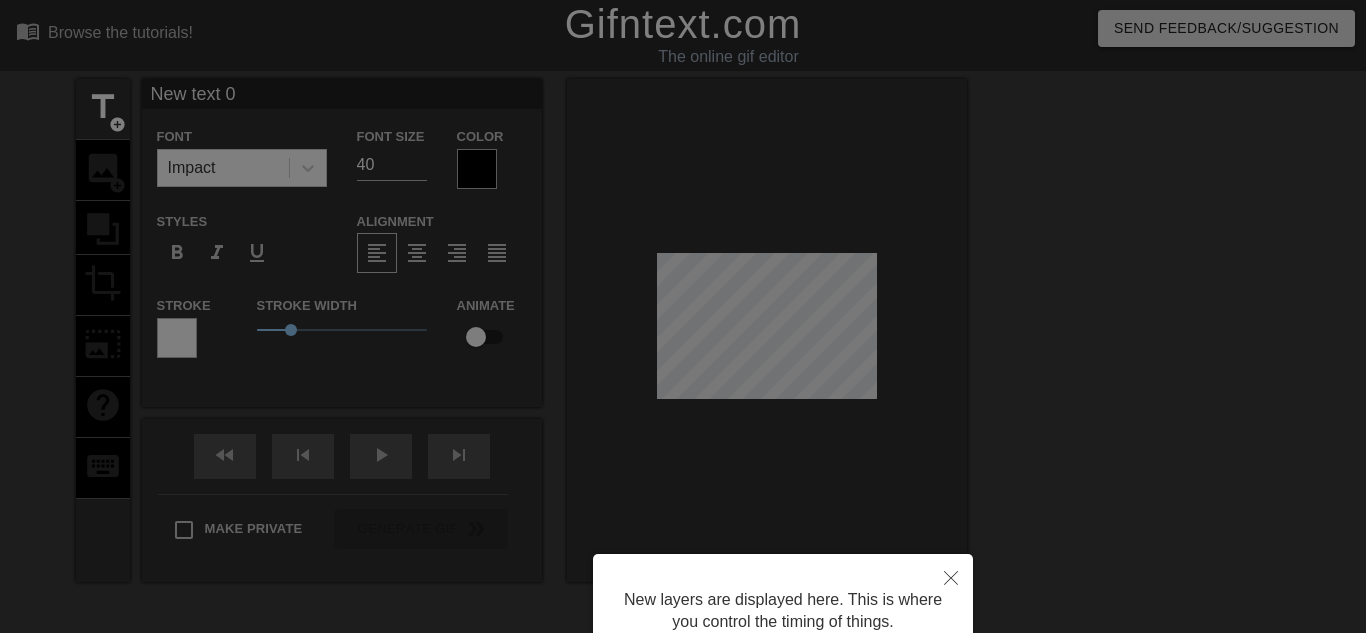 scroll, scrollTop: 182, scrollLeft: 0, axis: vertical 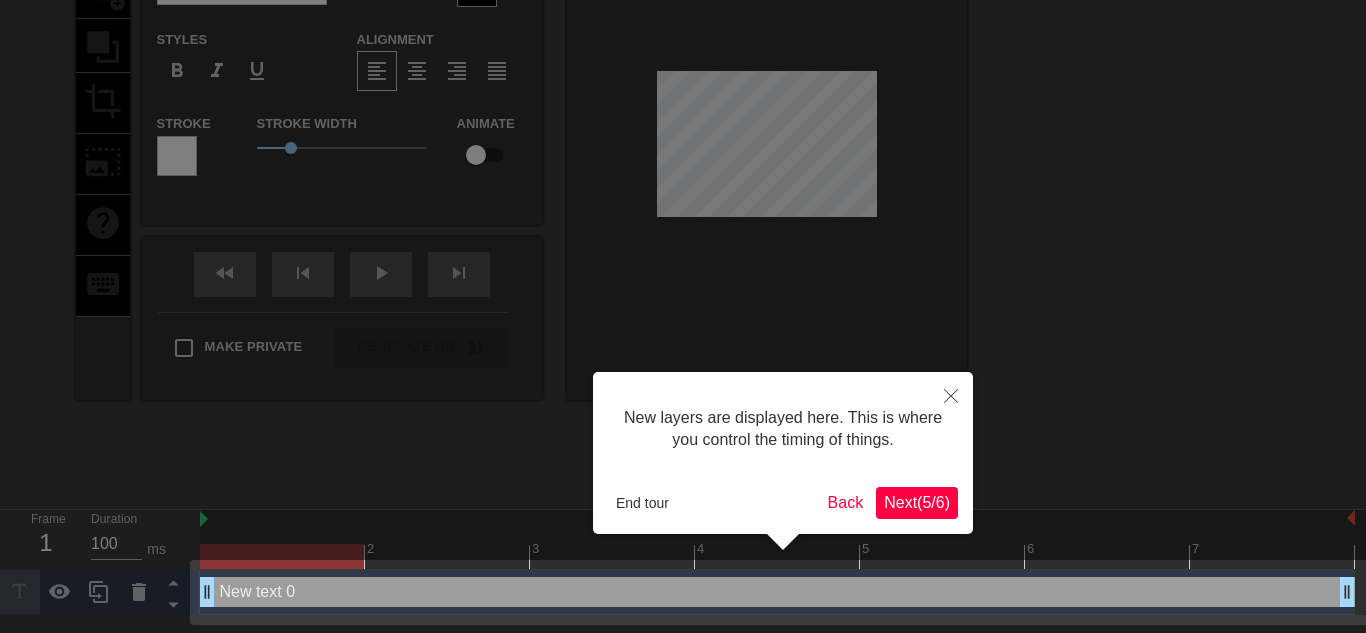click on "Next  ( 5 / 6 )" at bounding box center (917, 502) 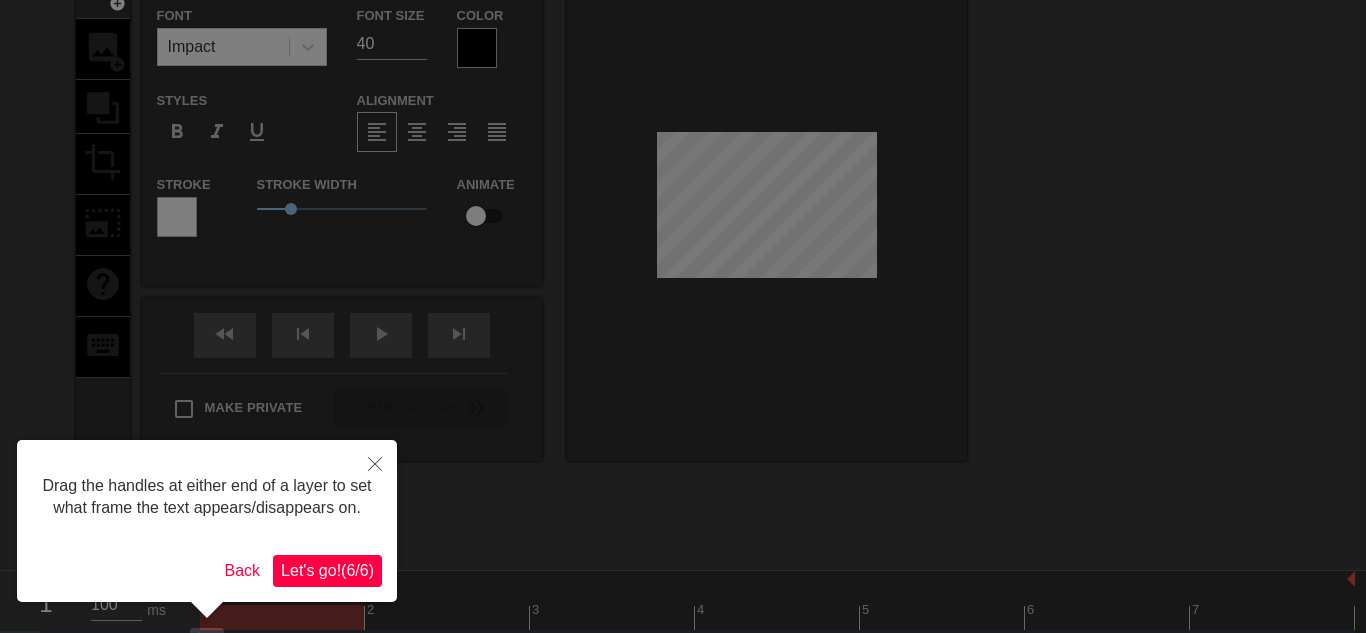 scroll, scrollTop: 0, scrollLeft: 0, axis: both 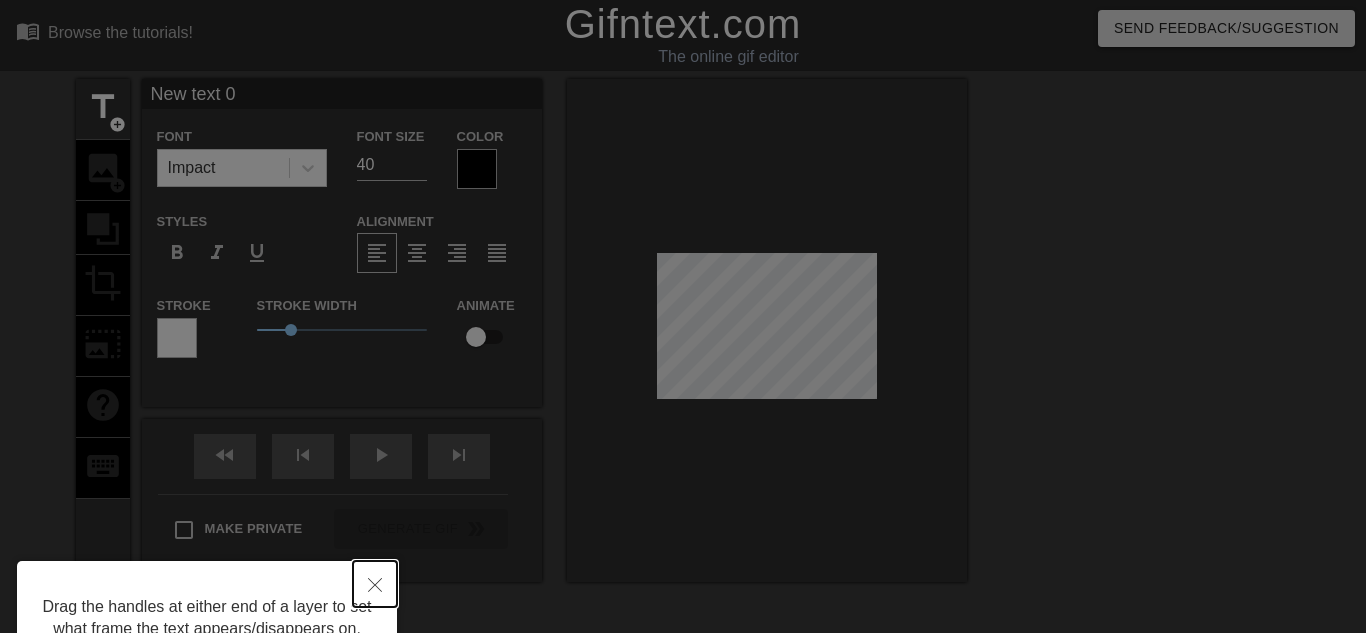click 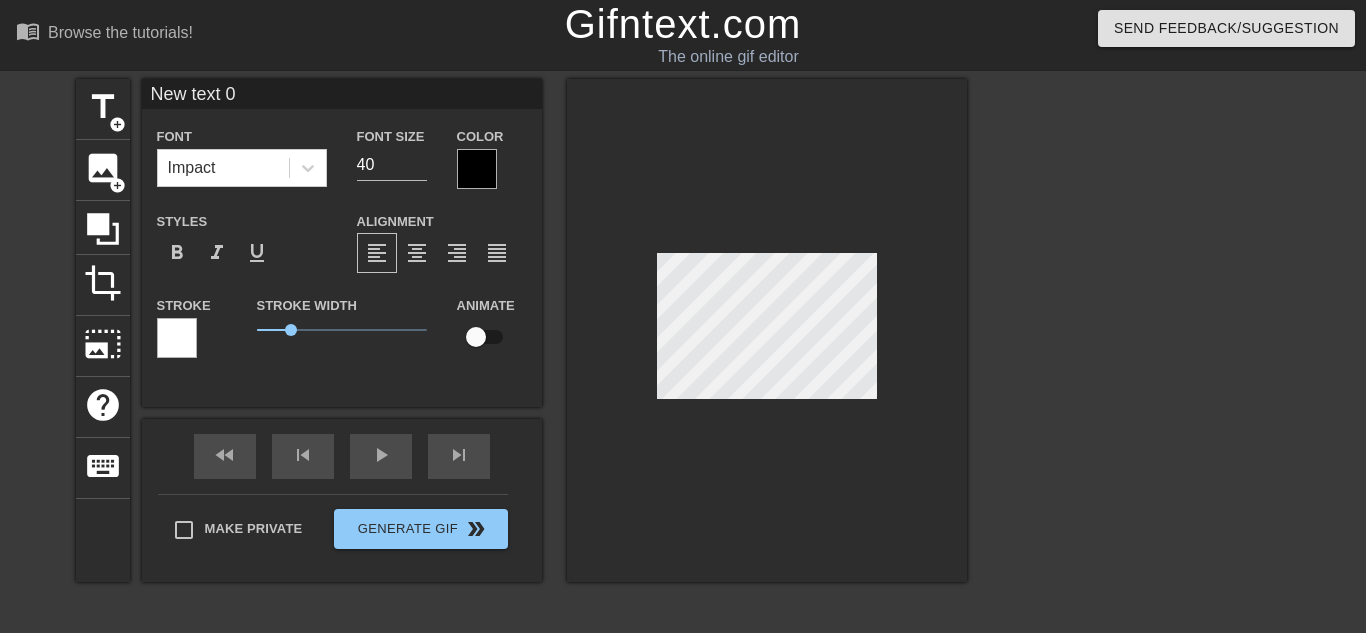type on "\ text 0" 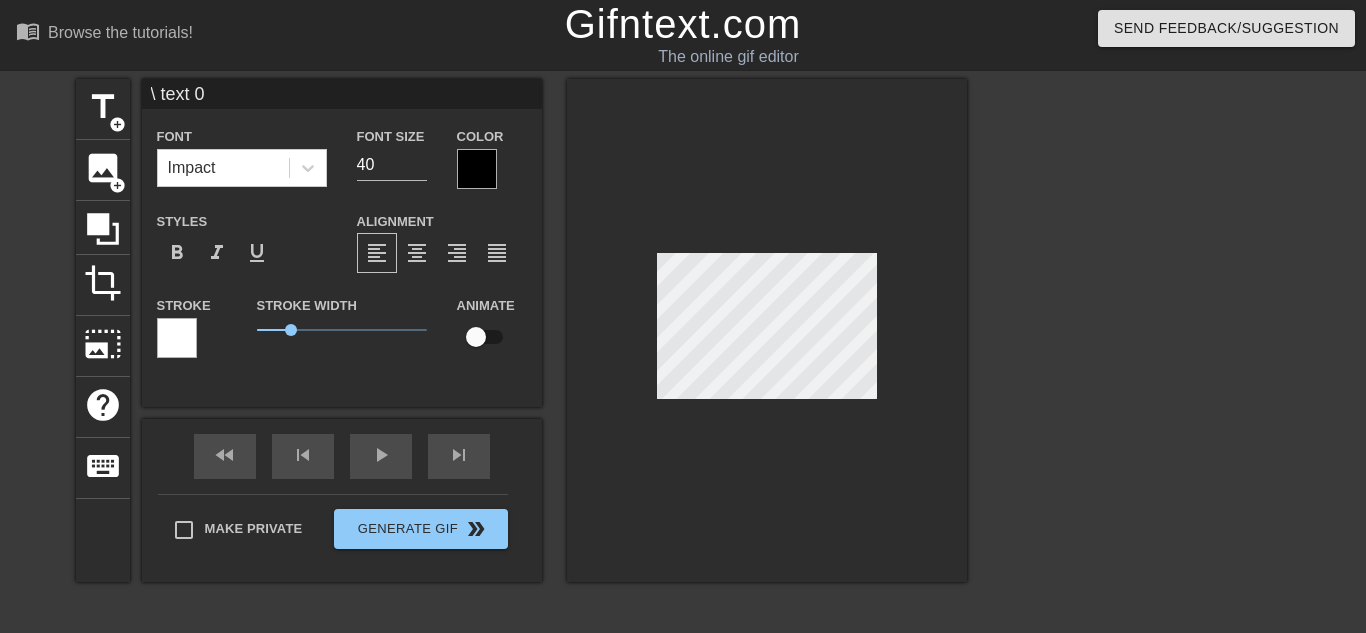 type on "\ text 0" 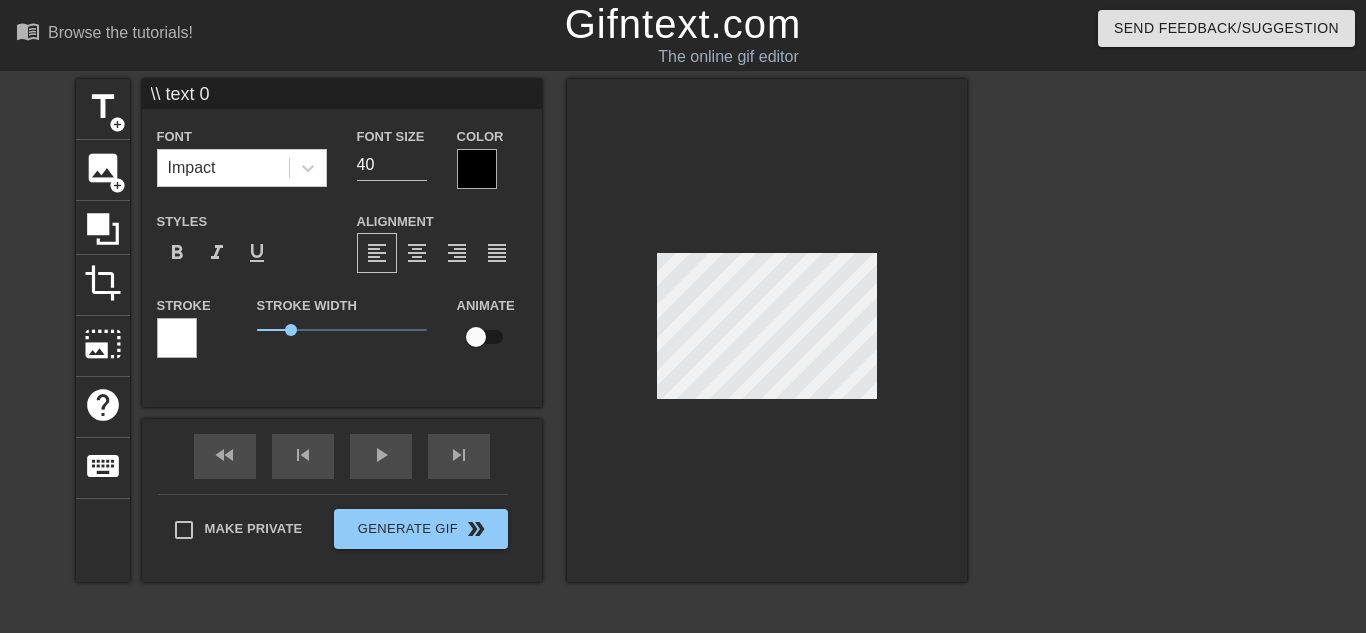 type on "\\ text 0" 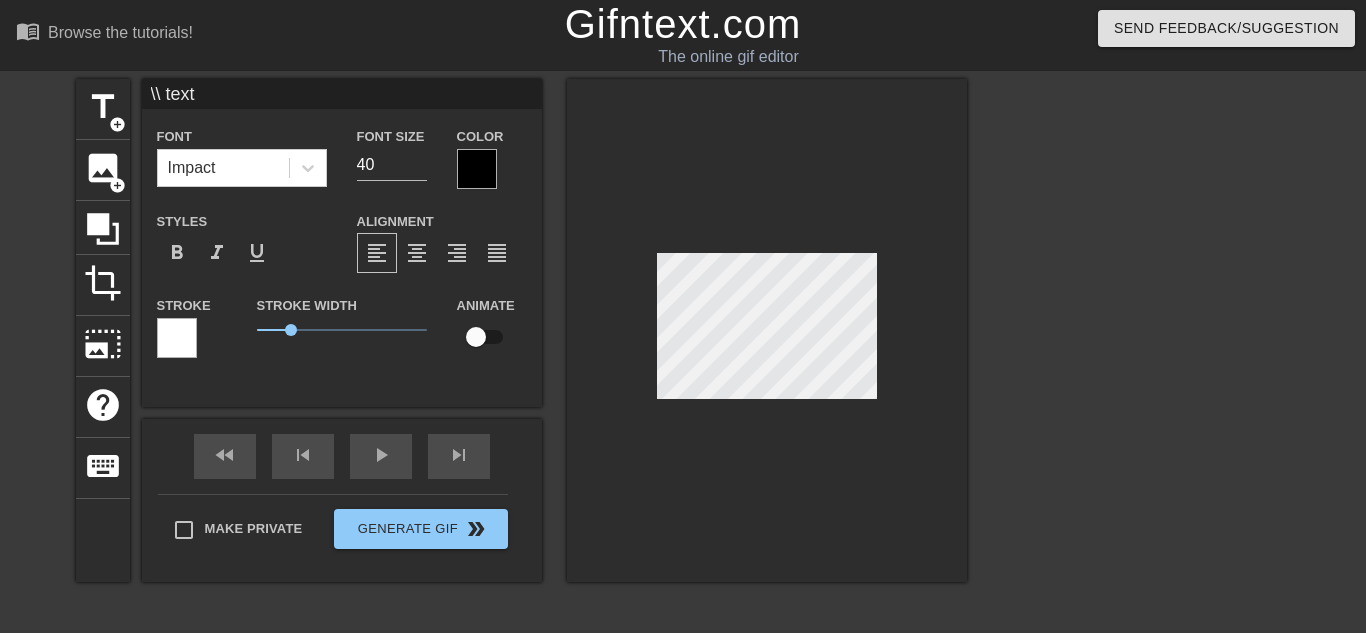scroll, scrollTop: 0, scrollLeft: 0, axis: both 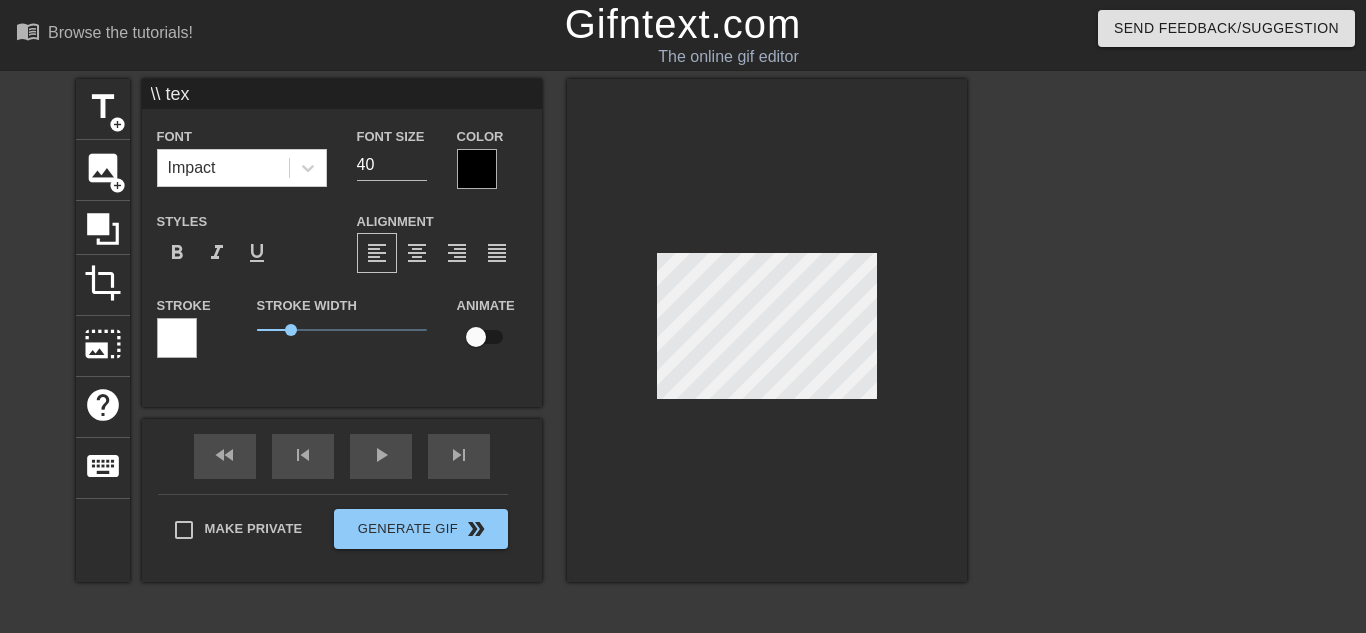 type on "\\ te" 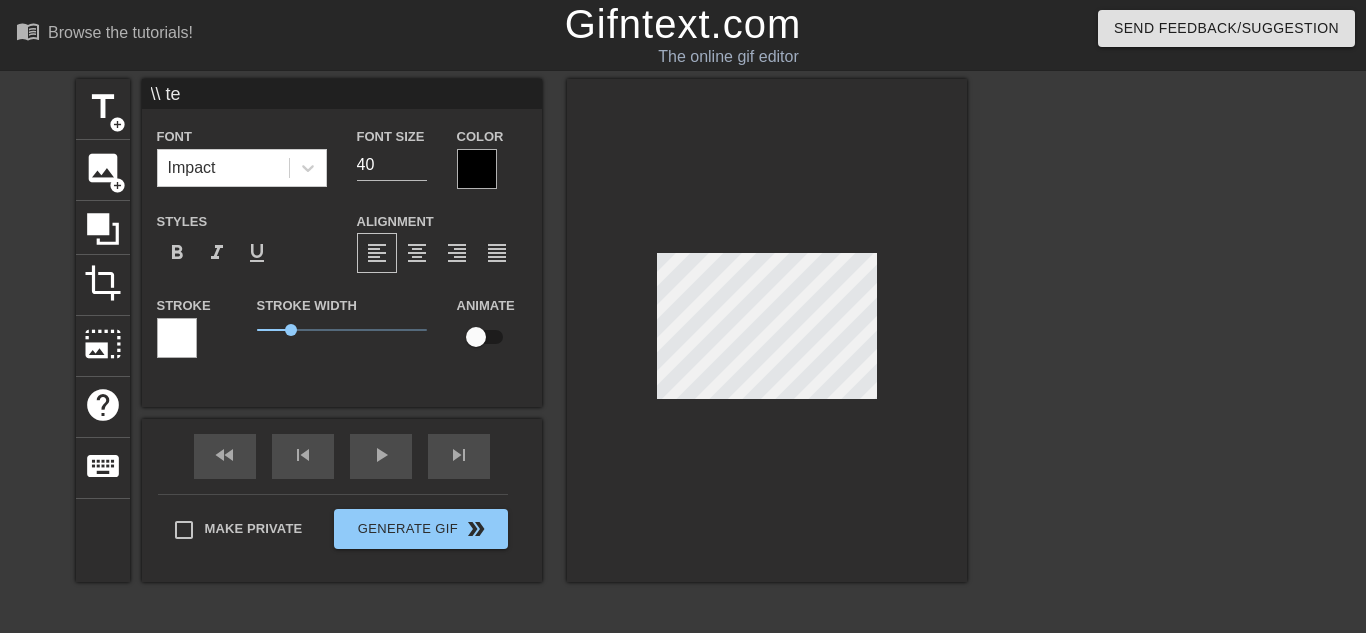 type on "\\ t" 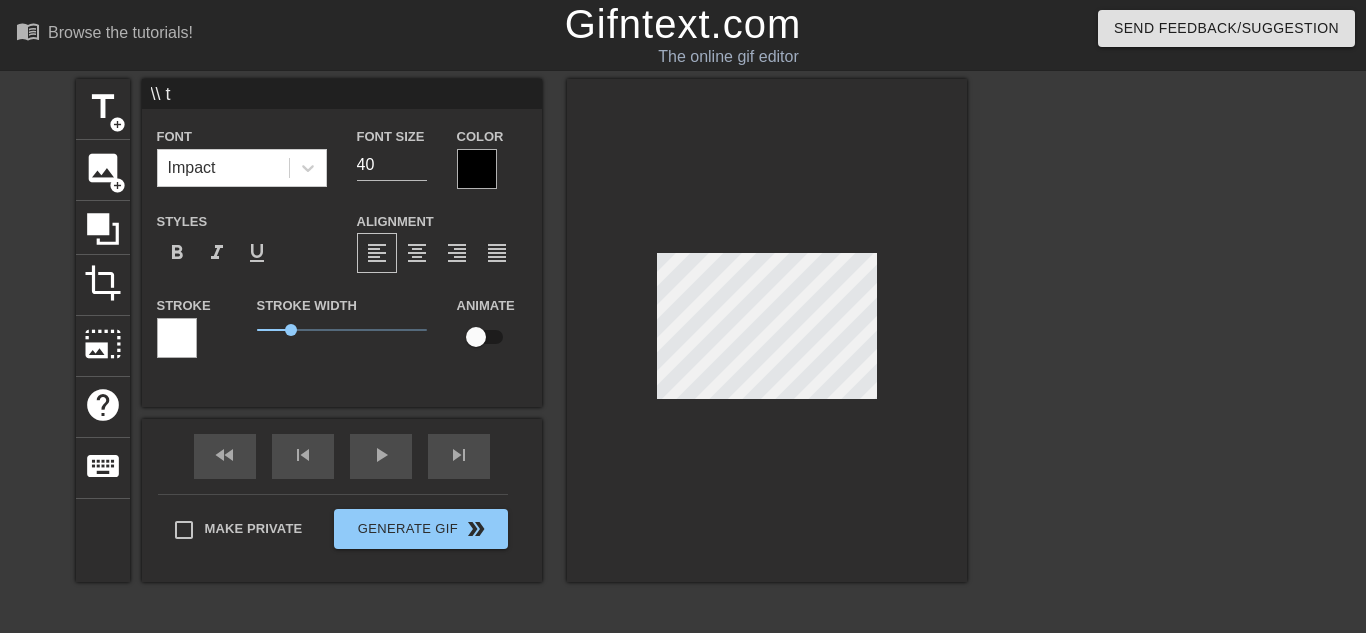 type on "\\" 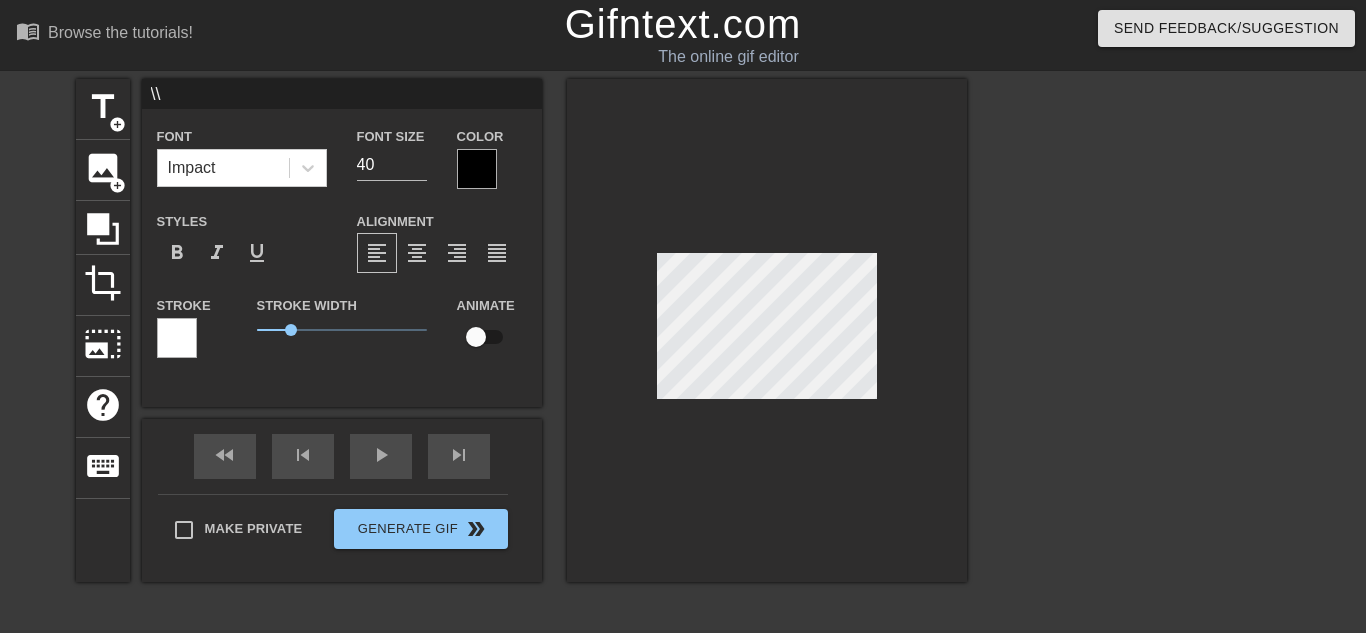 type on "\\" 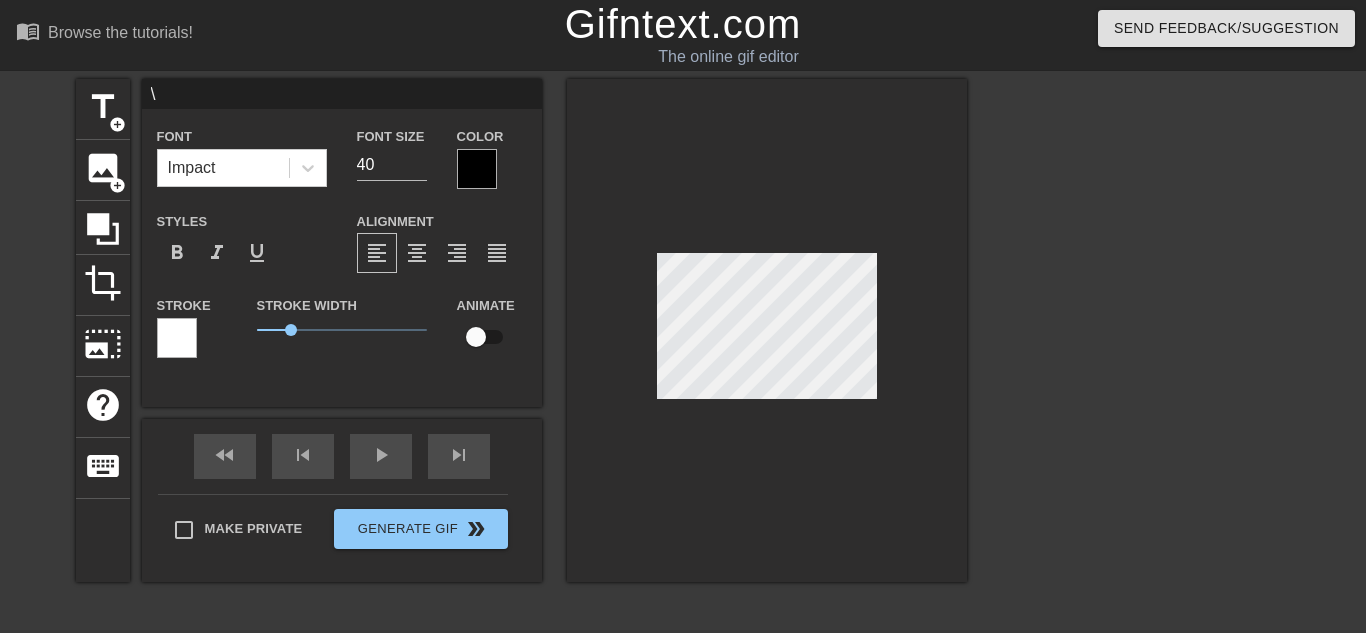type 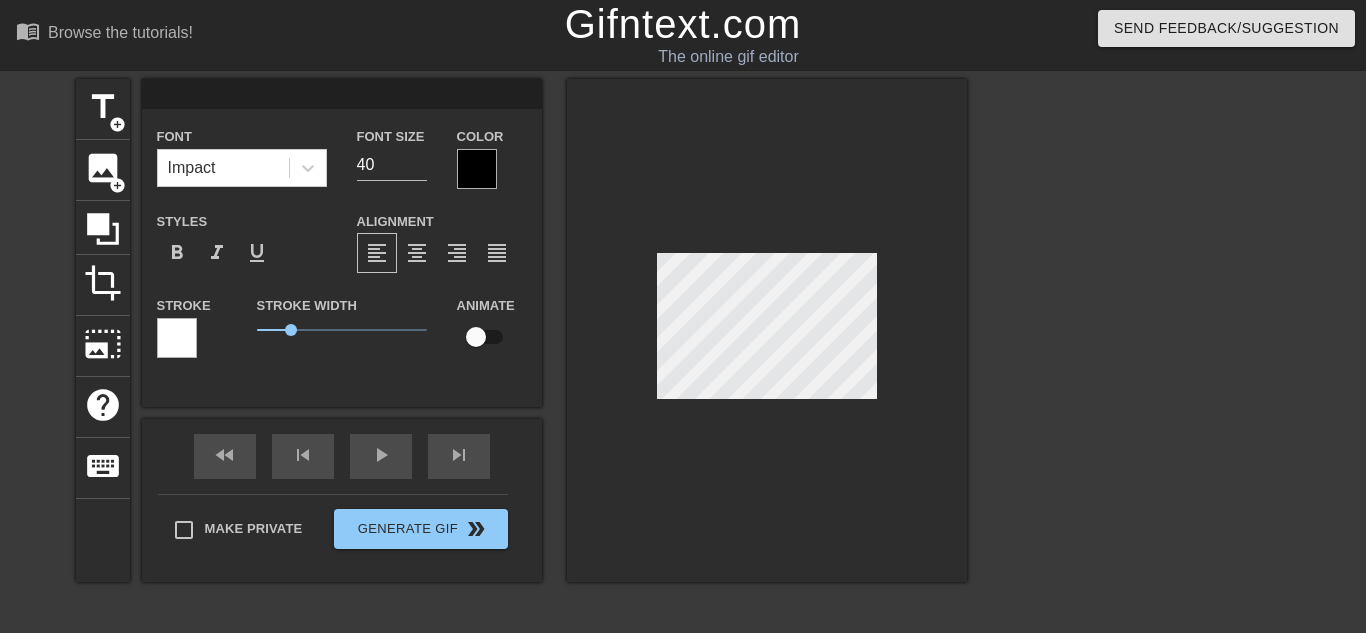 type 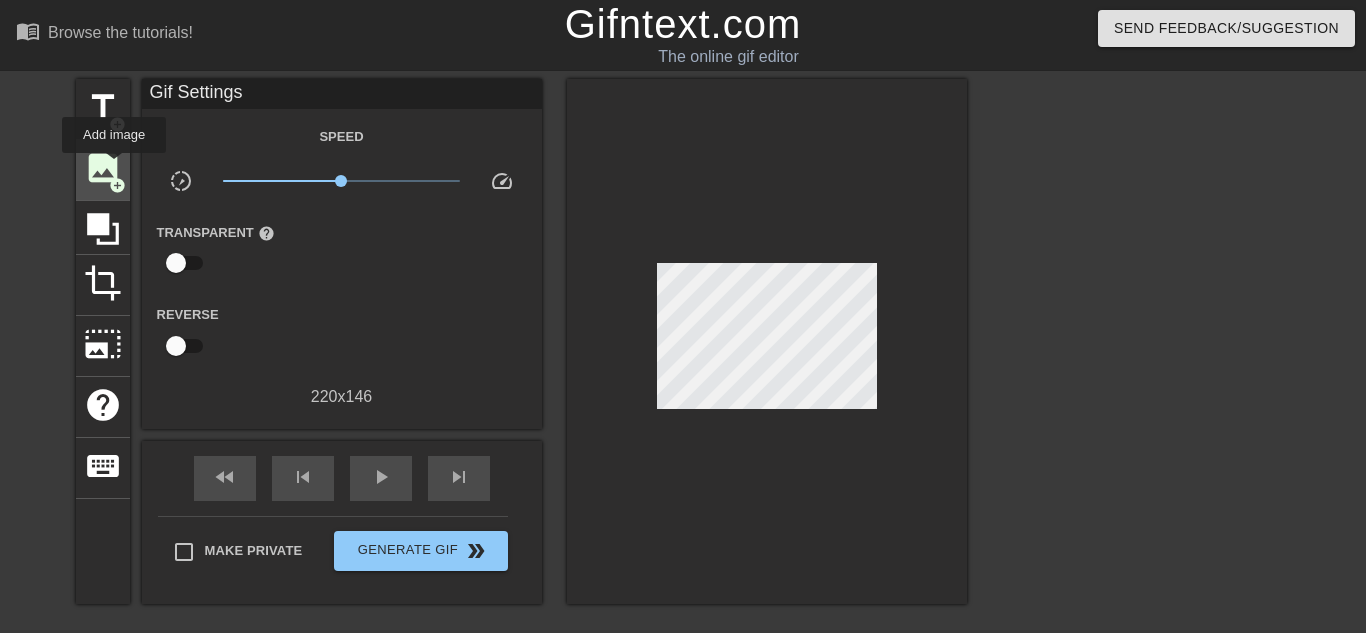 click on "image" at bounding box center (103, 168) 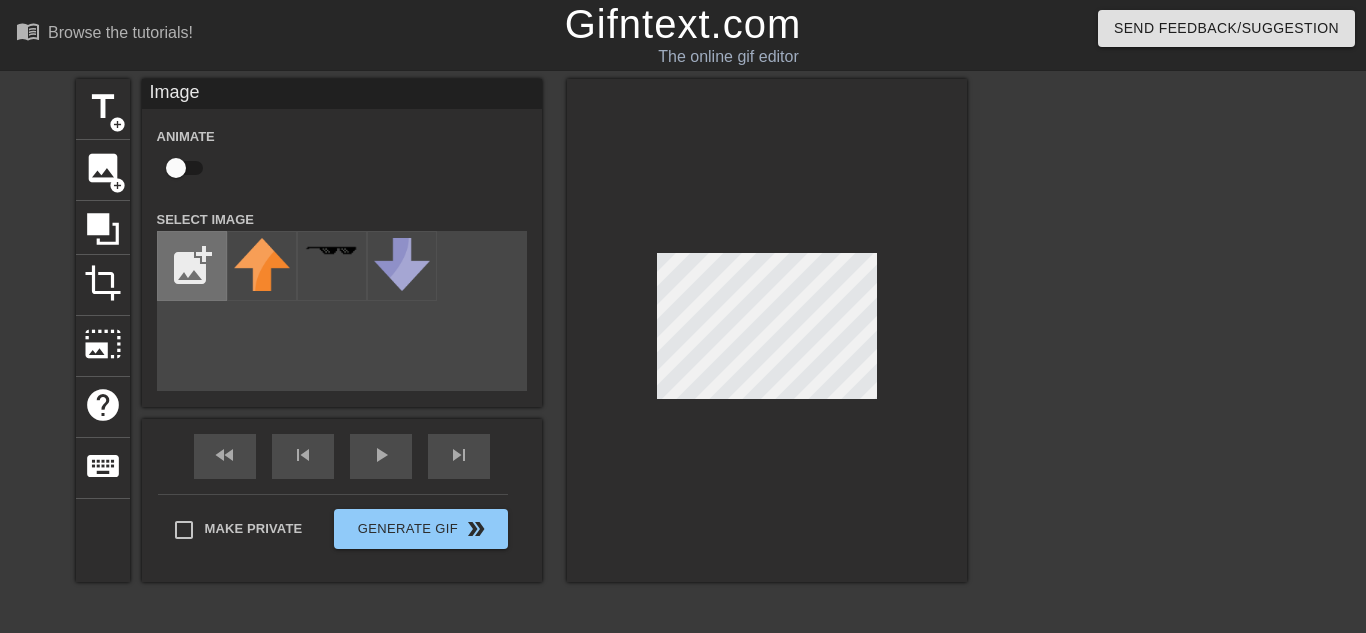 click at bounding box center (192, 266) 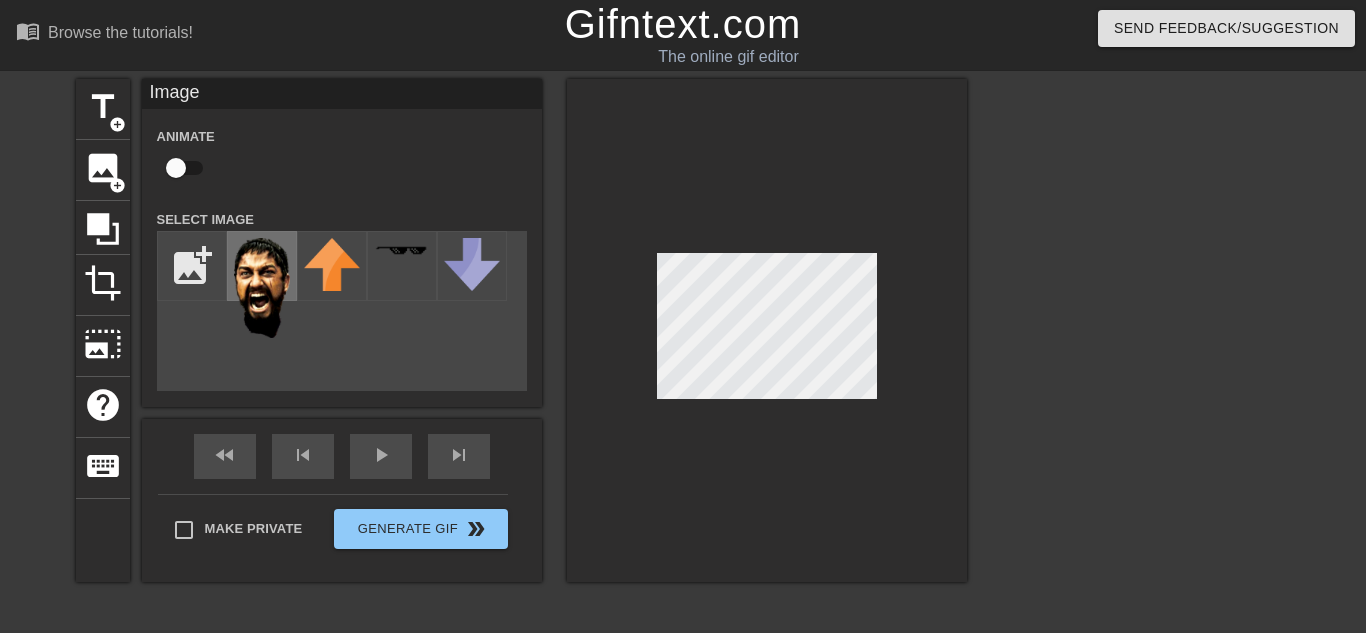 click at bounding box center (262, 288) 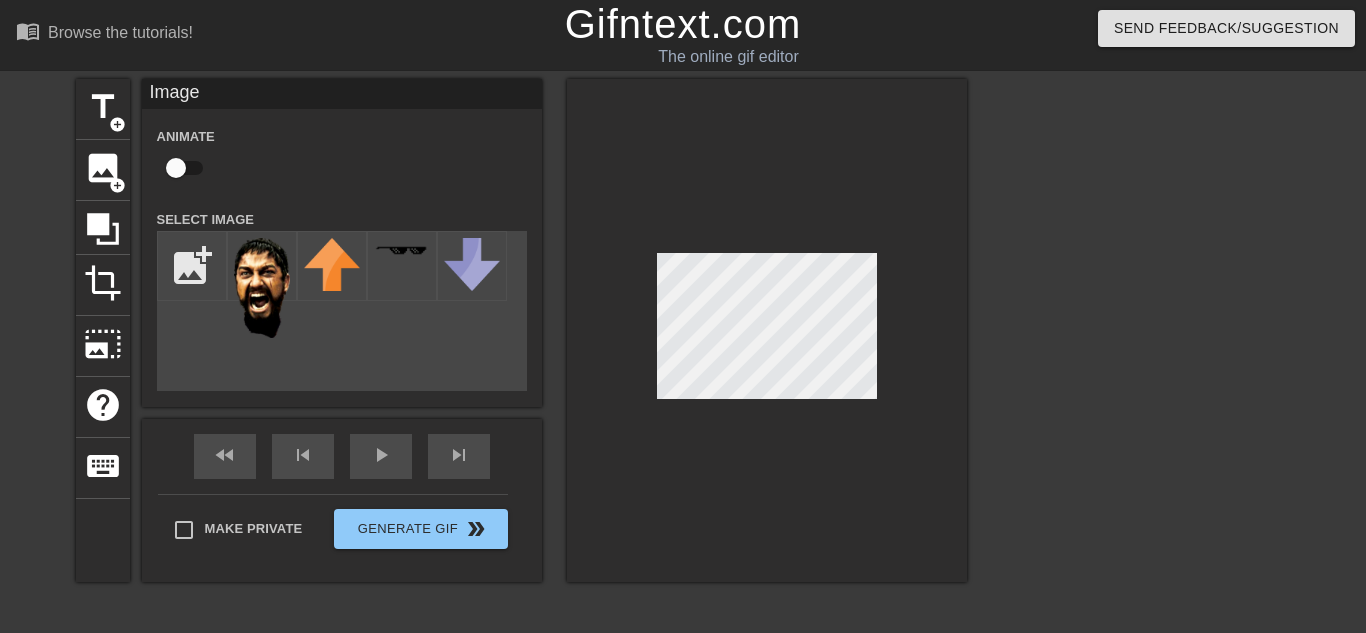 click at bounding box center (767, 330) 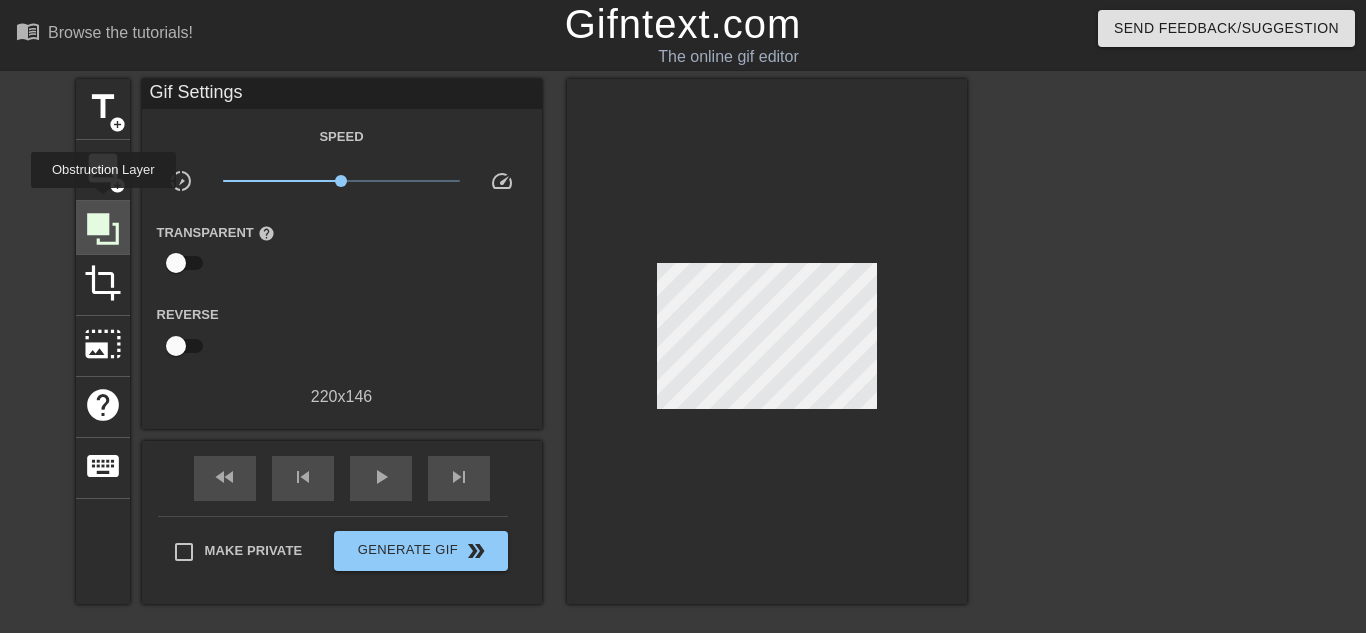 click at bounding box center [103, 228] 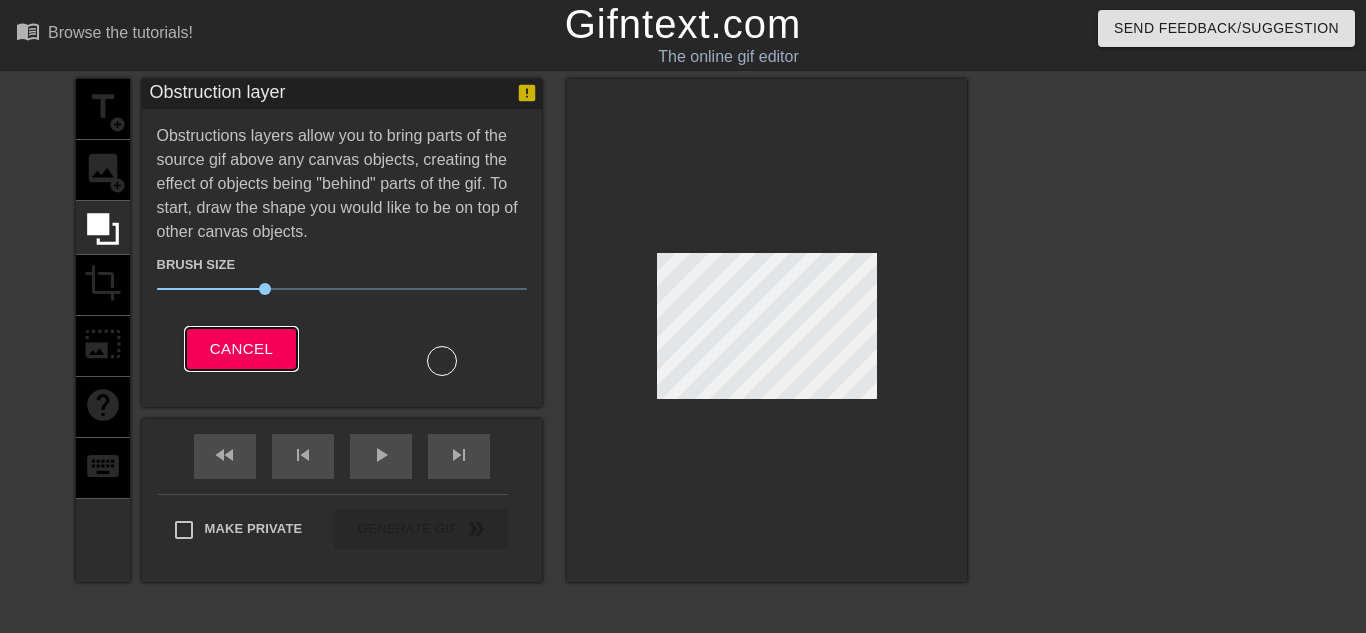 click on "Cancel" at bounding box center [241, 349] 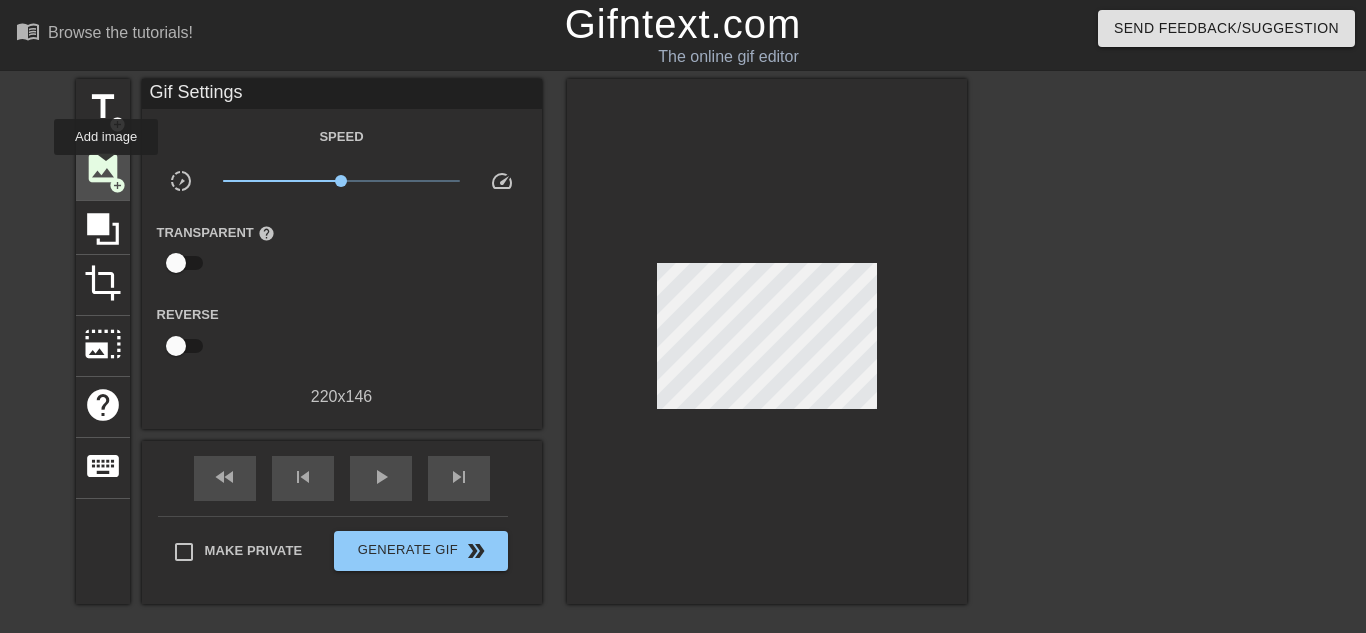 click on "image" at bounding box center [103, 168] 